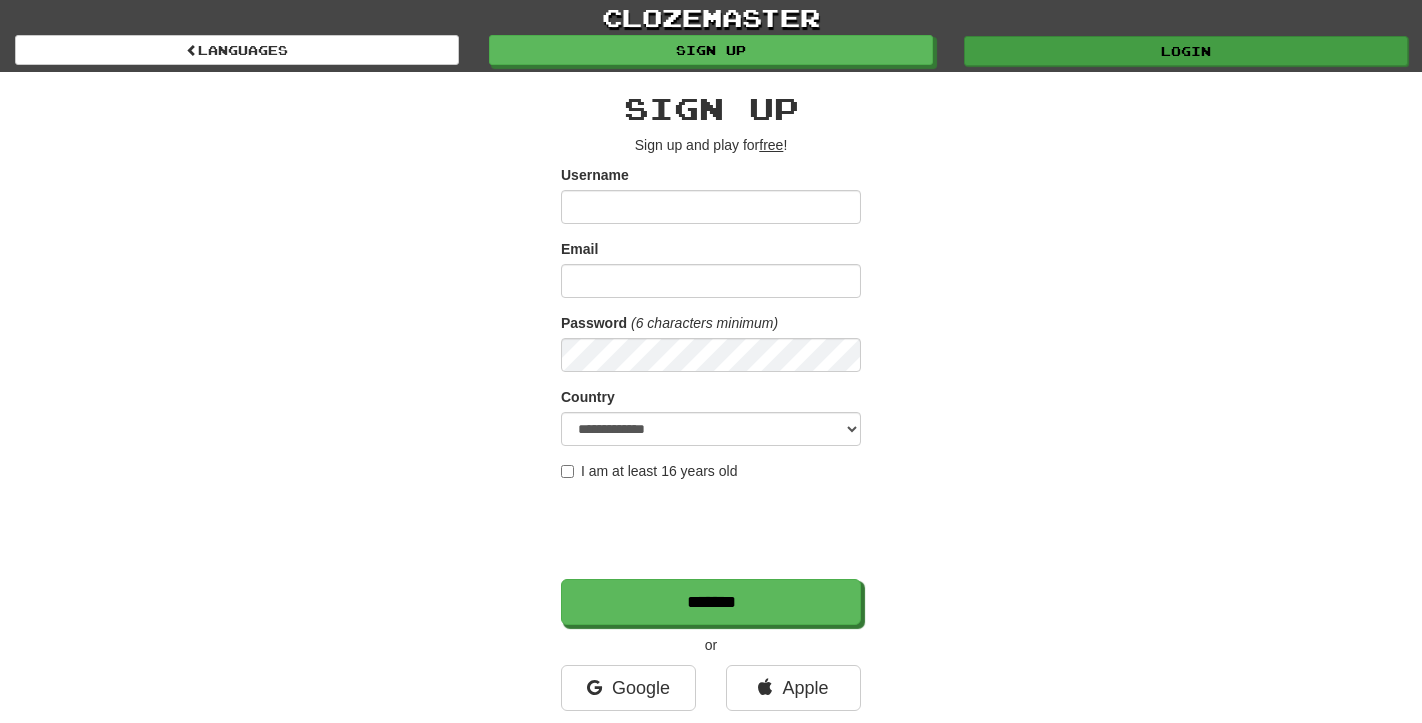 scroll, scrollTop: 0, scrollLeft: 0, axis: both 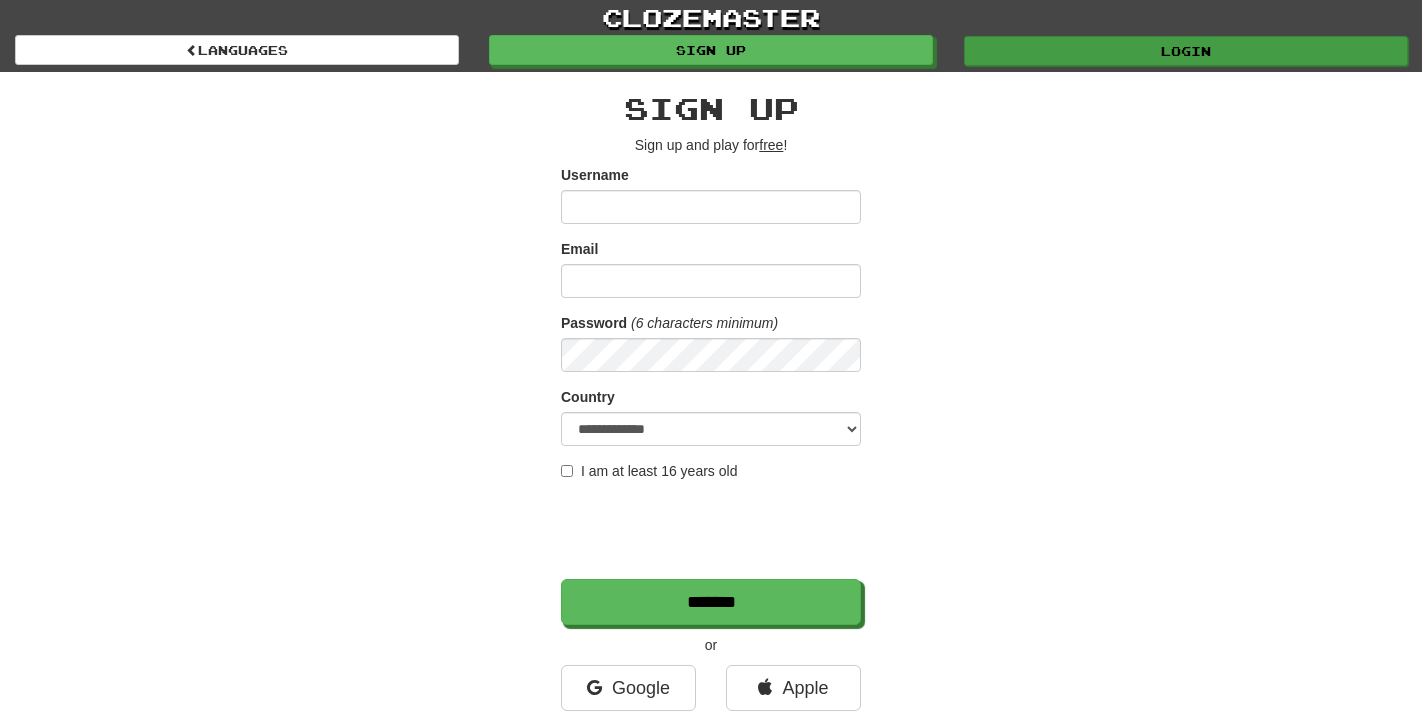 click on "Login" at bounding box center (1186, 51) 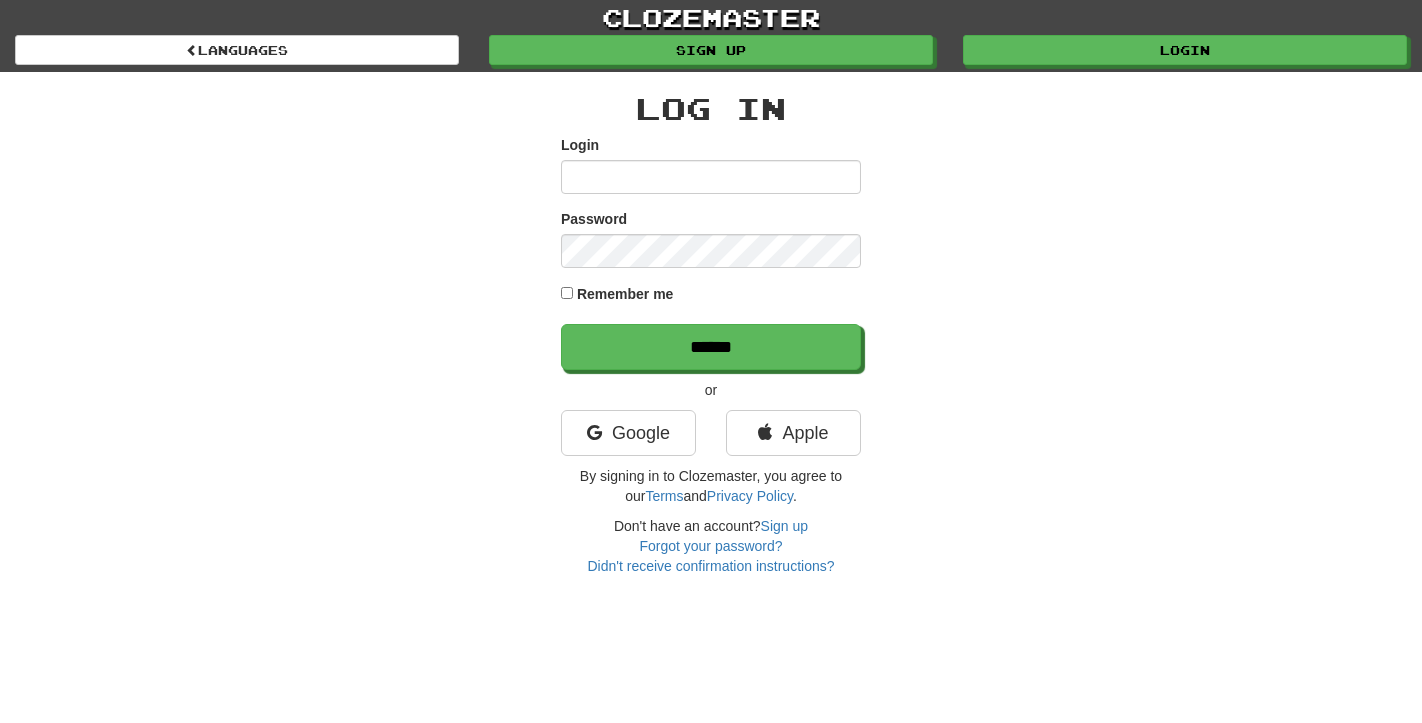 scroll, scrollTop: 0, scrollLeft: 0, axis: both 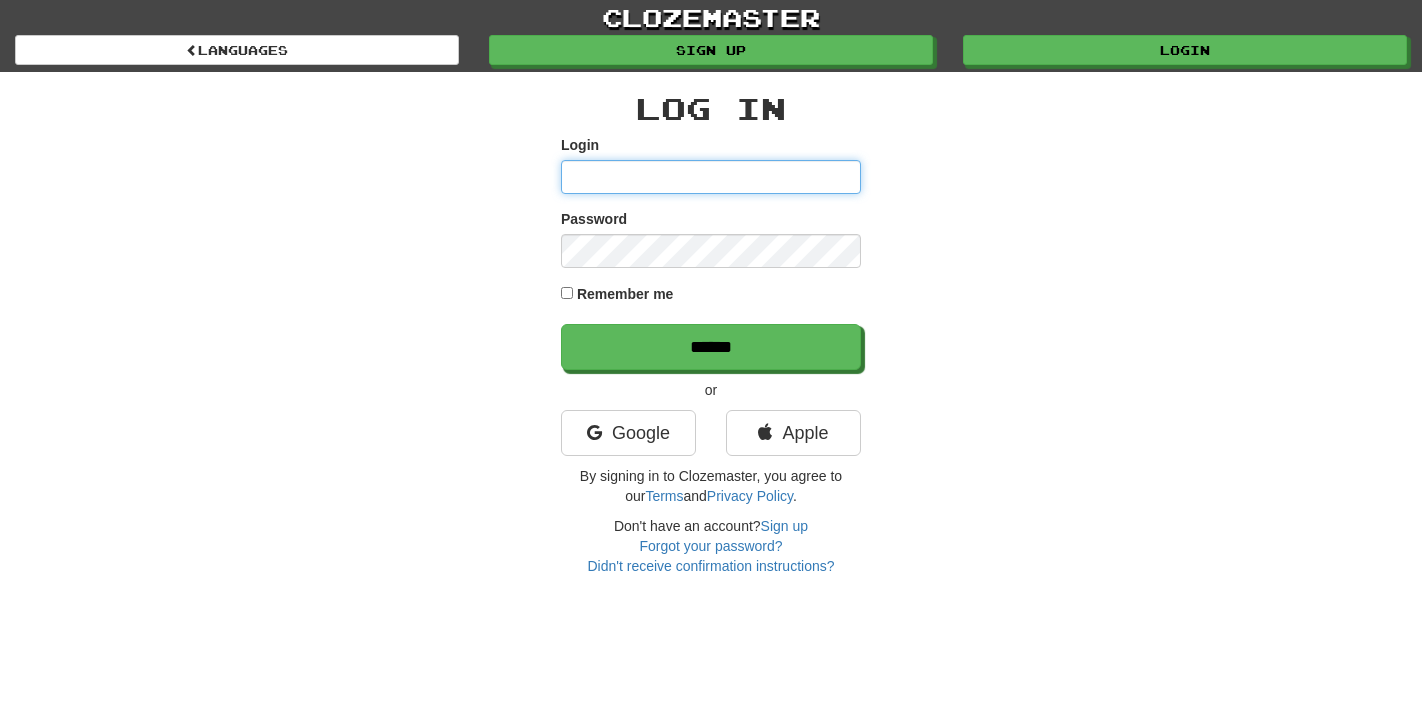 type on "**********" 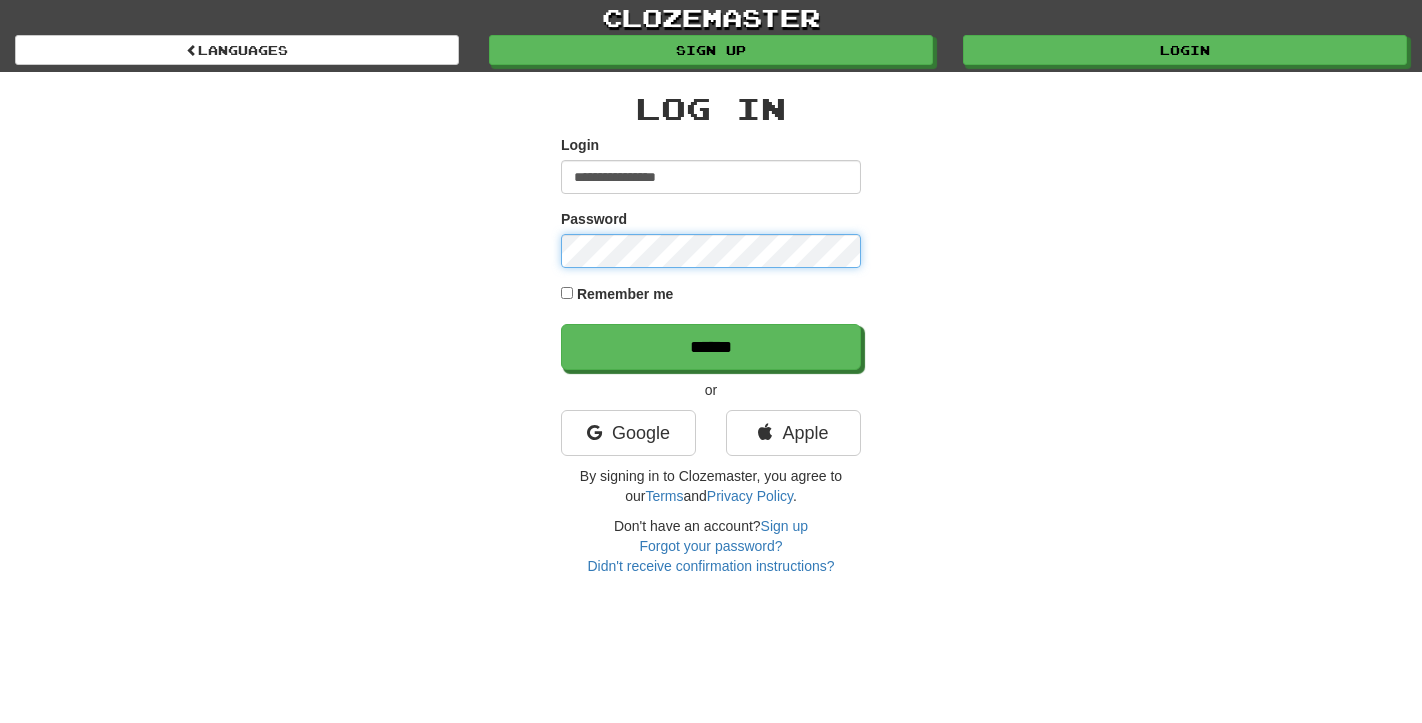click on "******" at bounding box center (711, 347) 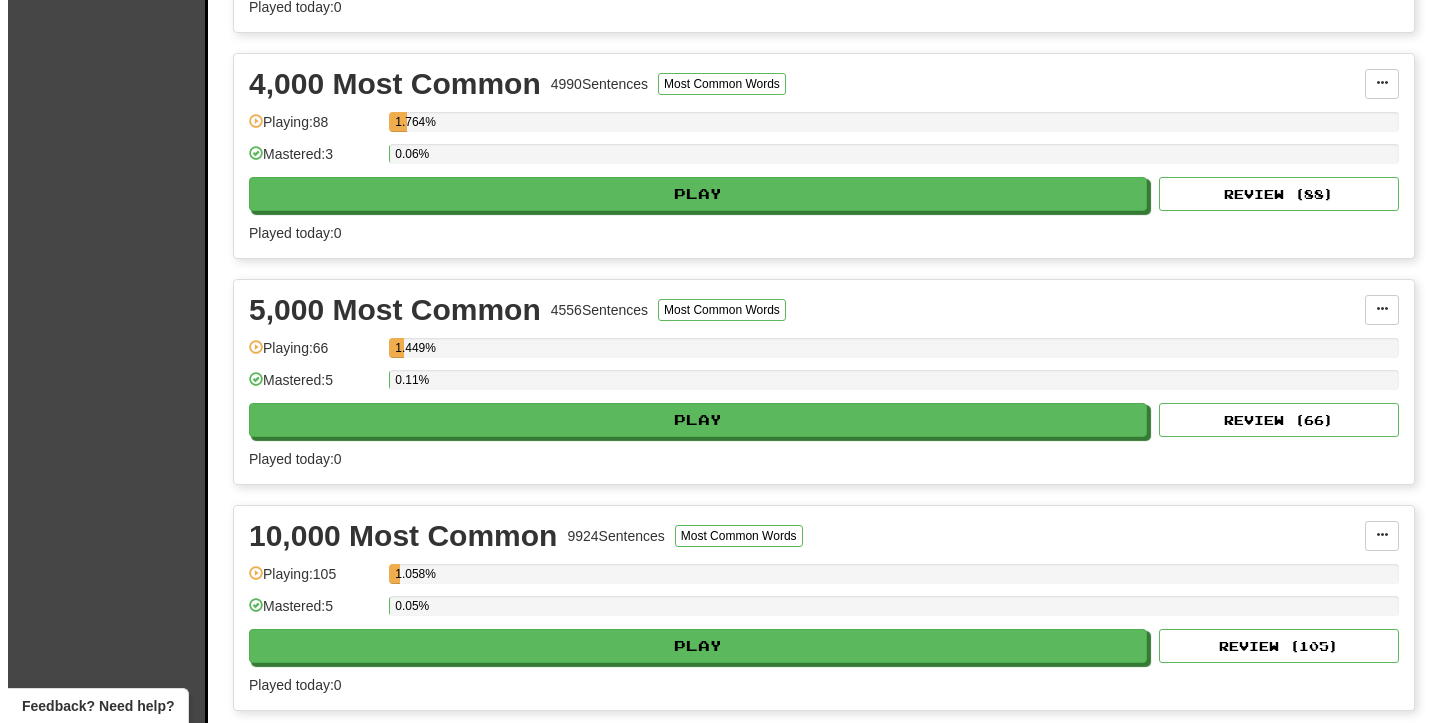 scroll, scrollTop: 1276, scrollLeft: 0, axis: vertical 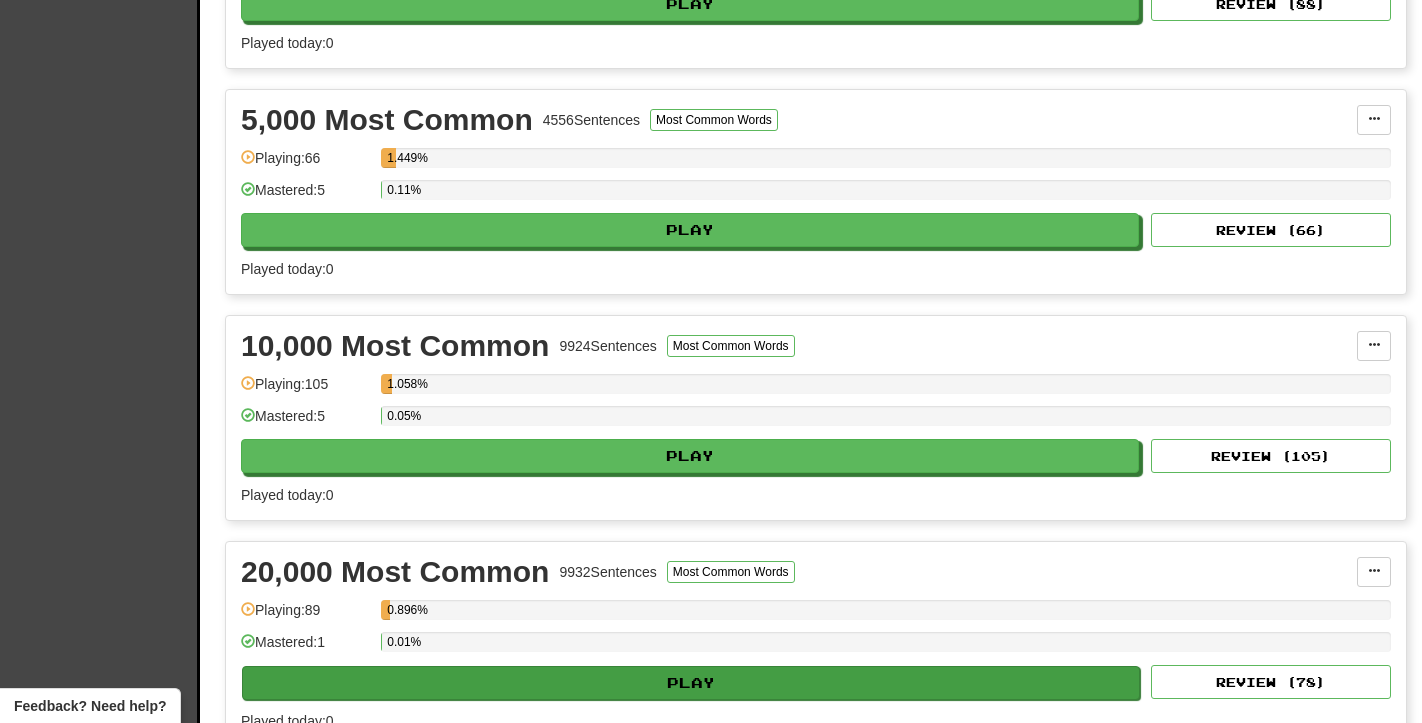 click on "Play" at bounding box center (691, 683) 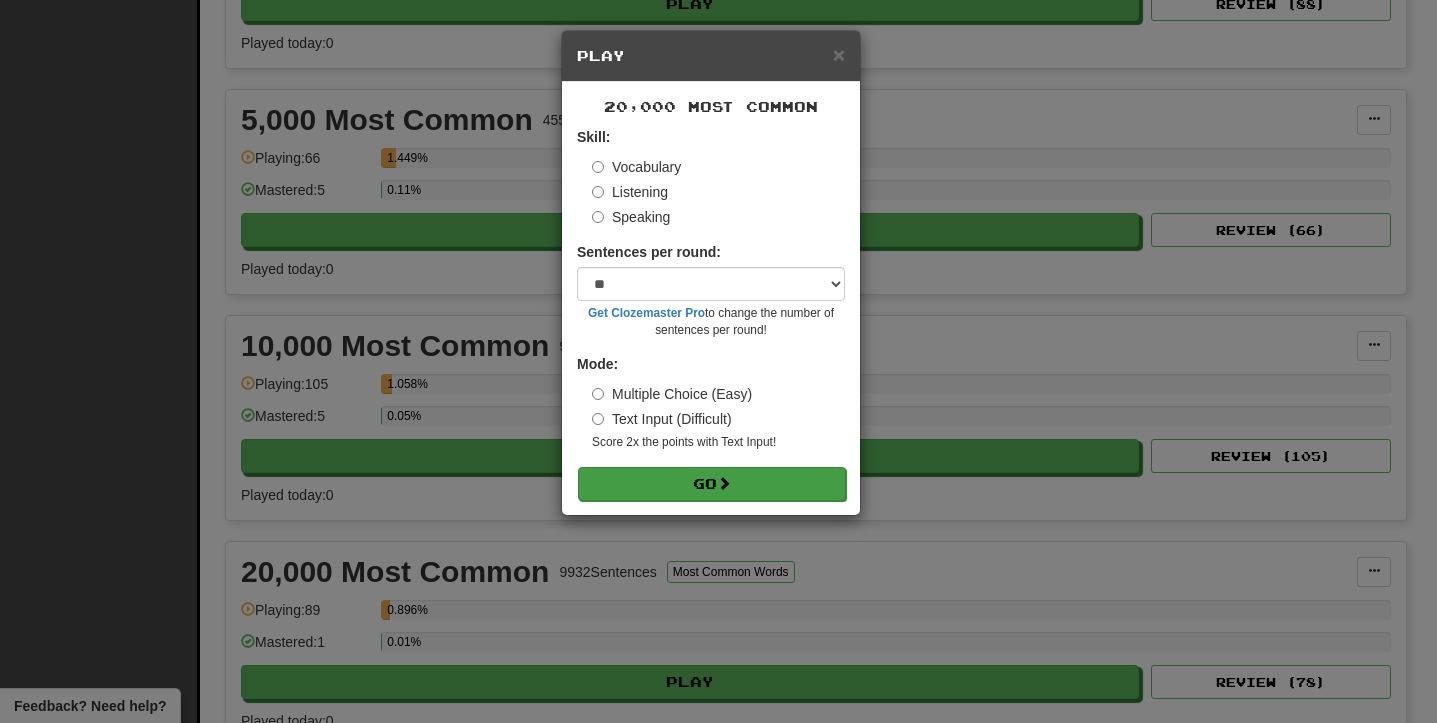 click on "Go" at bounding box center [712, 484] 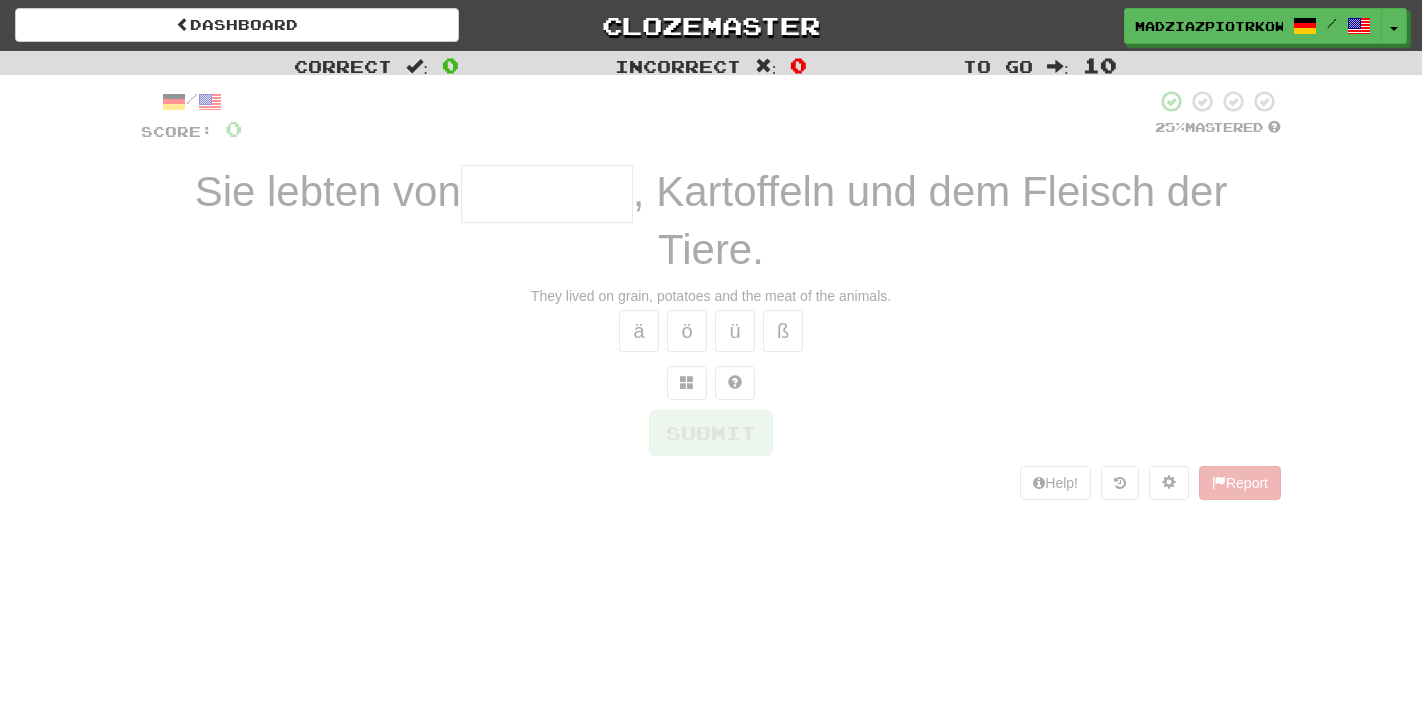 scroll, scrollTop: 0, scrollLeft: 0, axis: both 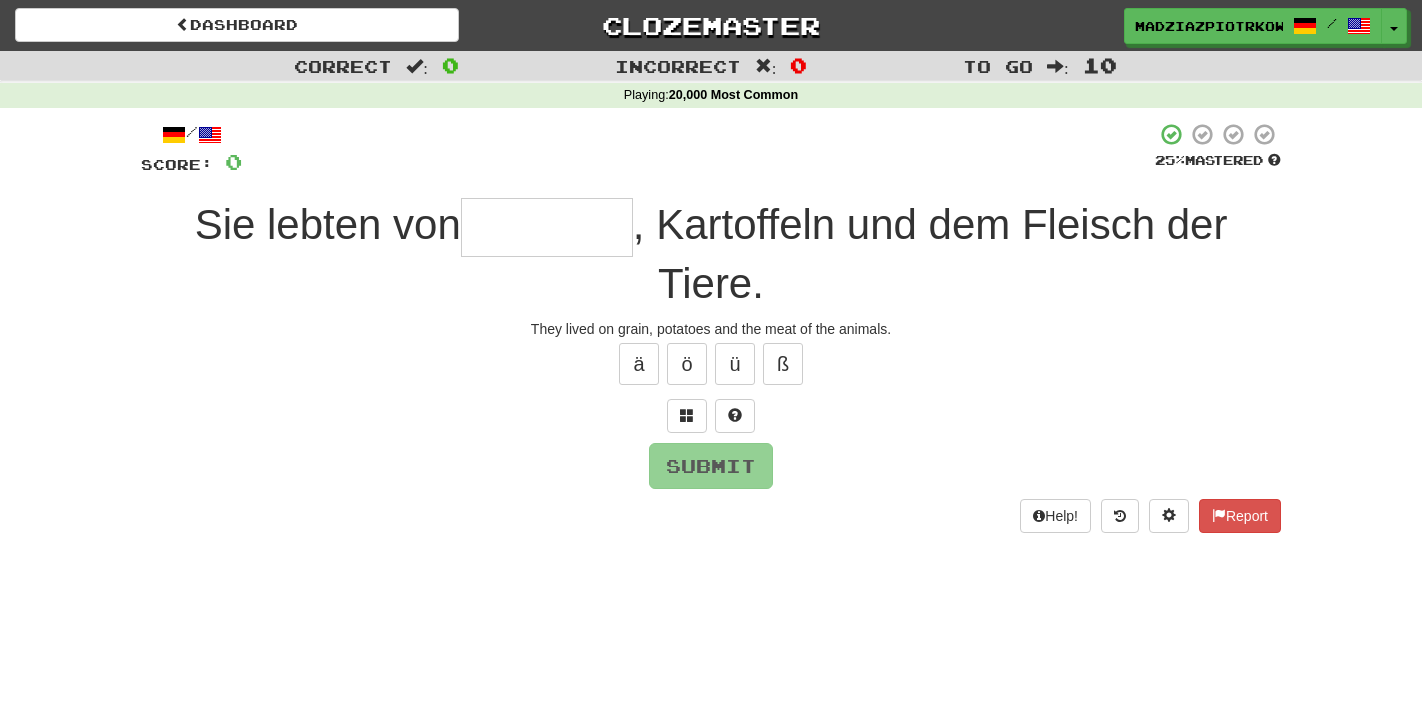 type on "*" 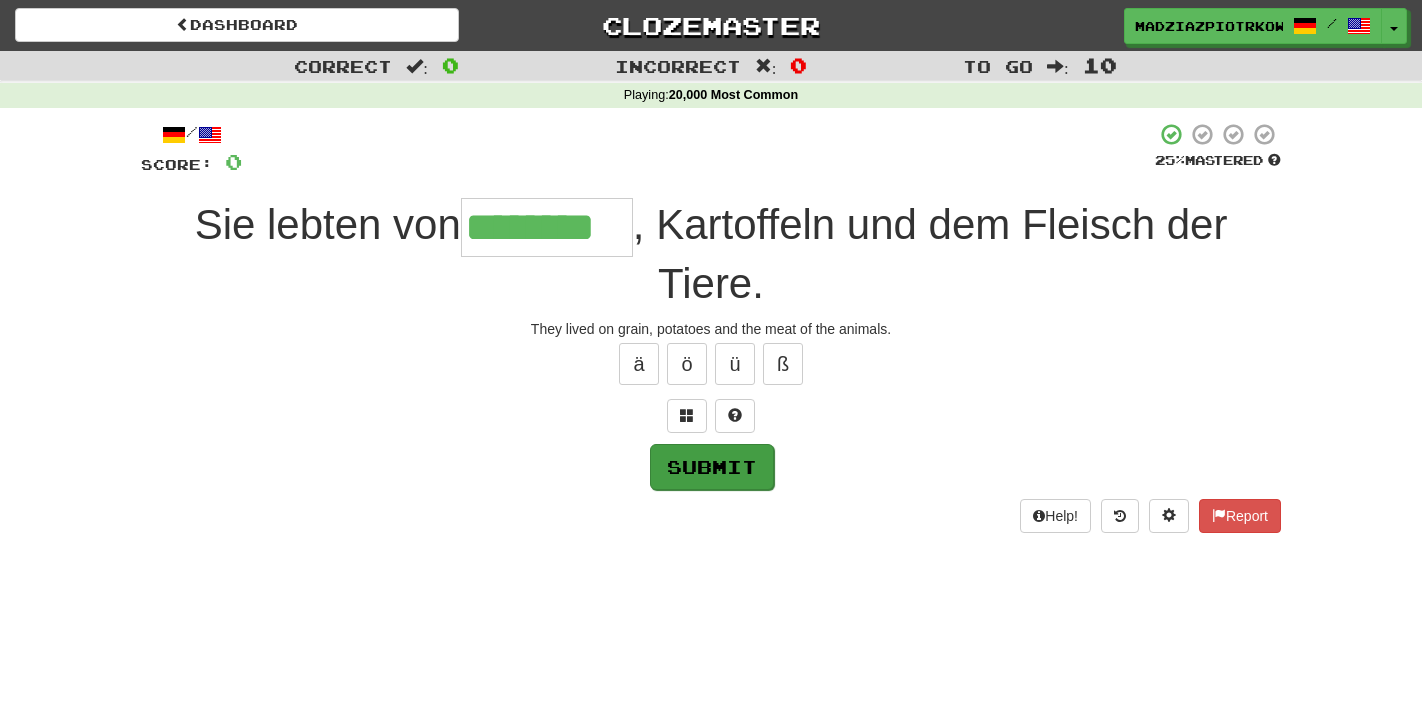click on "Submit" at bounding box center [712, 467] 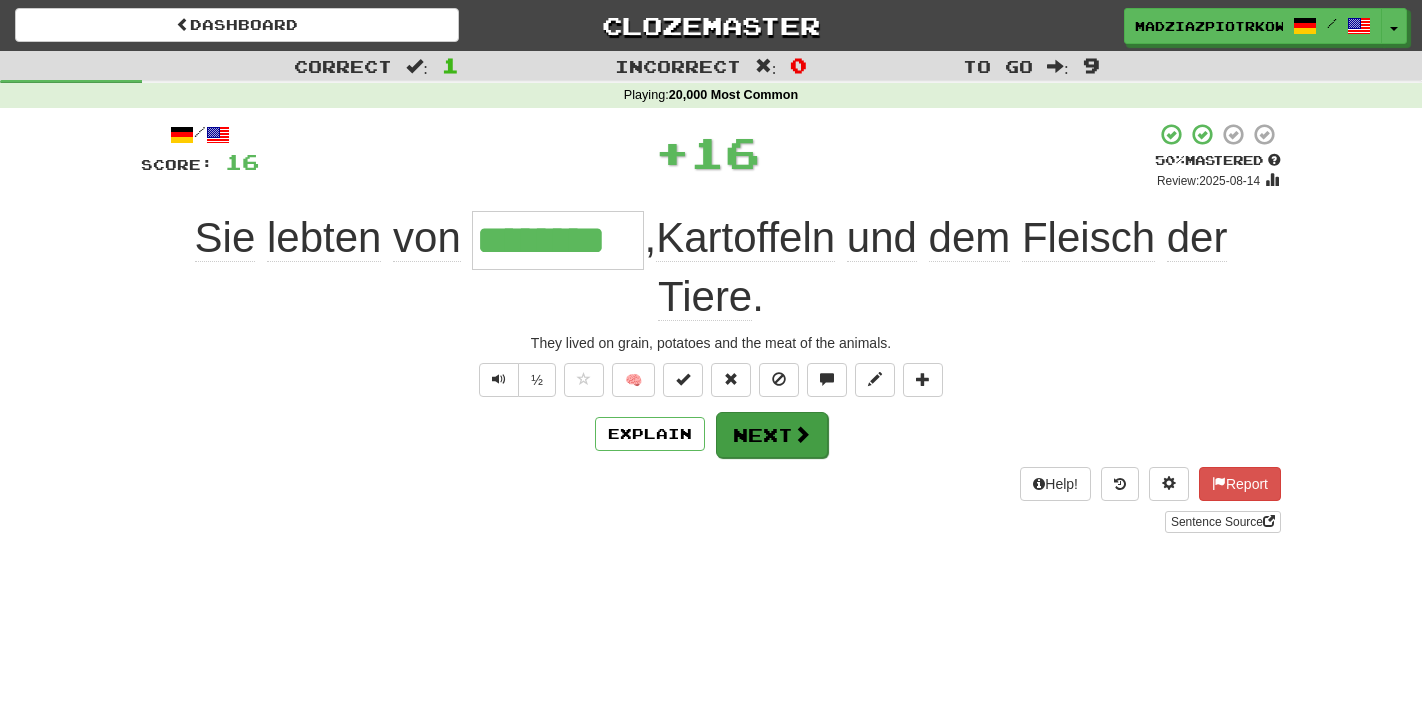 click on "Next" at bounding box center (772, 435) 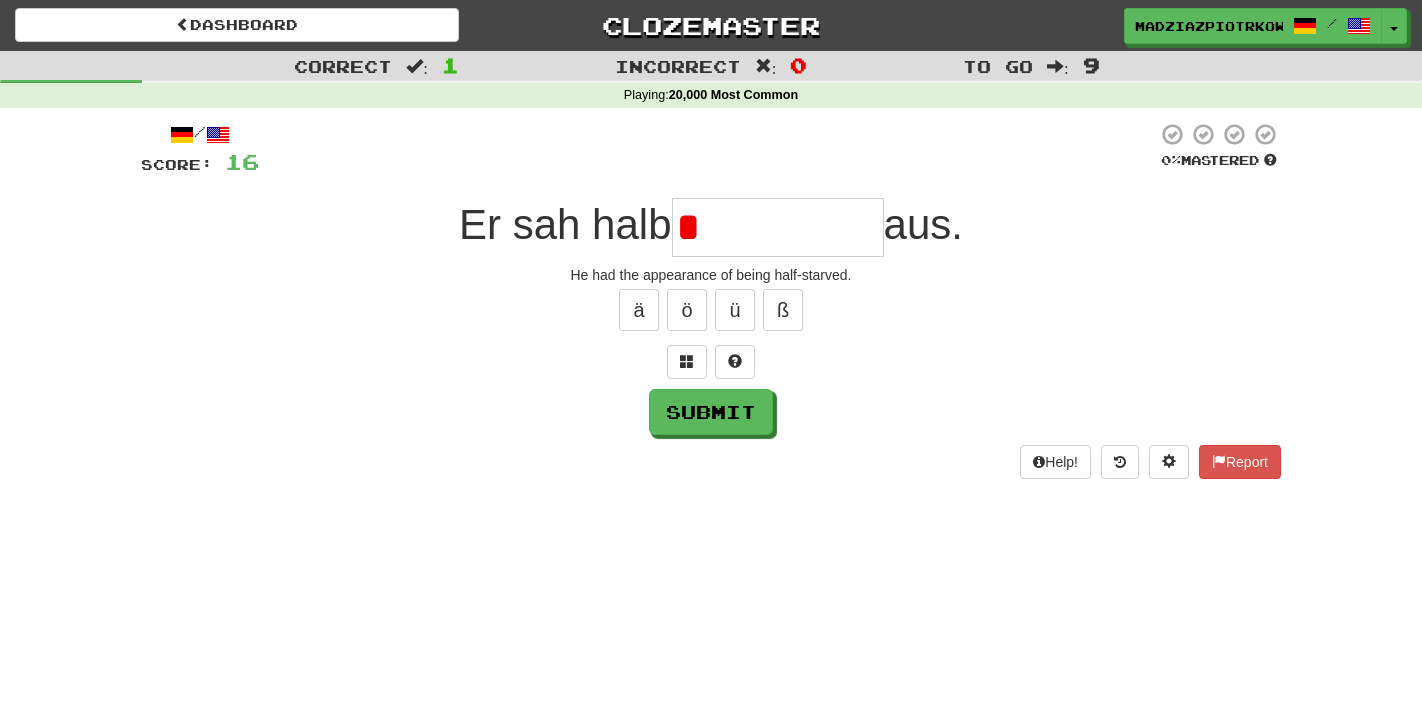 type on "**********" 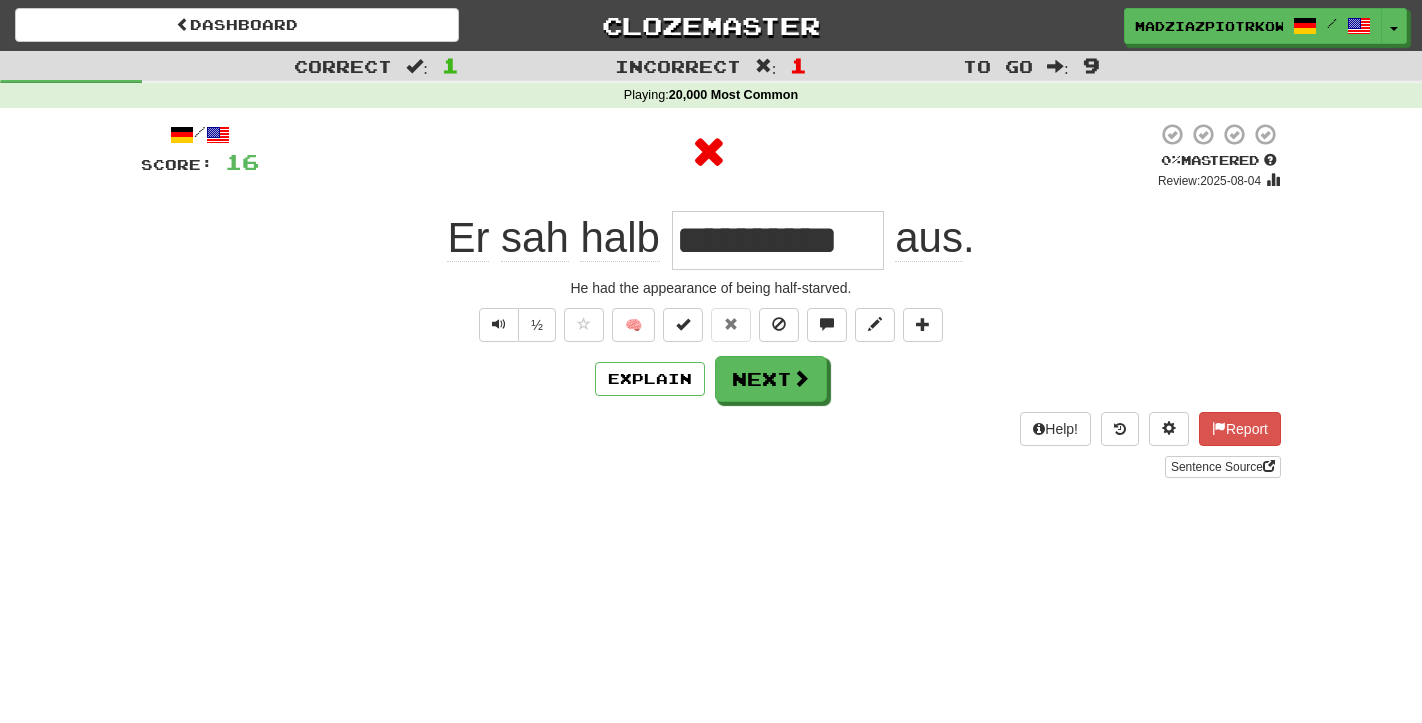 click on "**********" at bounding box center (711, 300) 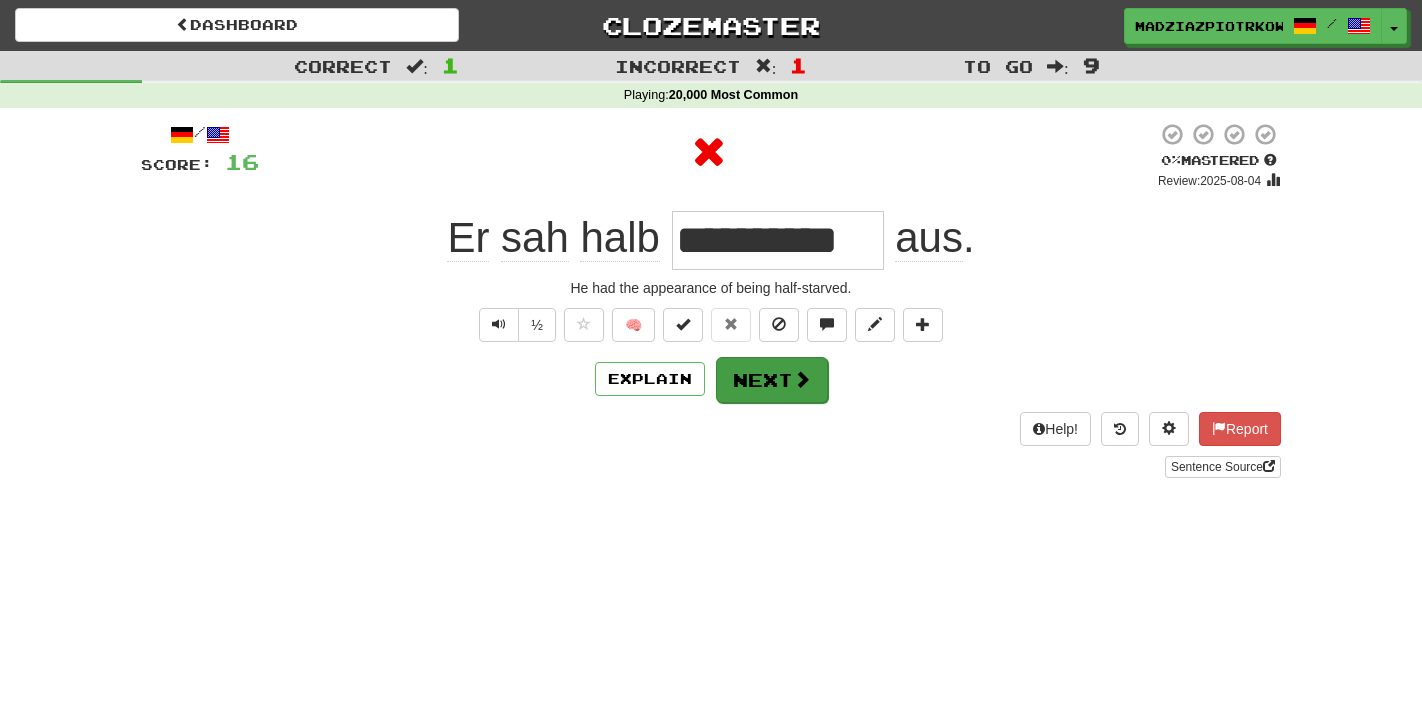 click on "Next" at bounding box center (772, 380) 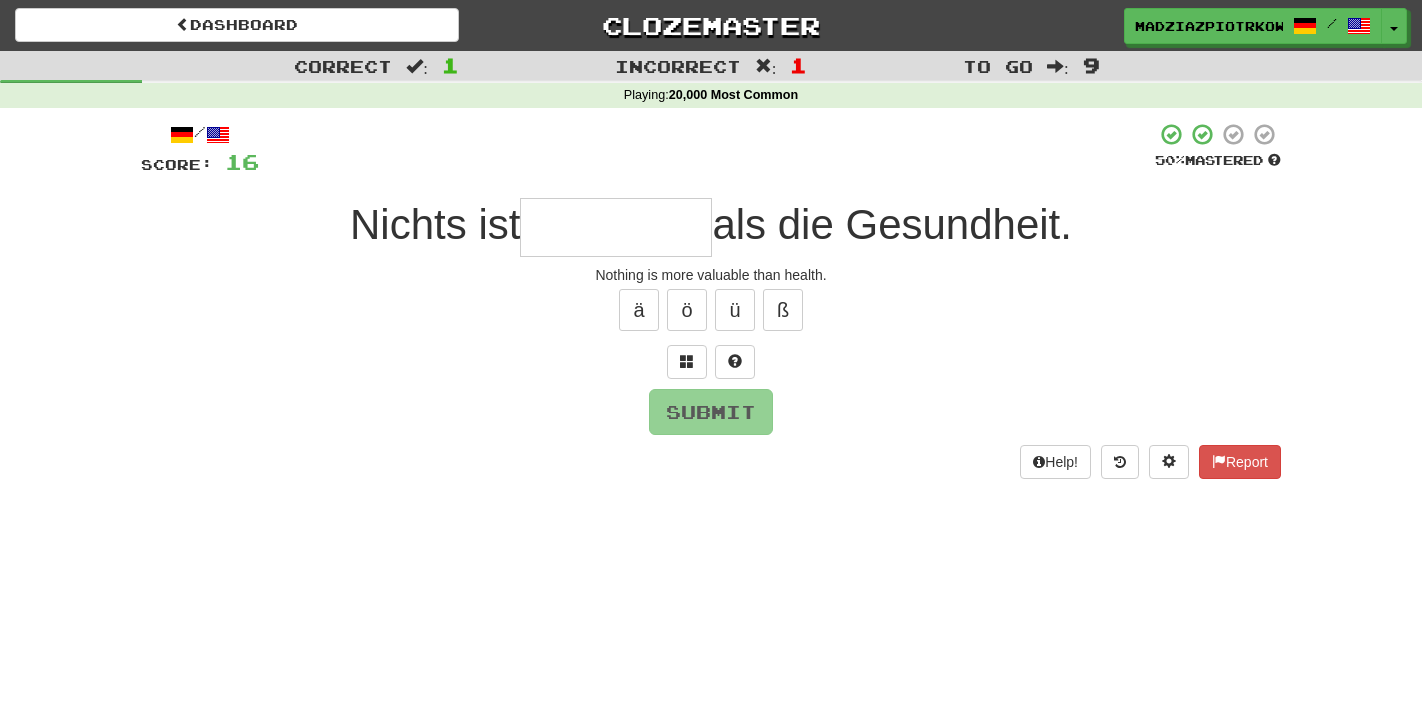 type on "*" 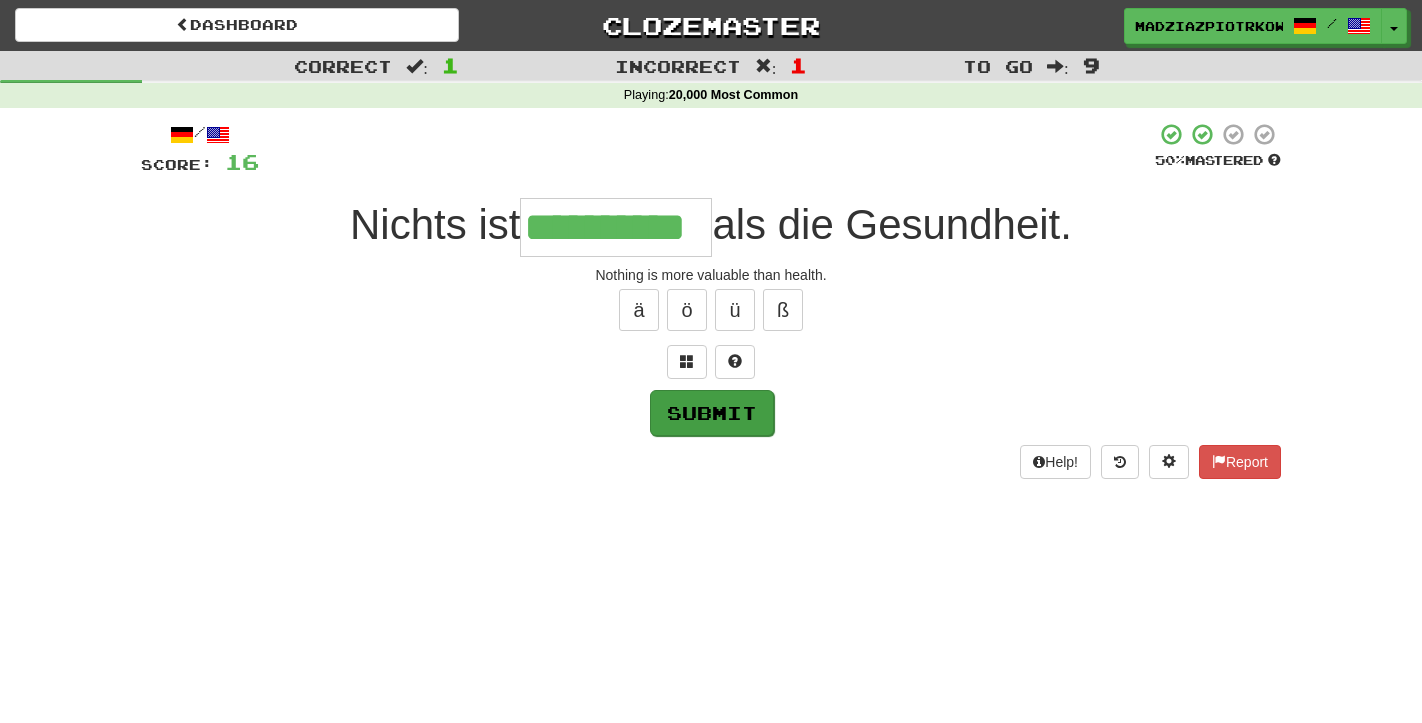 type on "**********" 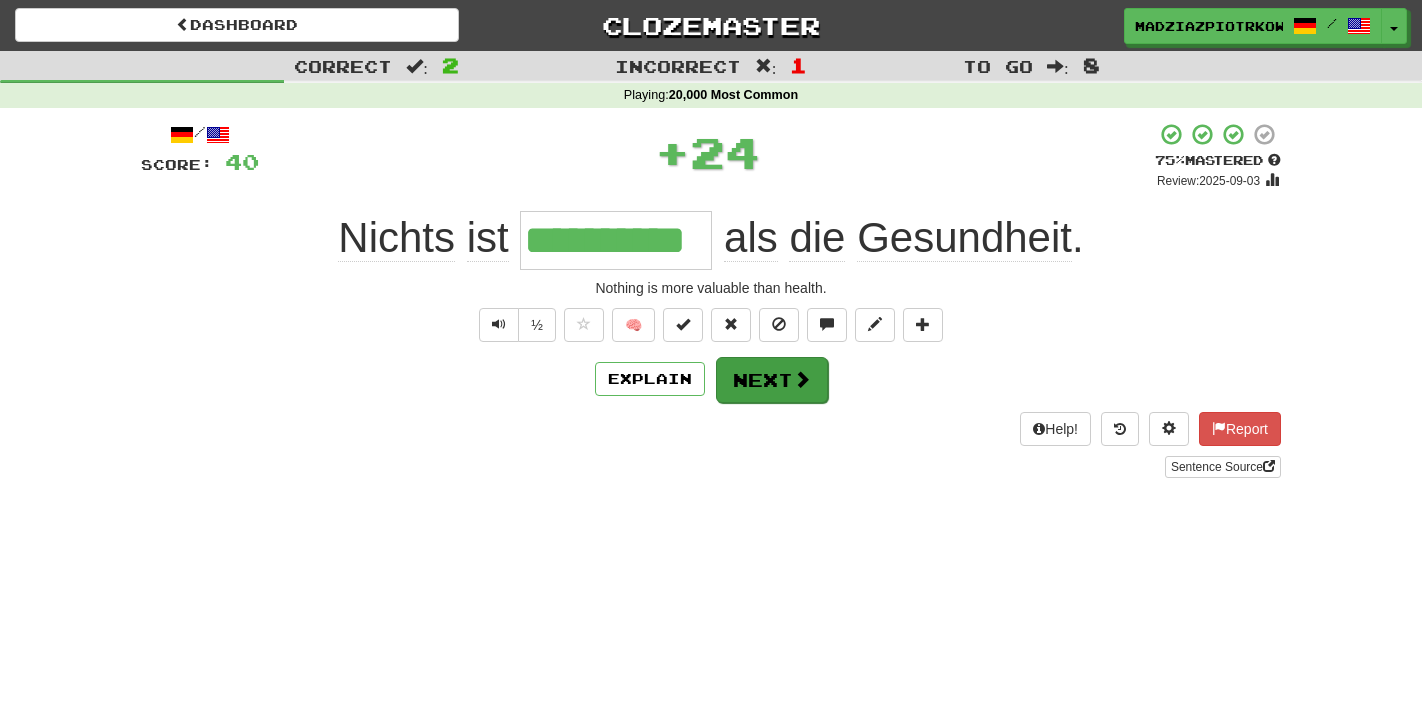 click on "Next" at bounding box center (772, 380) 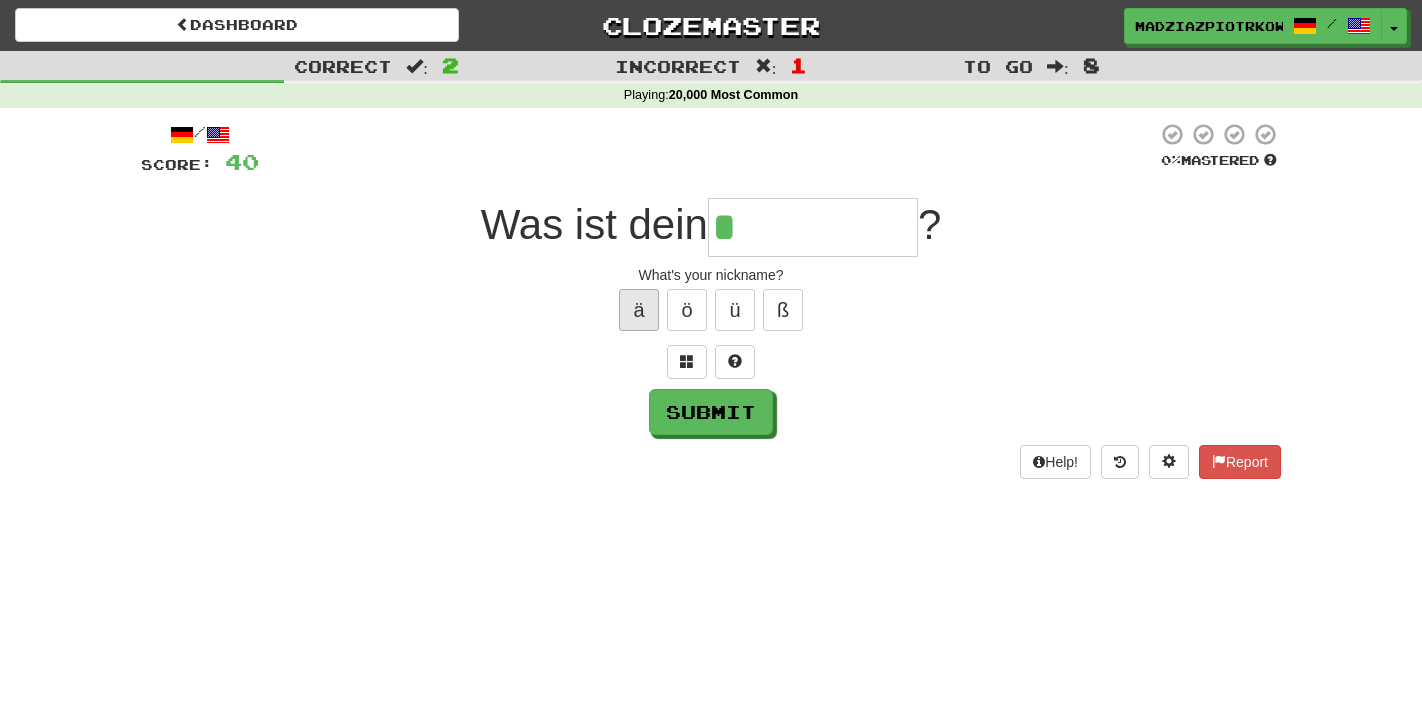 click on "ä" at bounding box center (639, 310) 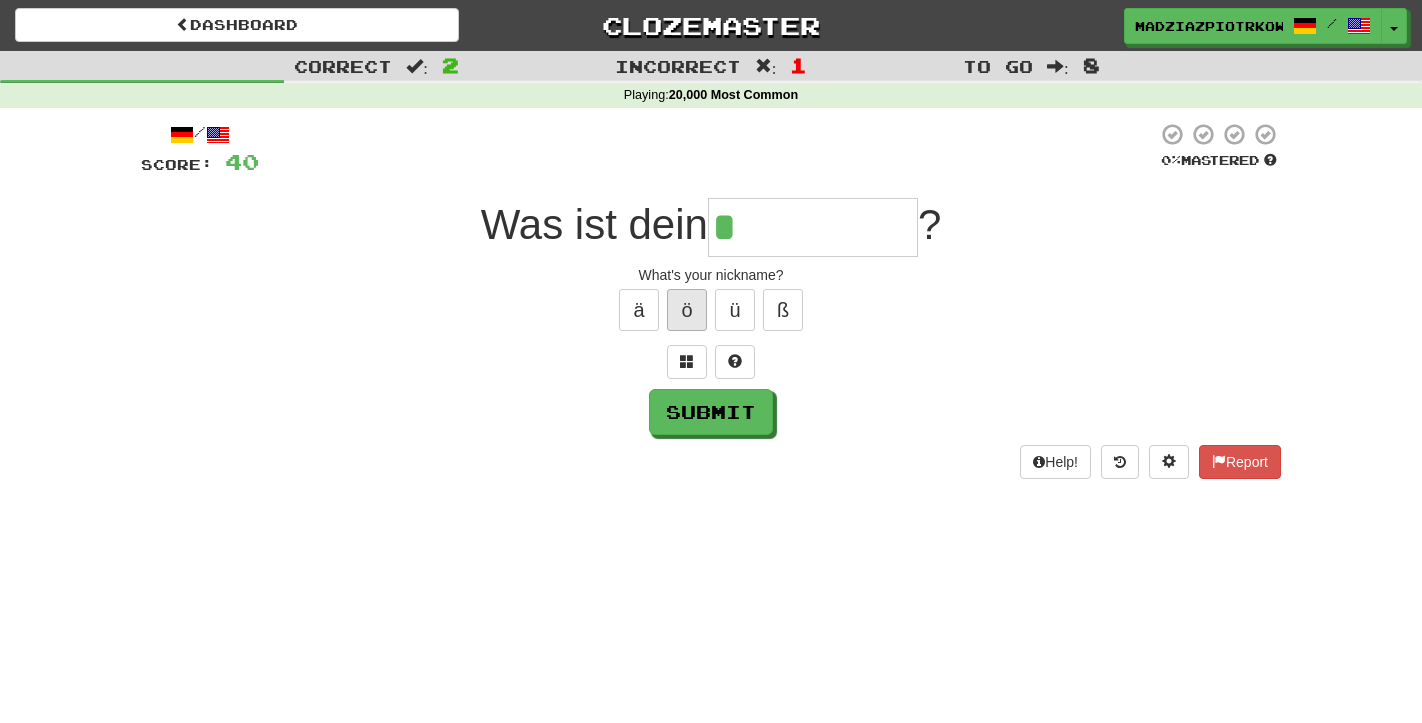 click on "ö" at bounding box center [687, 310] 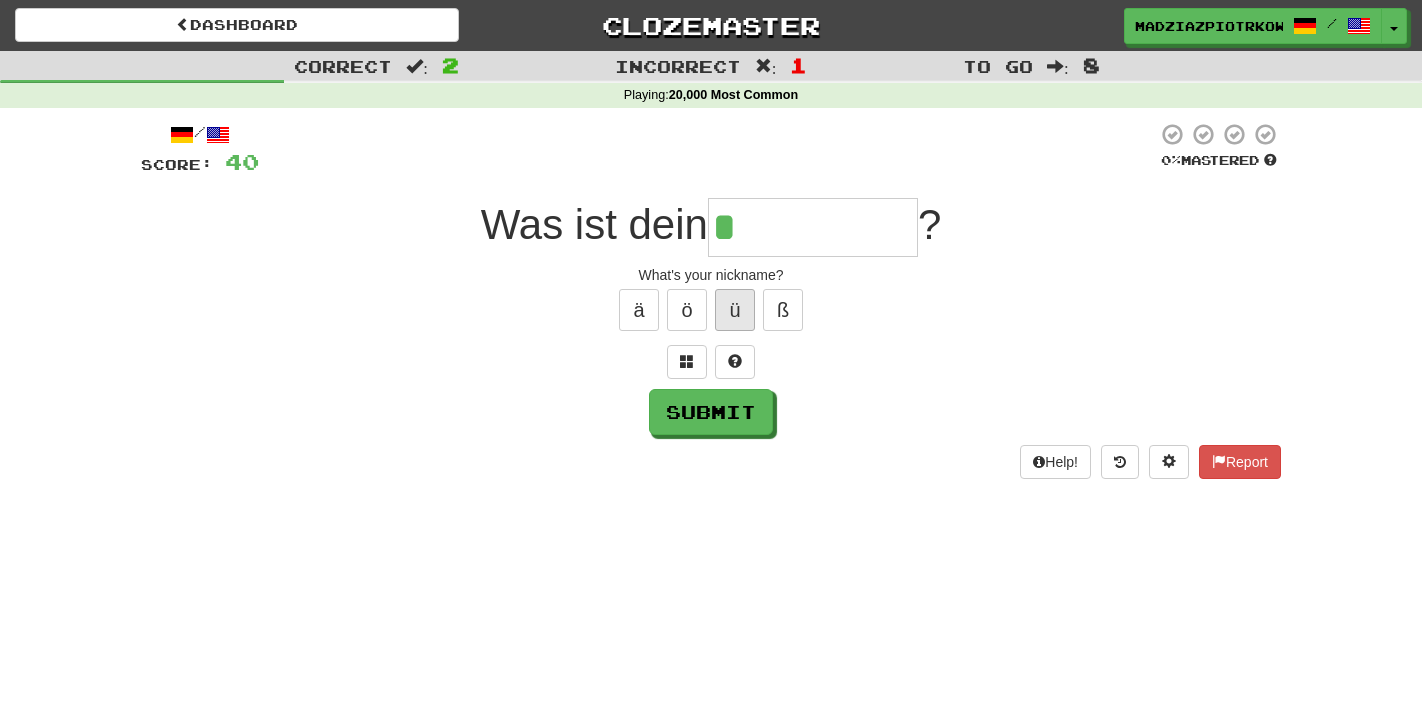 click on "ü" at bounding box center (735, 310) 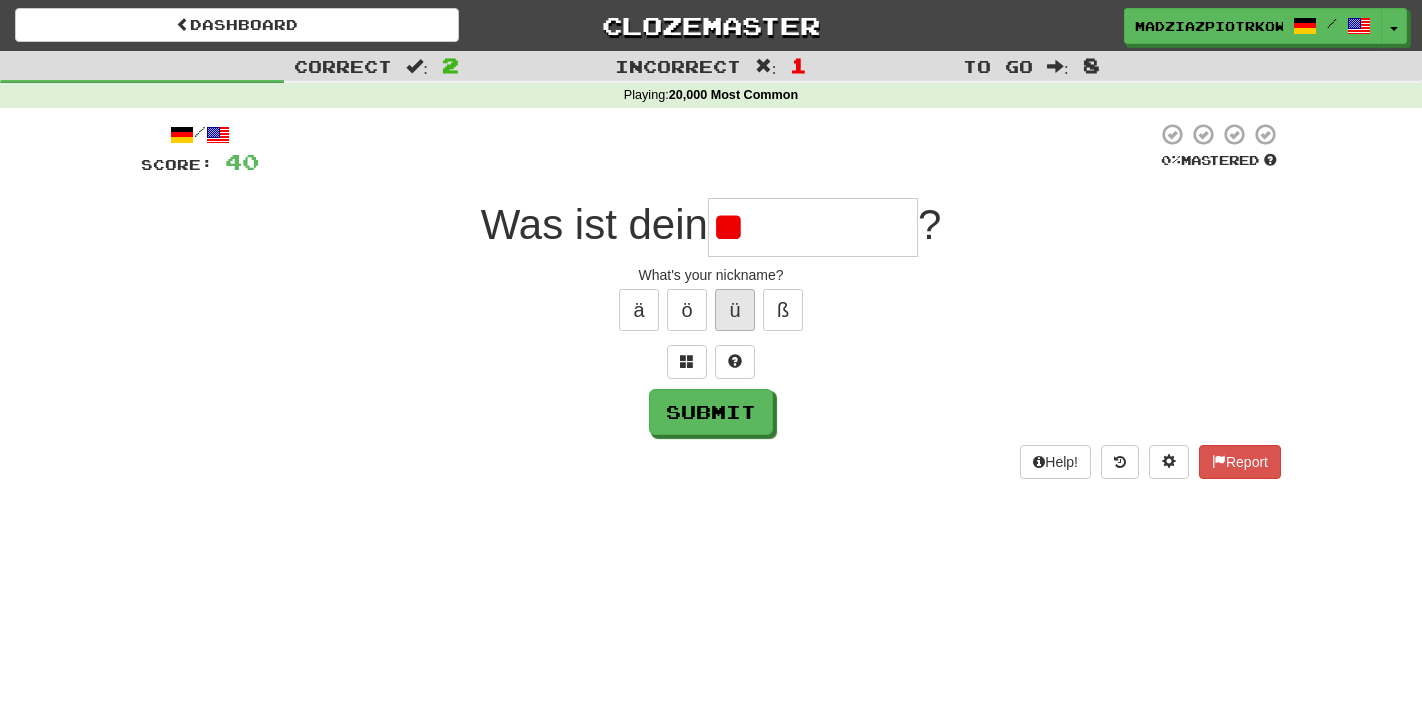 type on "*********" 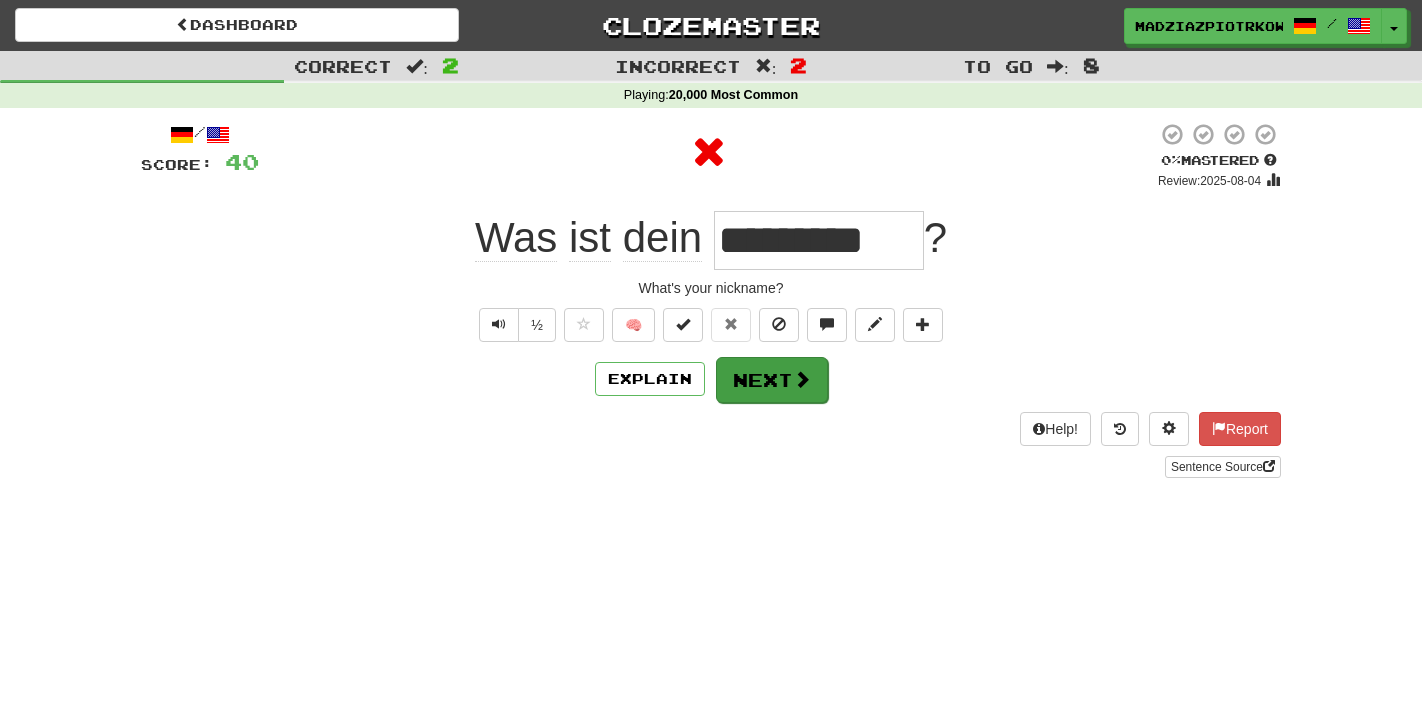 click on "Next" at bounding box center [772, 380] 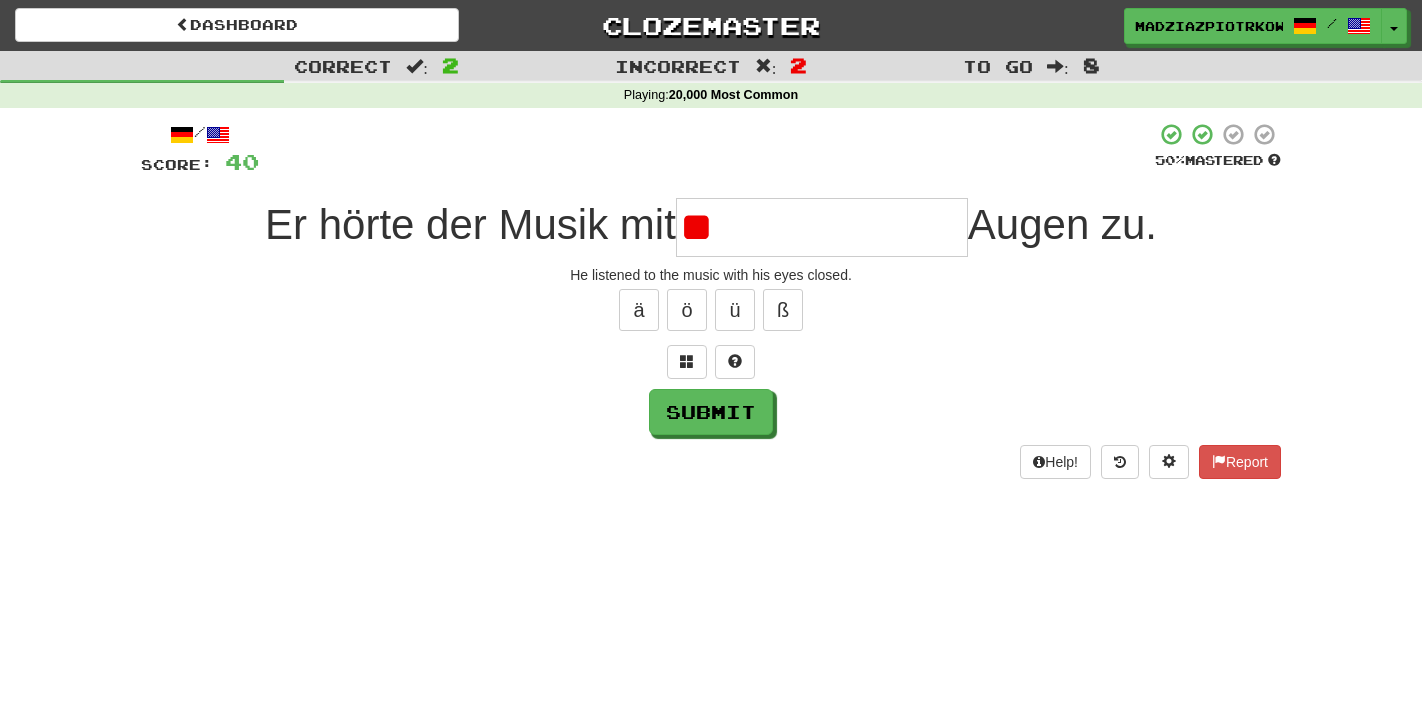 type on "*" 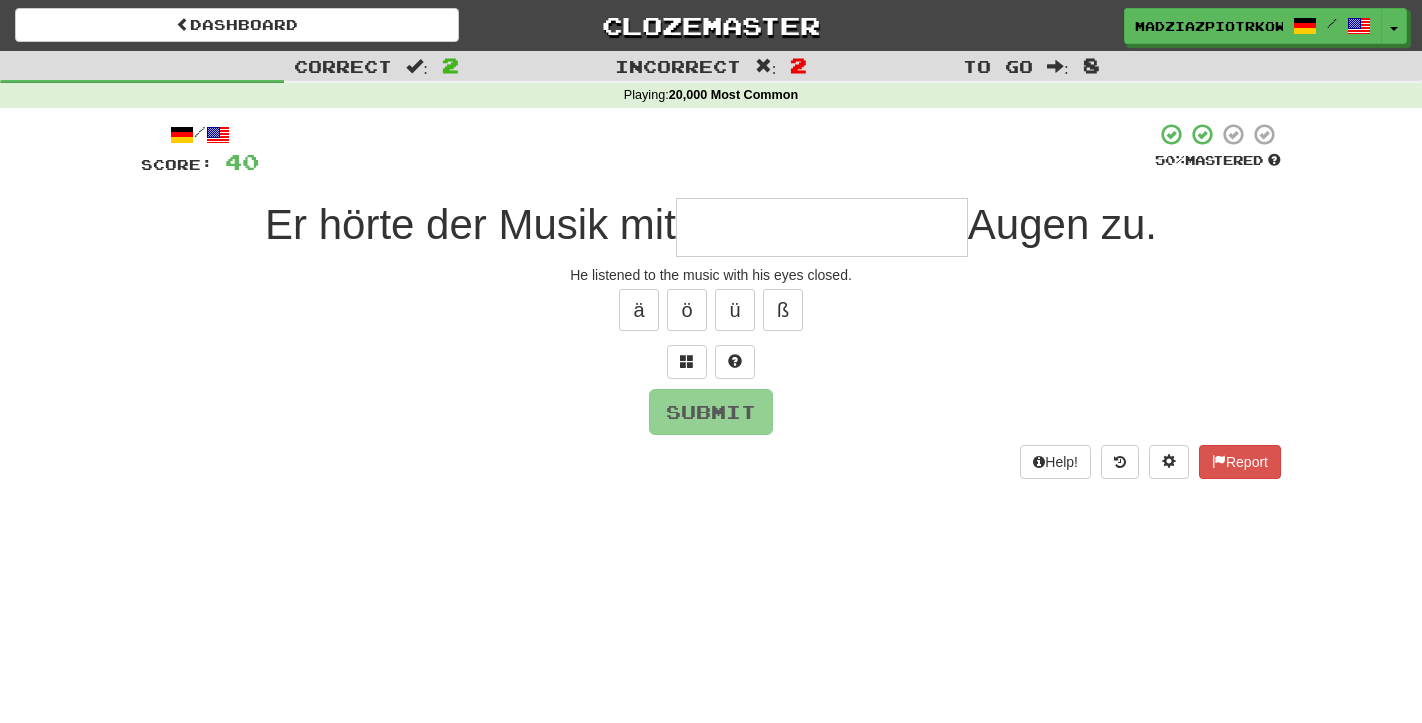type on "*" 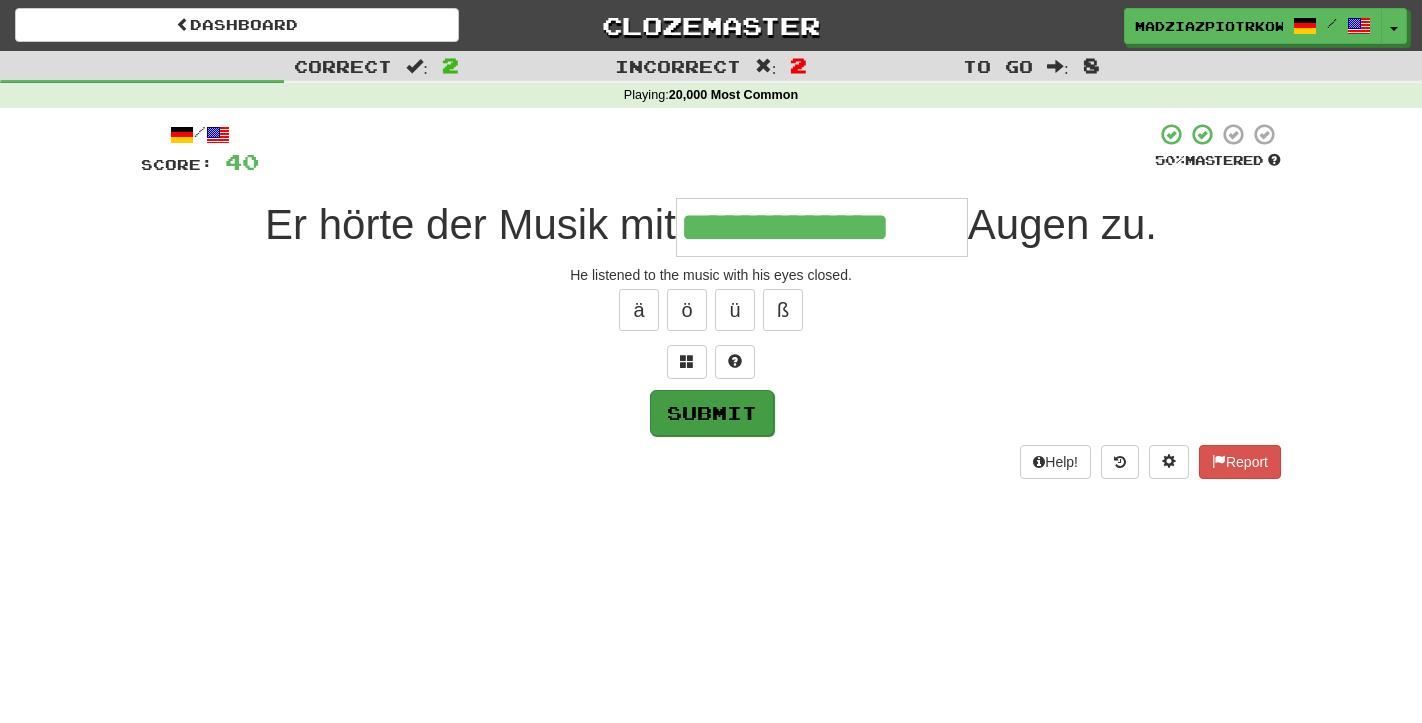 type on "**********" 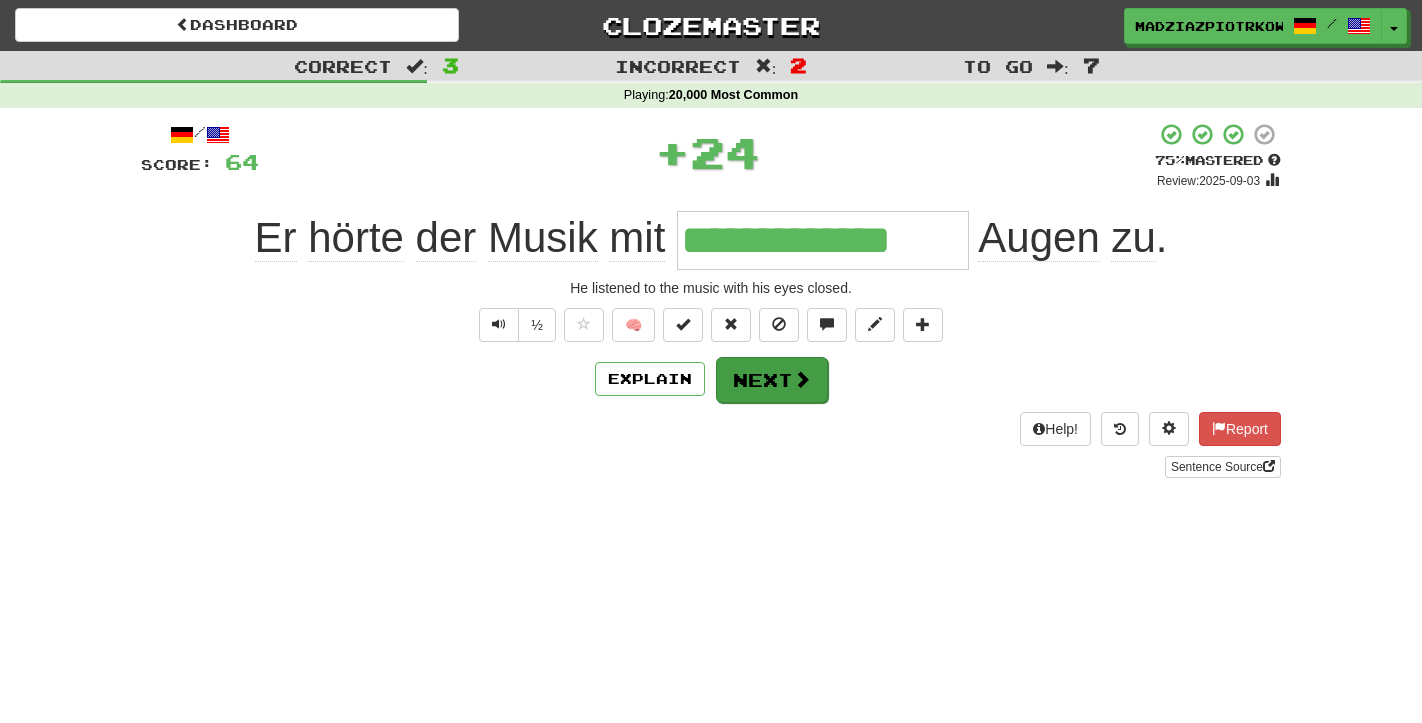 click on "Next" at bounding box center (772, 380) 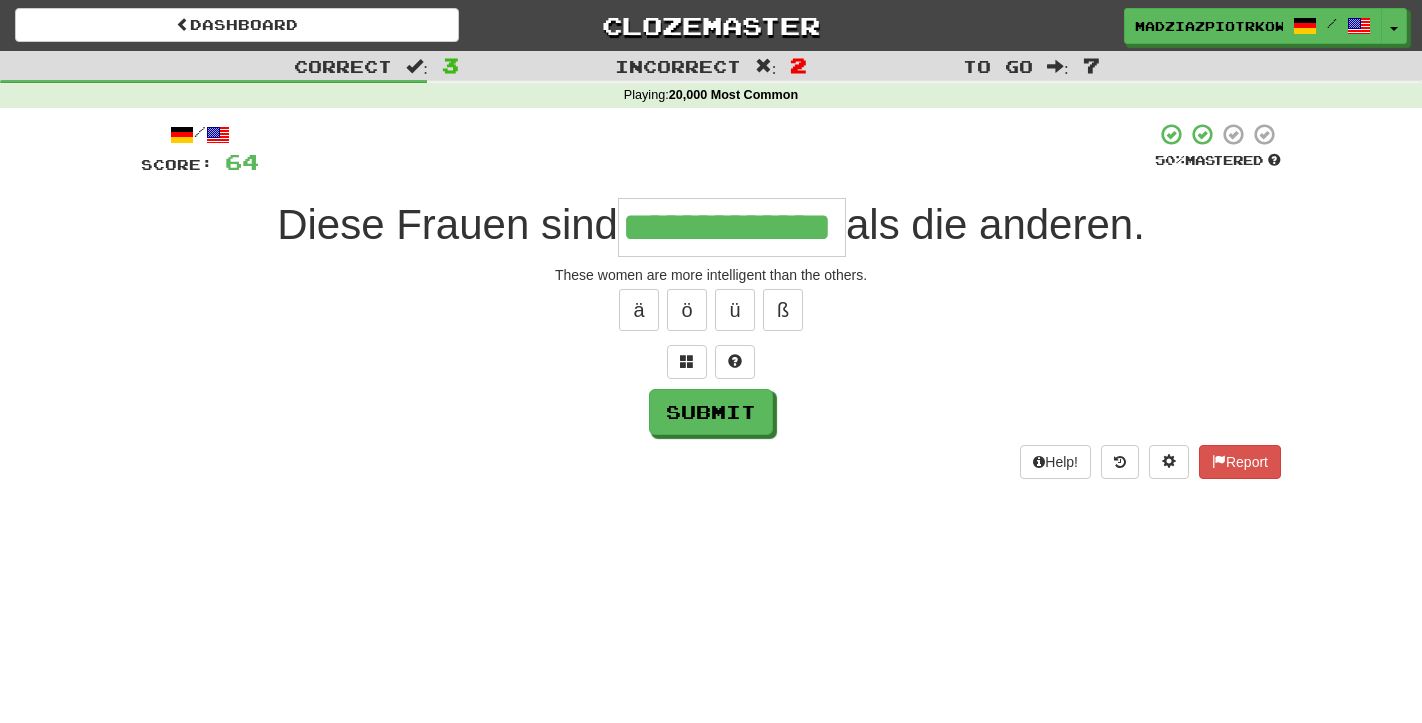 type on "**********" 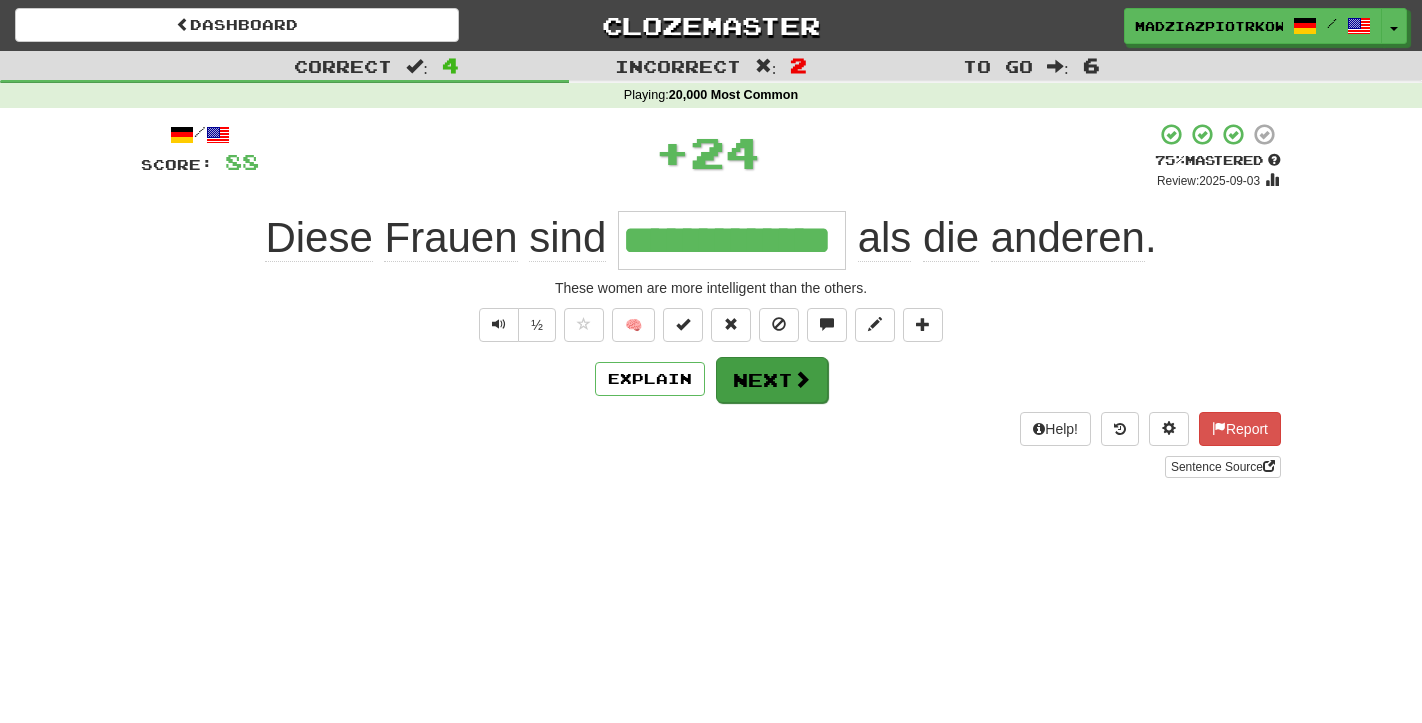 click on "Next" at bounding box center (772, 380) 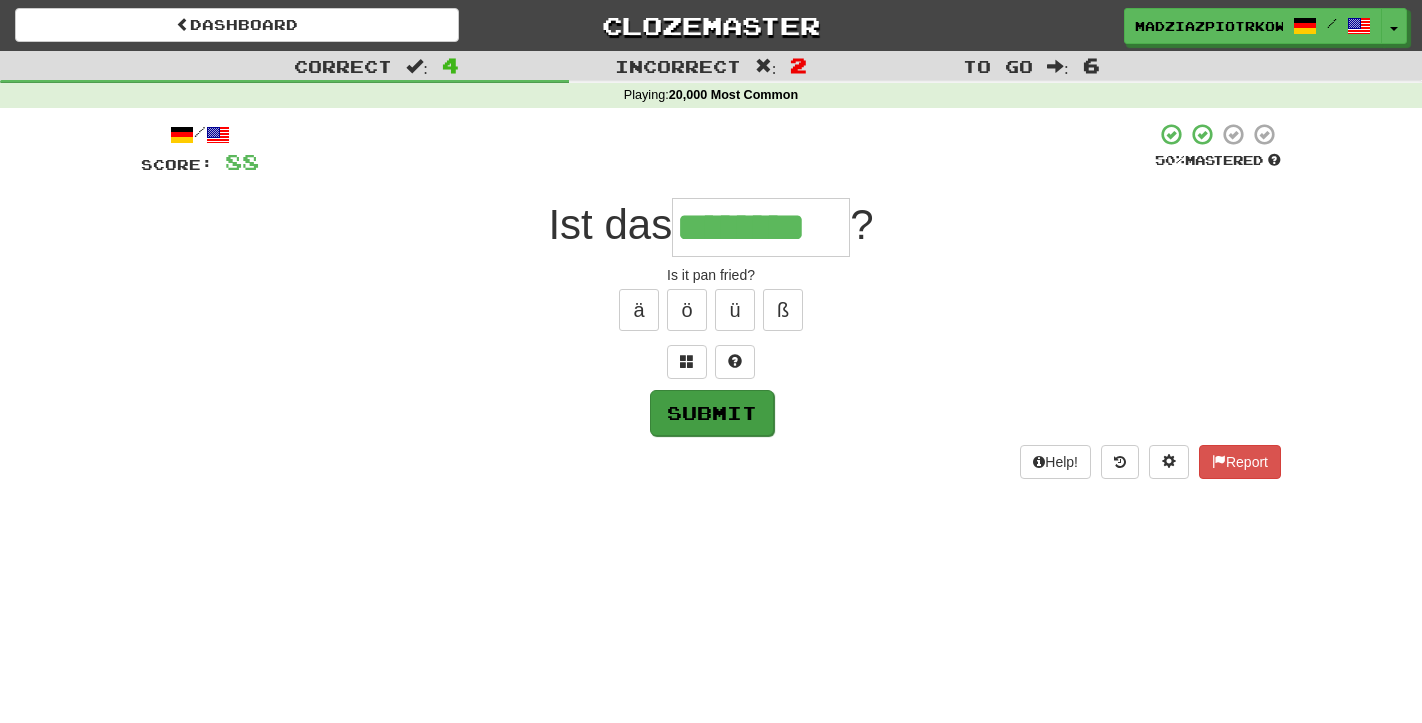 type on "********" 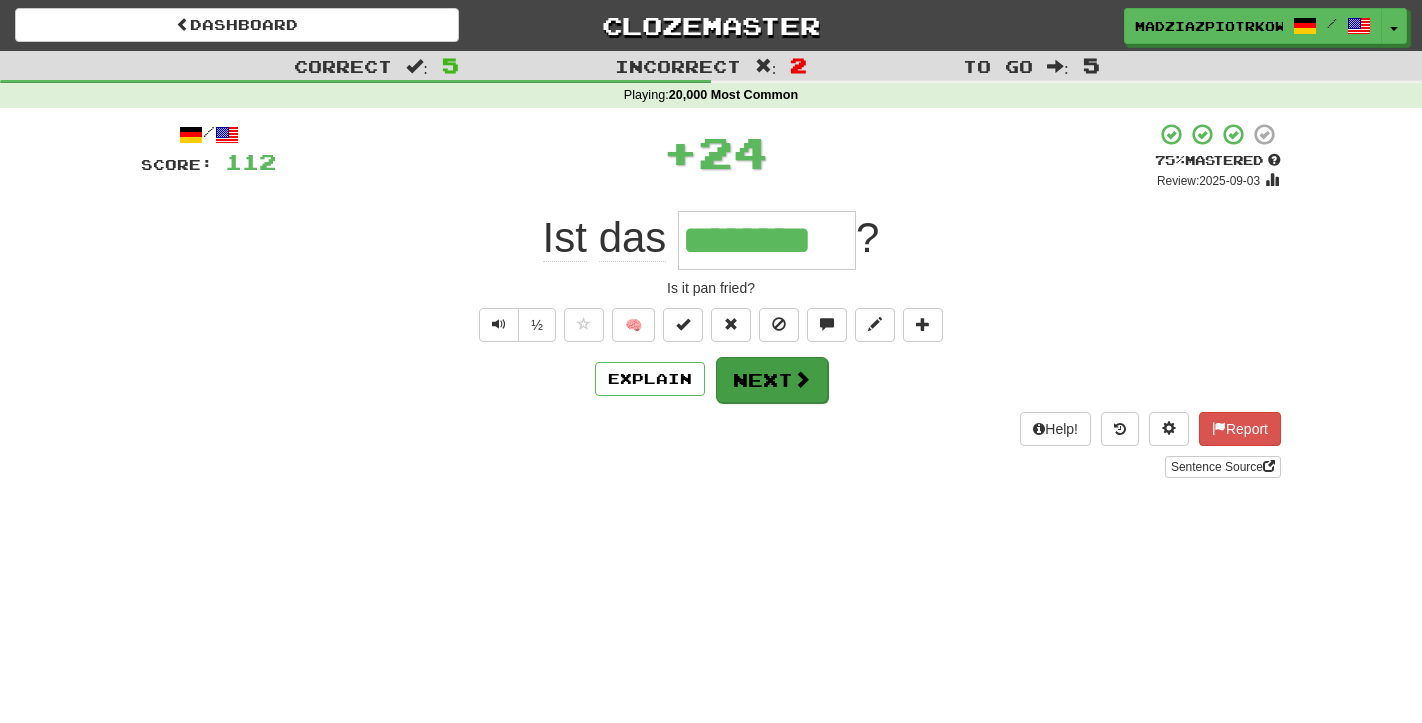 click on "Next" at bounding box center (772, 380) 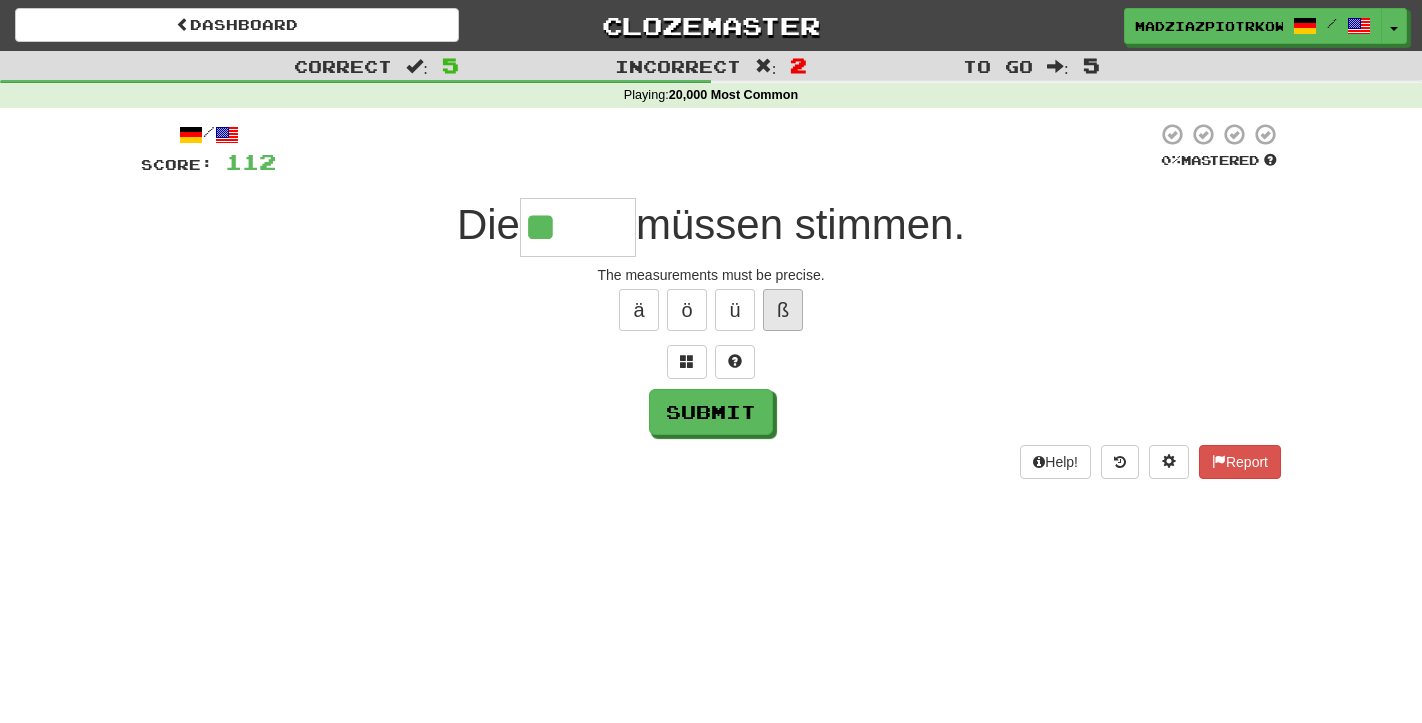 click on "ß" at bounding box center (783, 310) 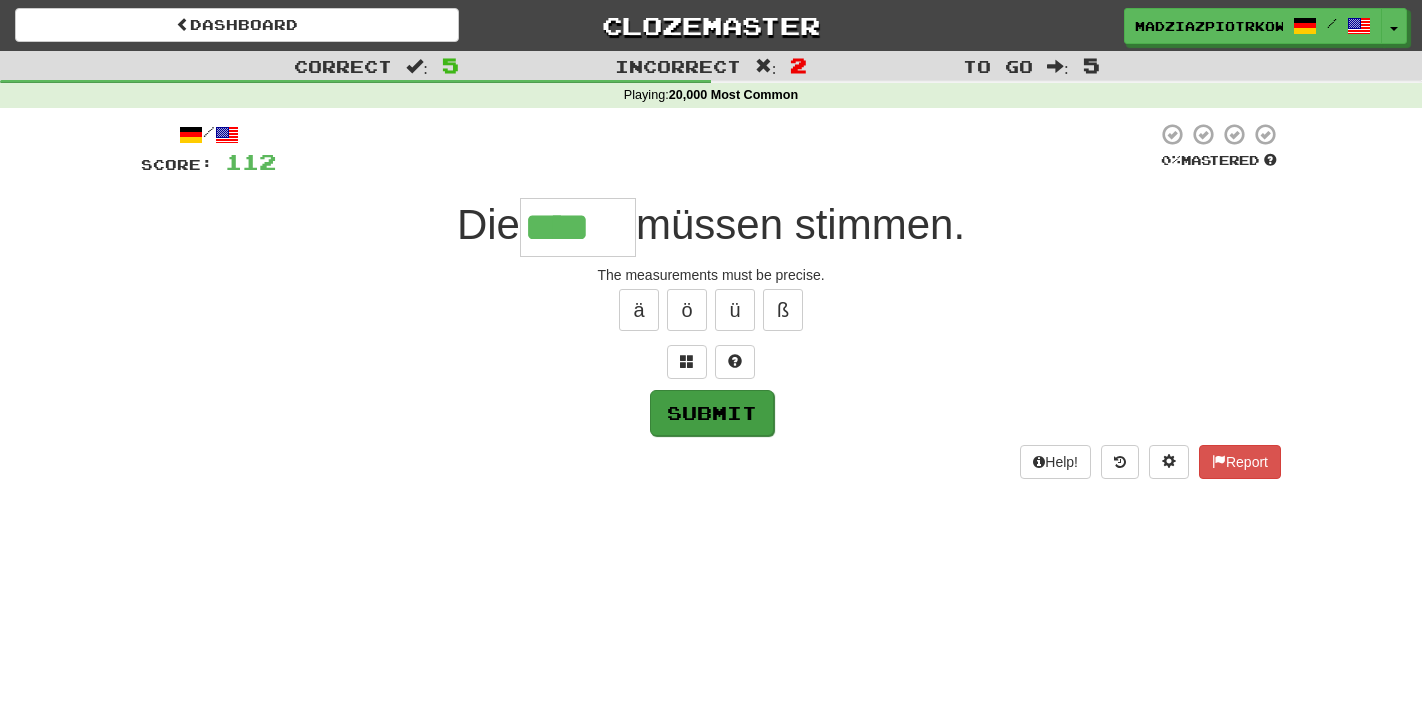click on "Submit" at bounding box center [712, 413] 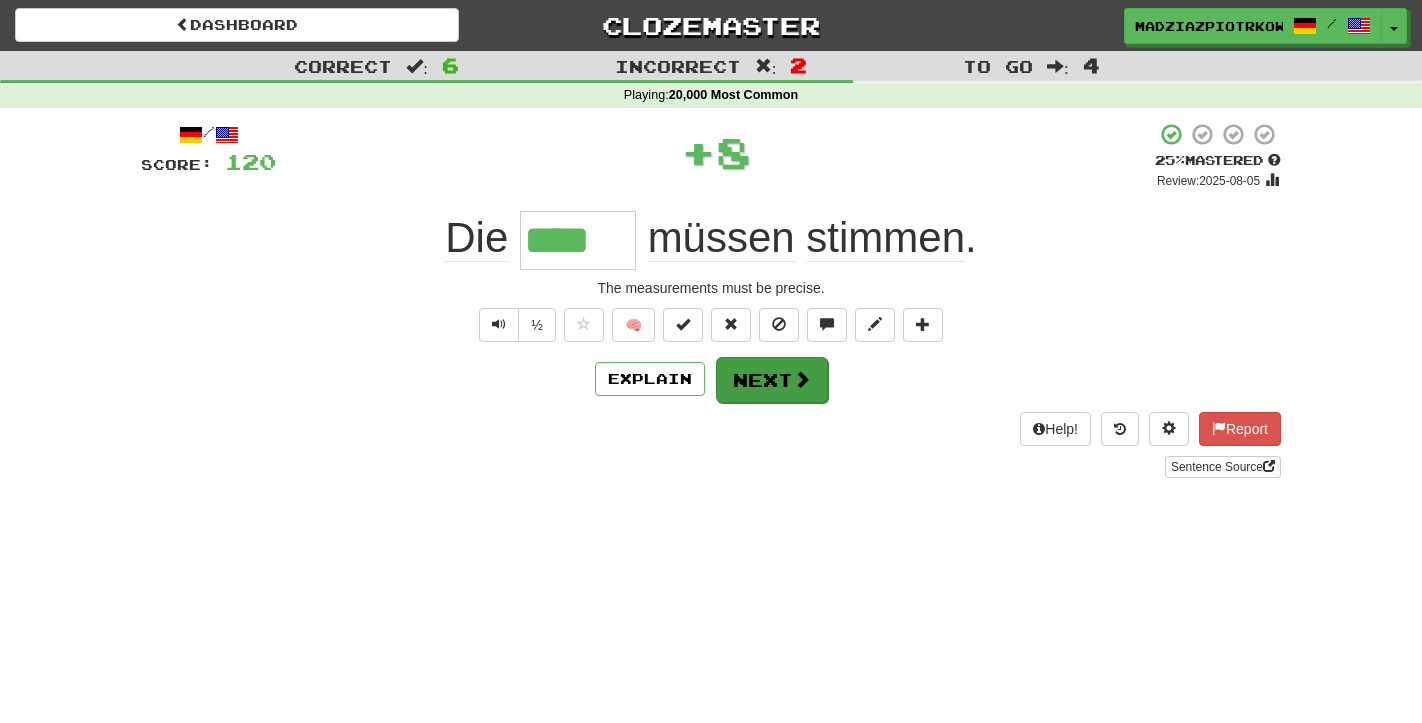 click on "Next" at bounding box center [772, 380] 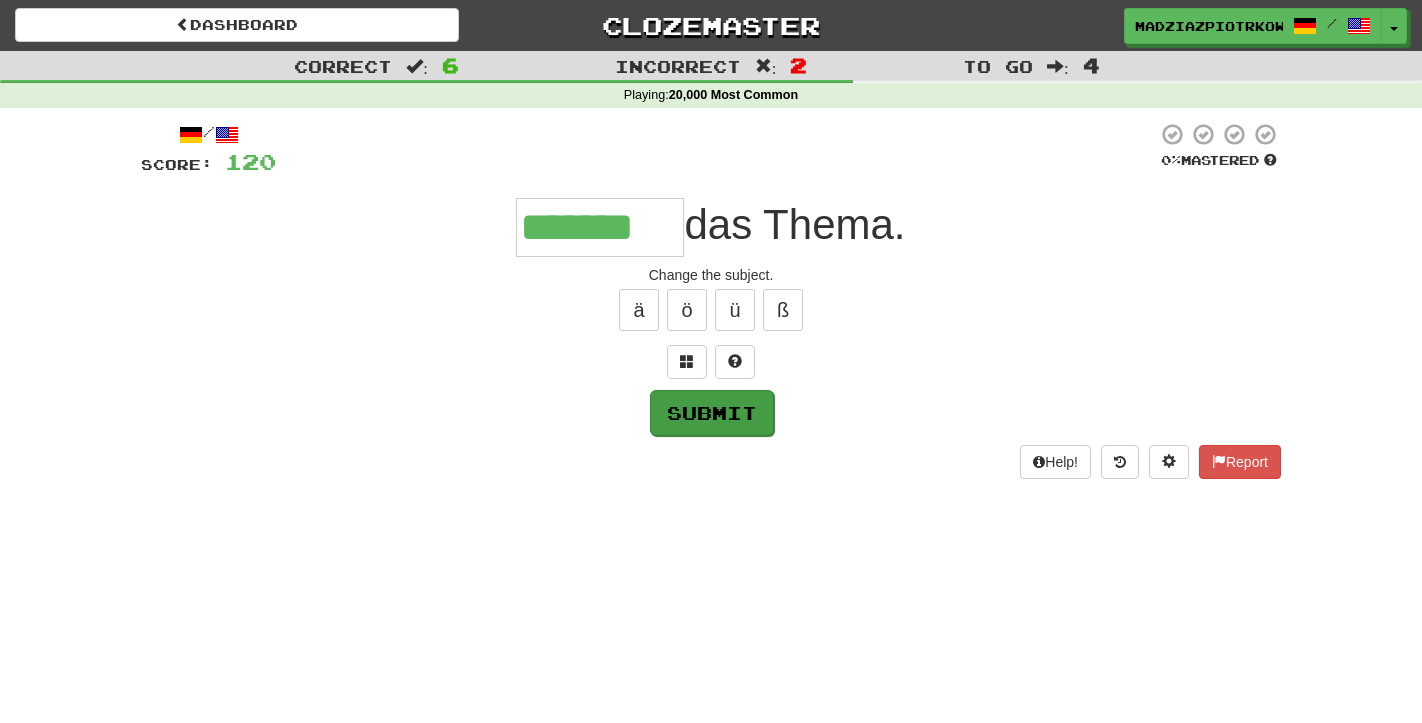 click on "Submit" at bounding box center [712, 413] 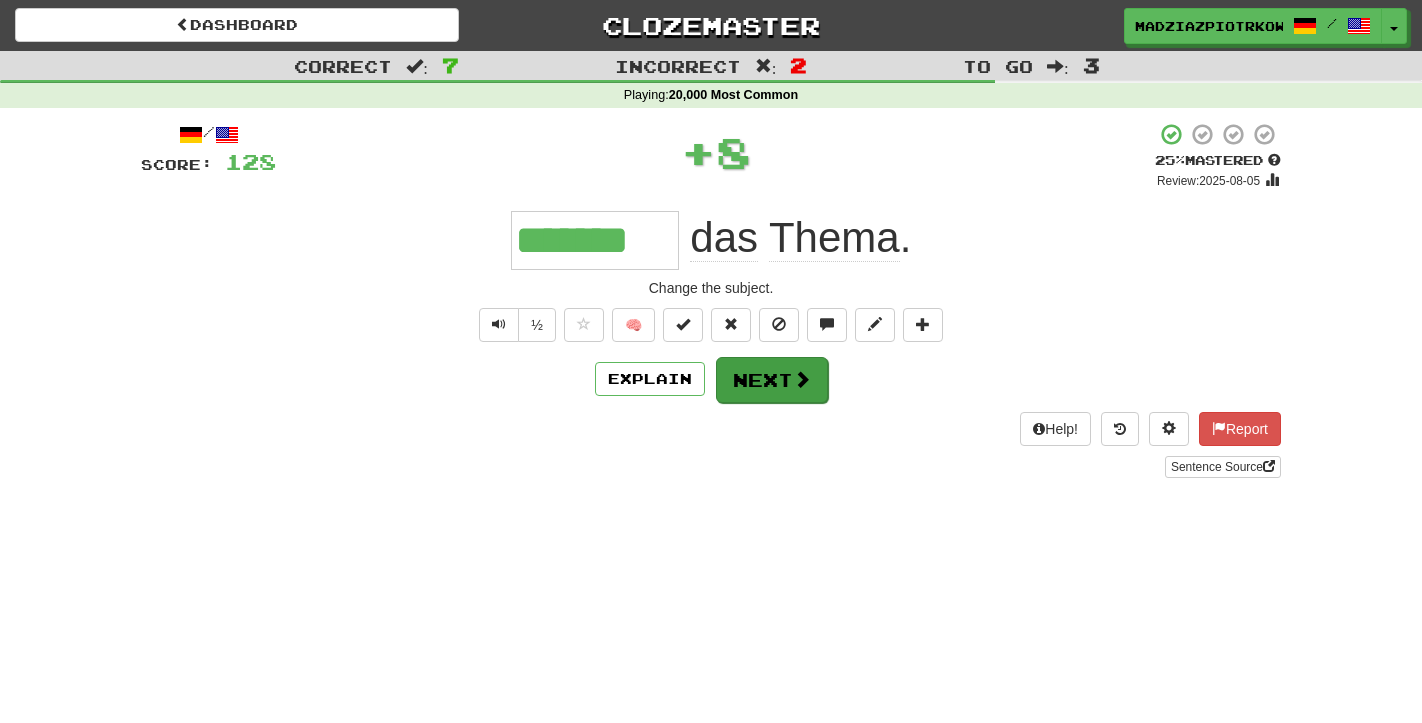 click on "Next" at bounding box center (772, 380) 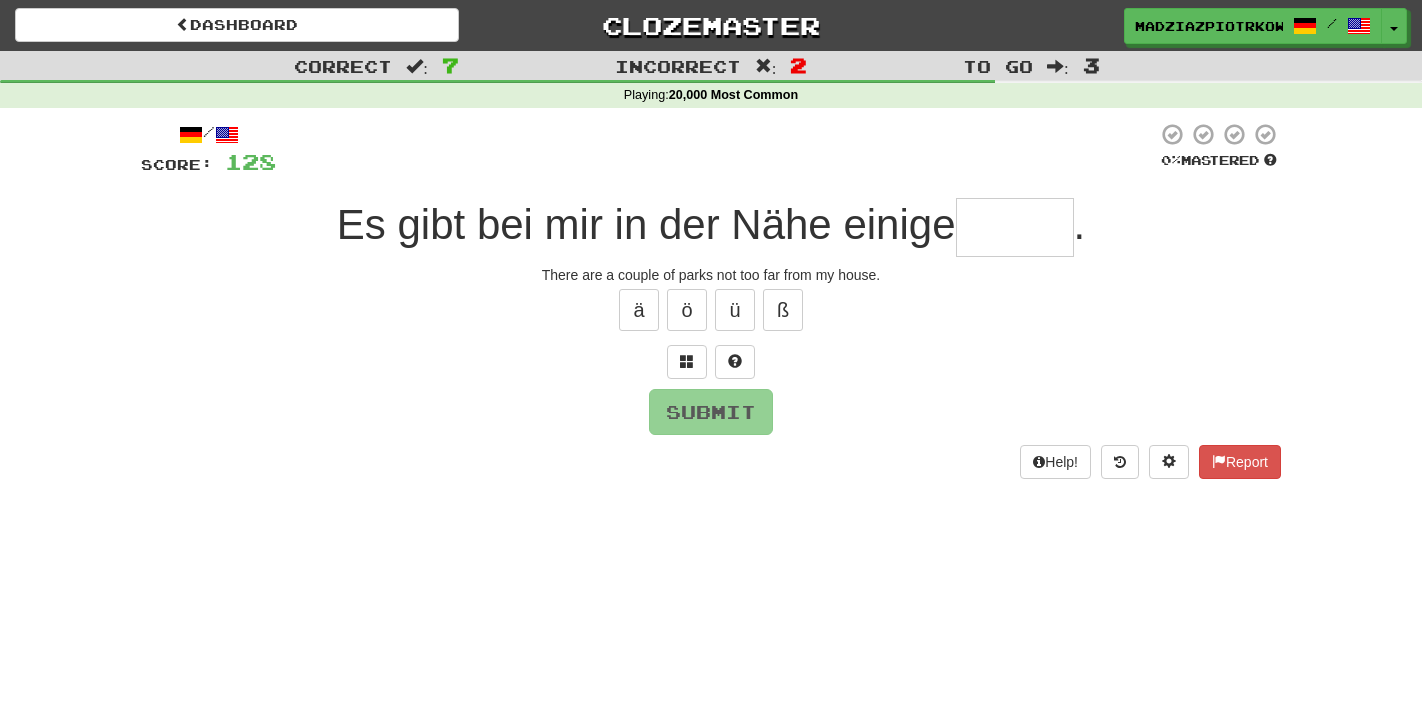 type on "*" 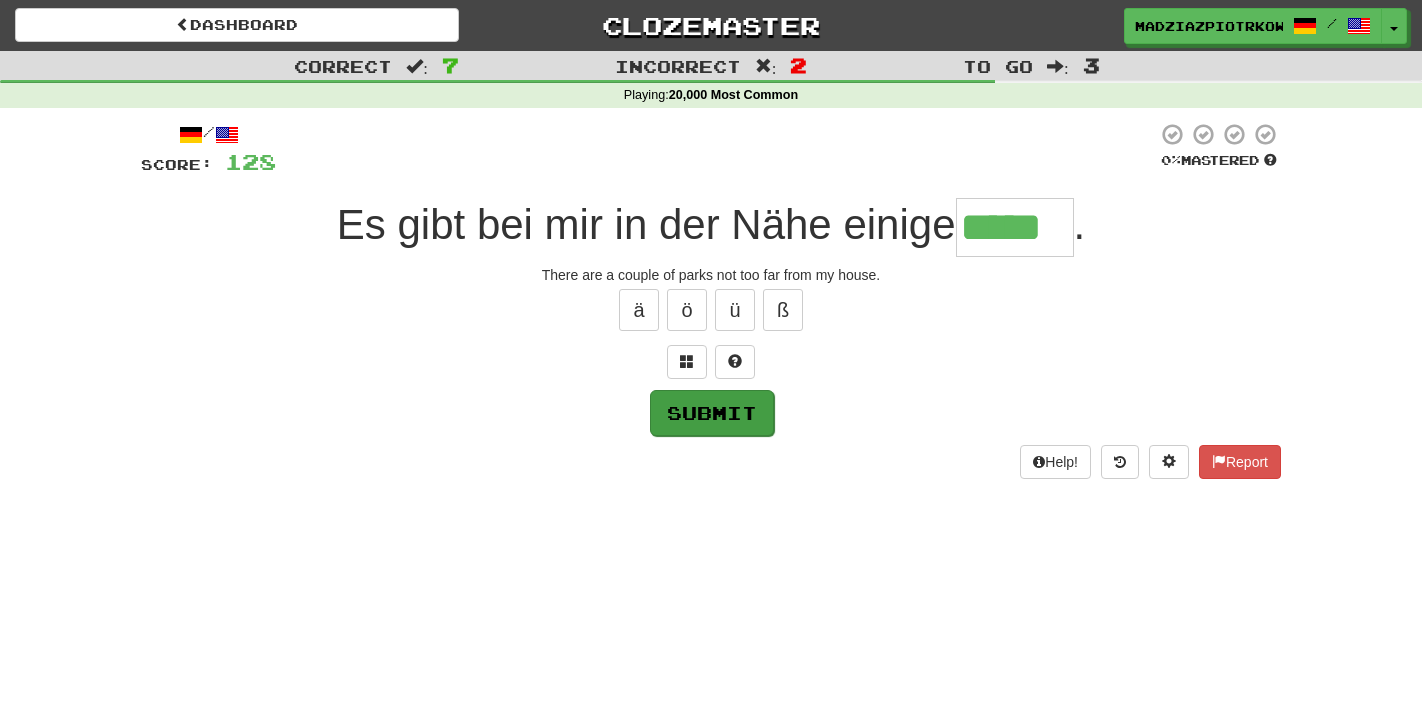 click on "Submit" at bounding box center (712, 413) 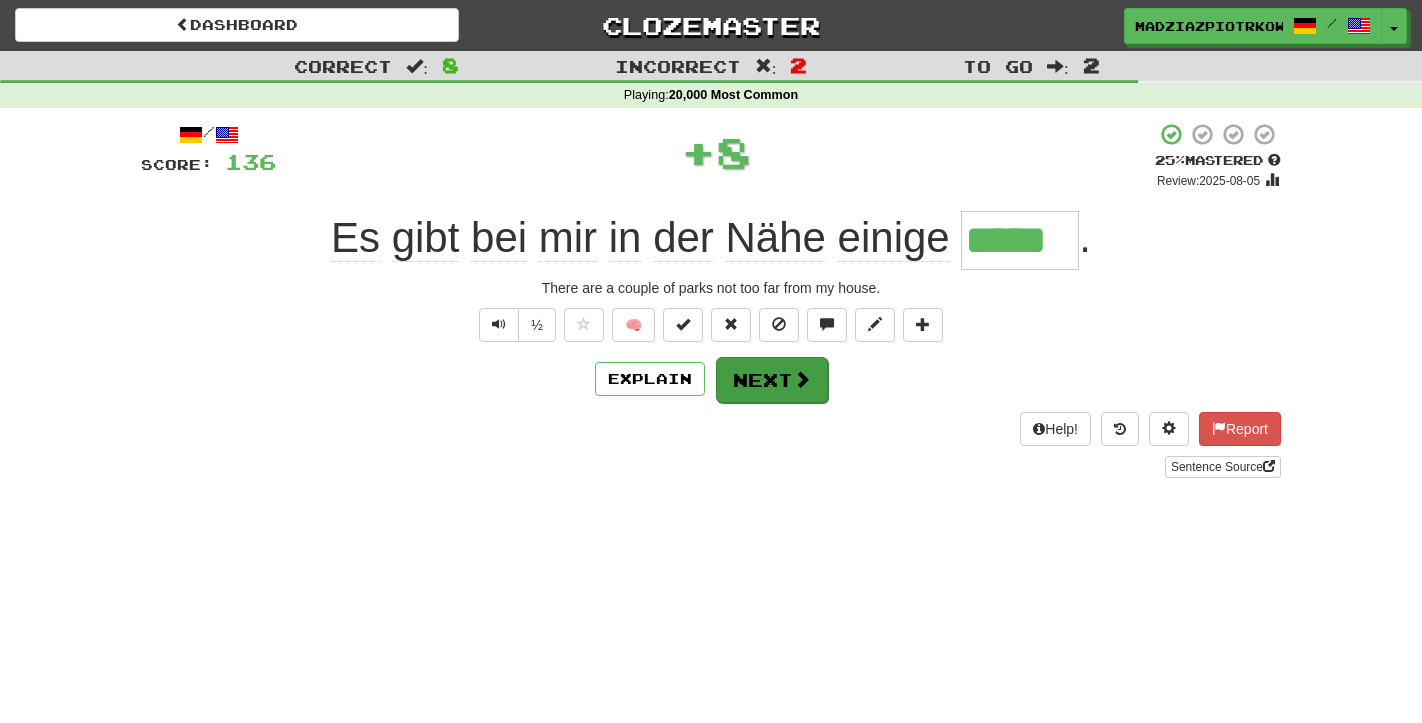 click on "Next" at bounding box center (772, 380) 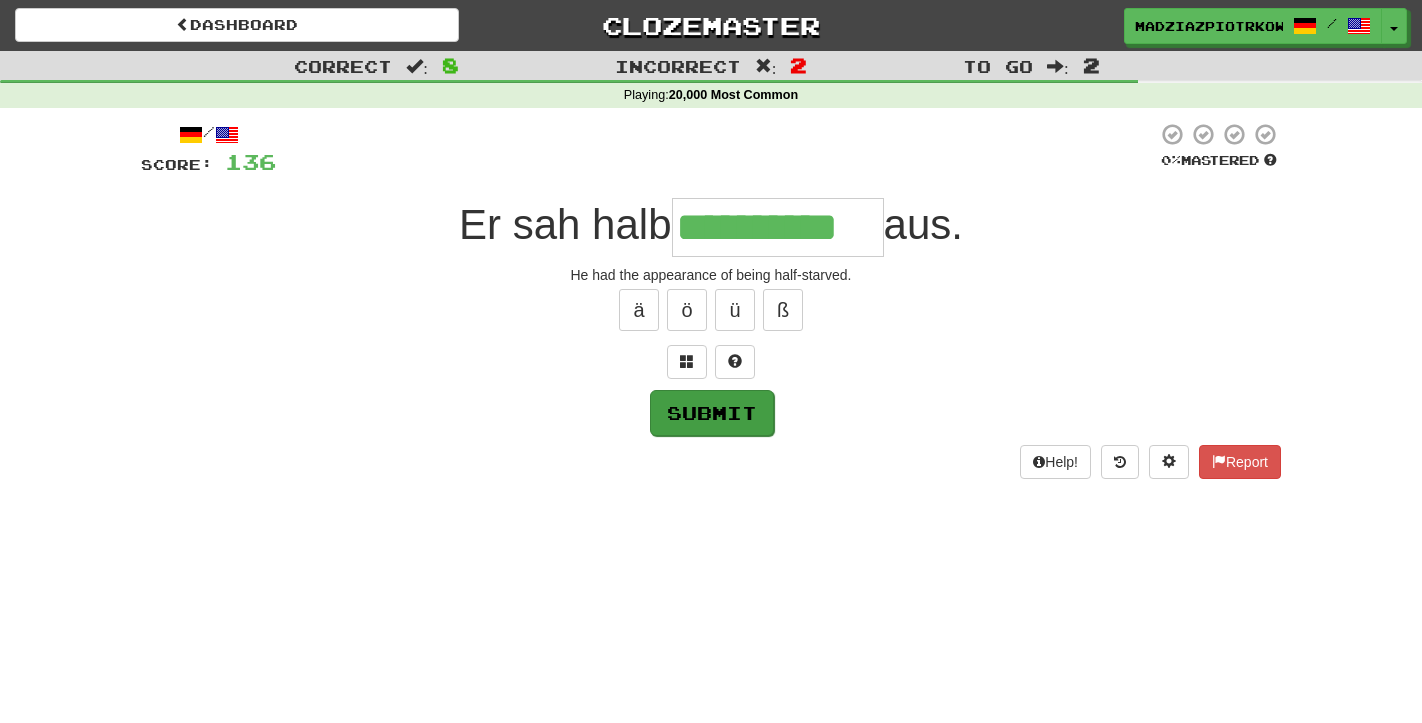 type on "**********" 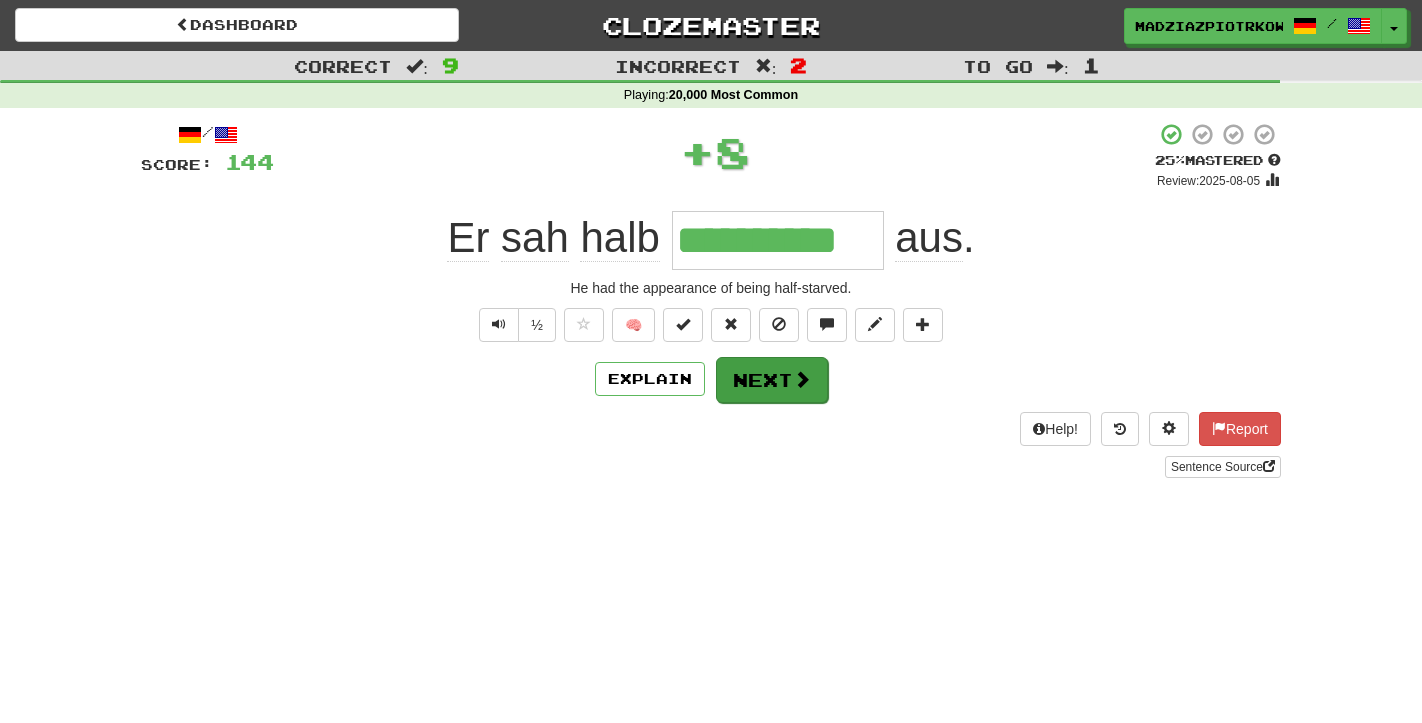 click on "Next" at bounding box center [772, 380] 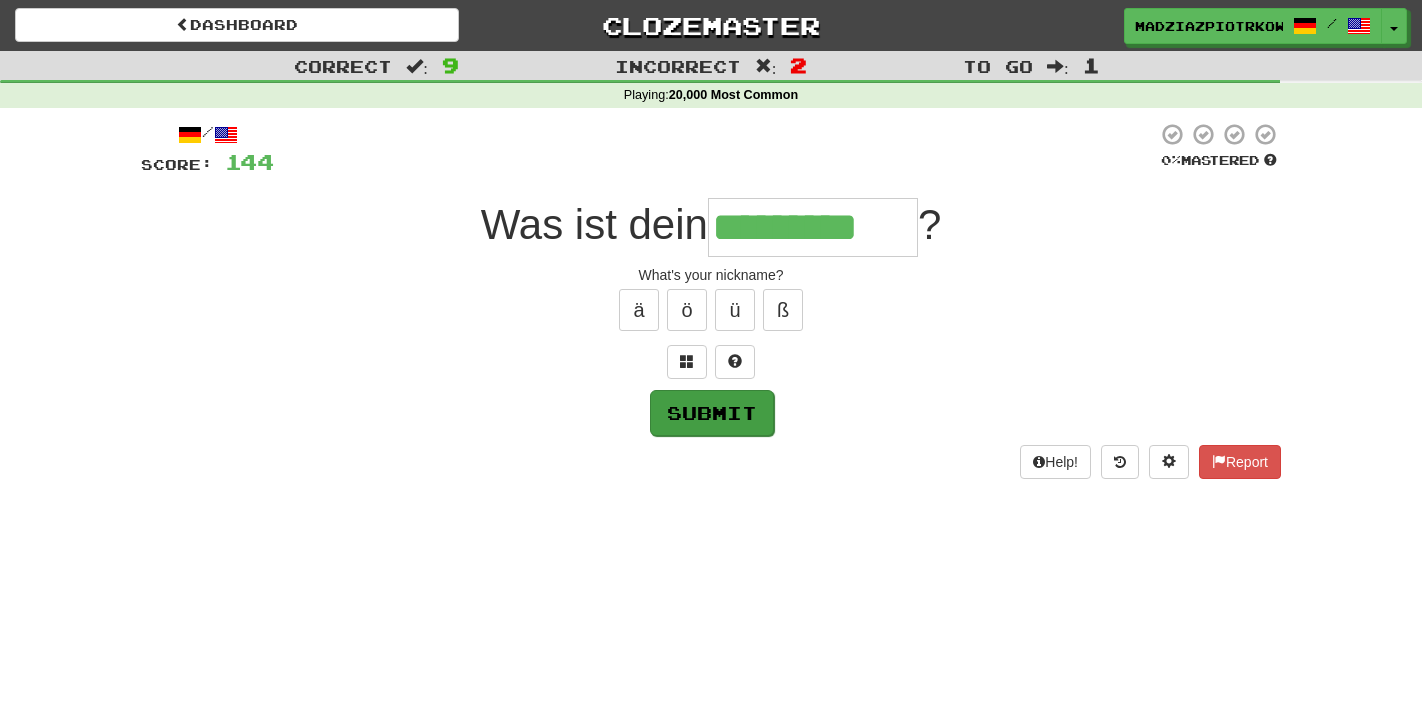 click on "Submit" at bounding box center [712, 413] 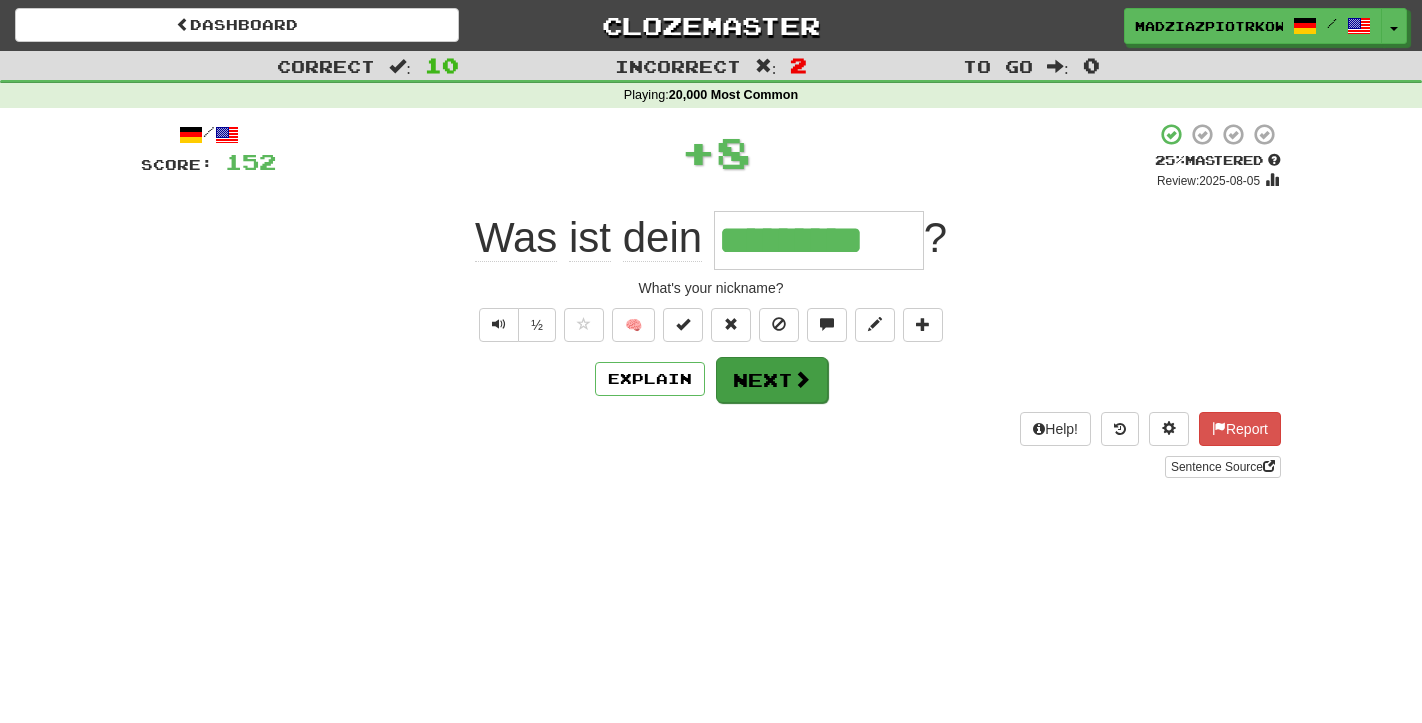 click on "Next" at bounding box center (772, 380) 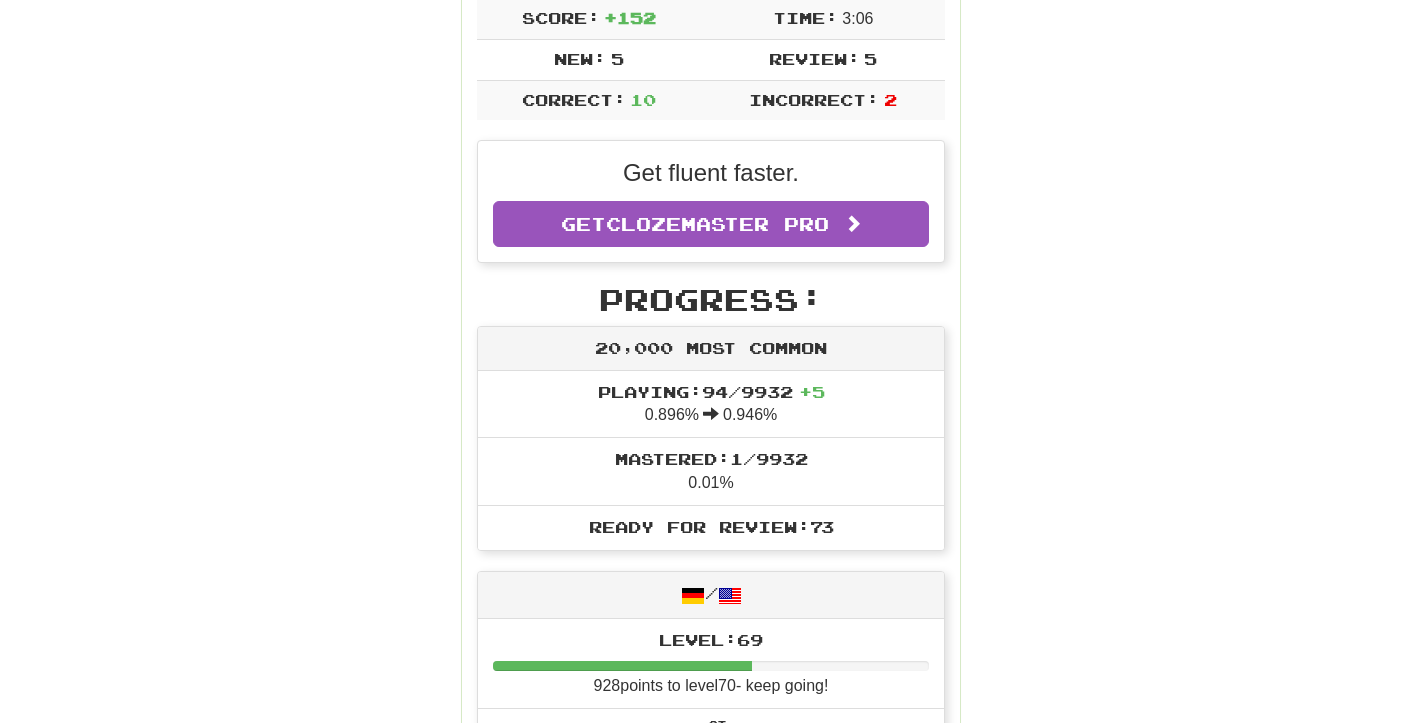 scroll, scrollTop: 0, scrollLeft: 0, axis: both 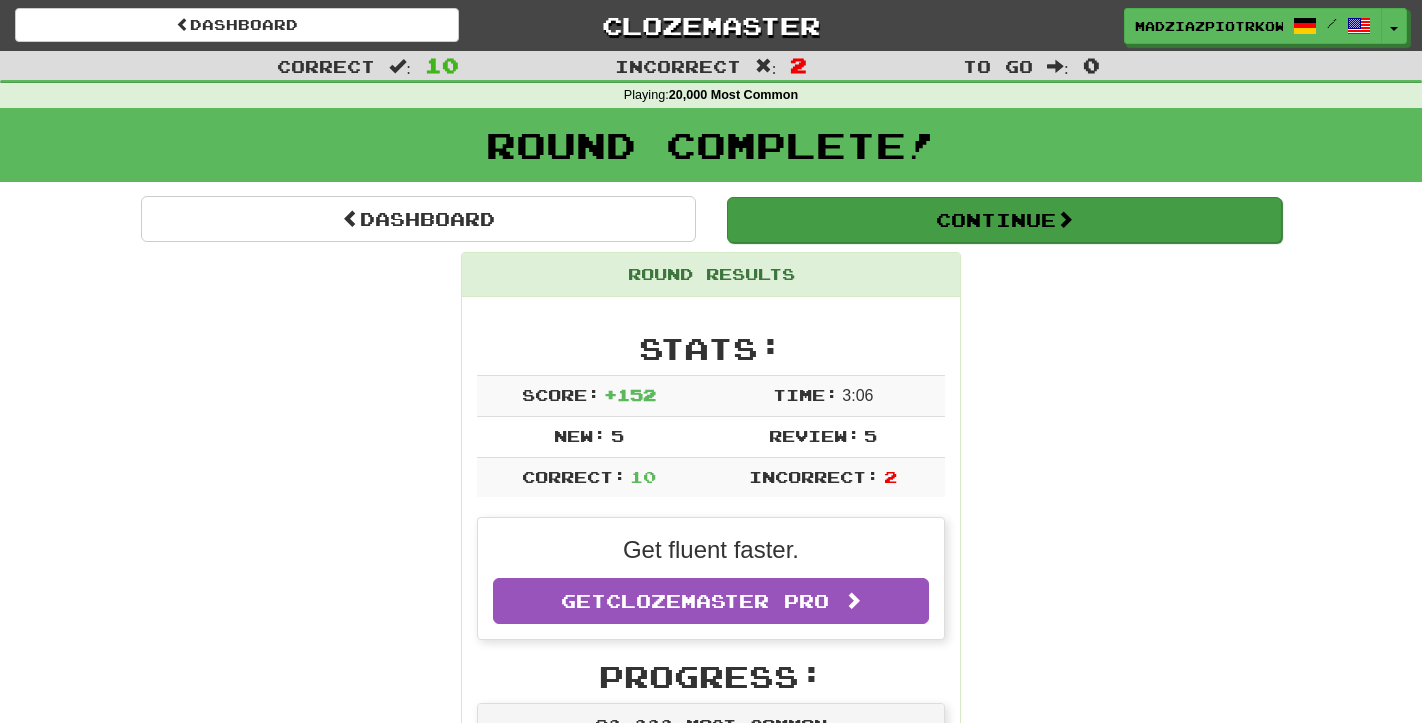 click on "Continue" at bounding box center (1004, 220) 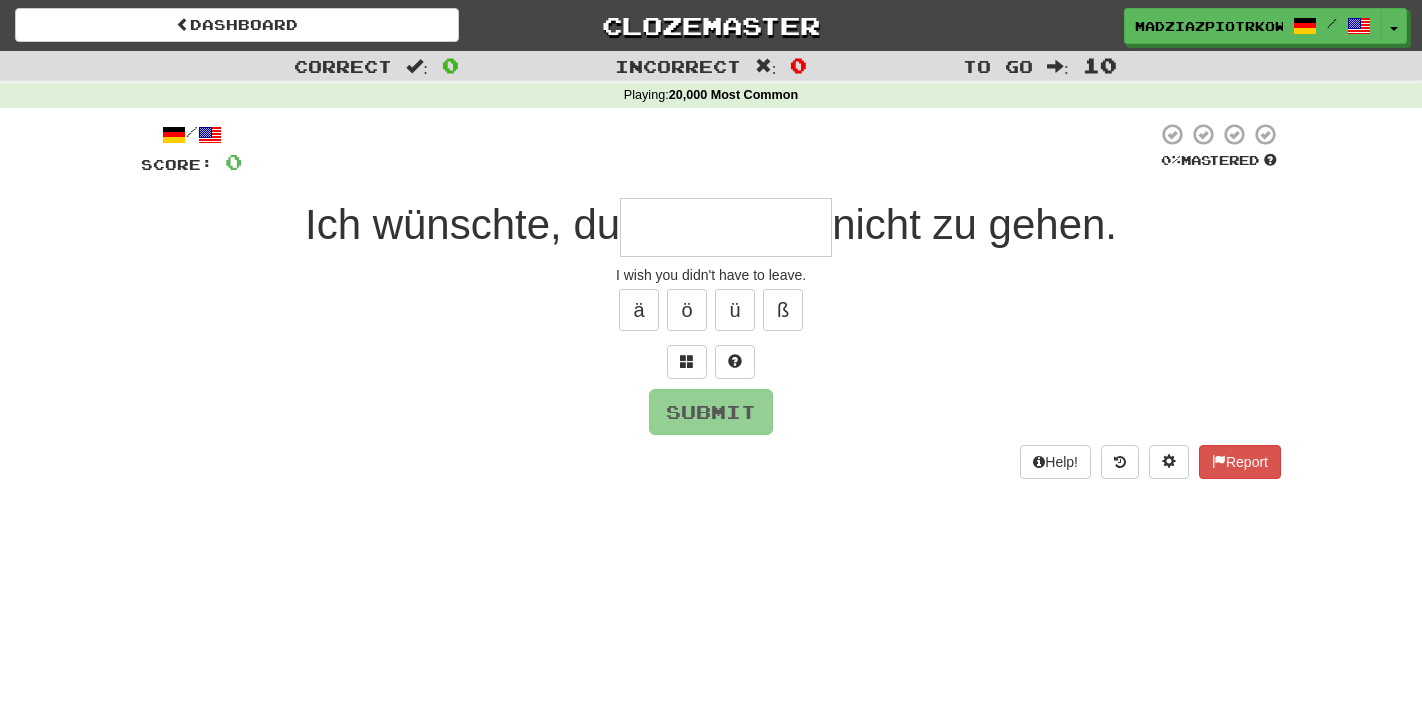 type on "*" 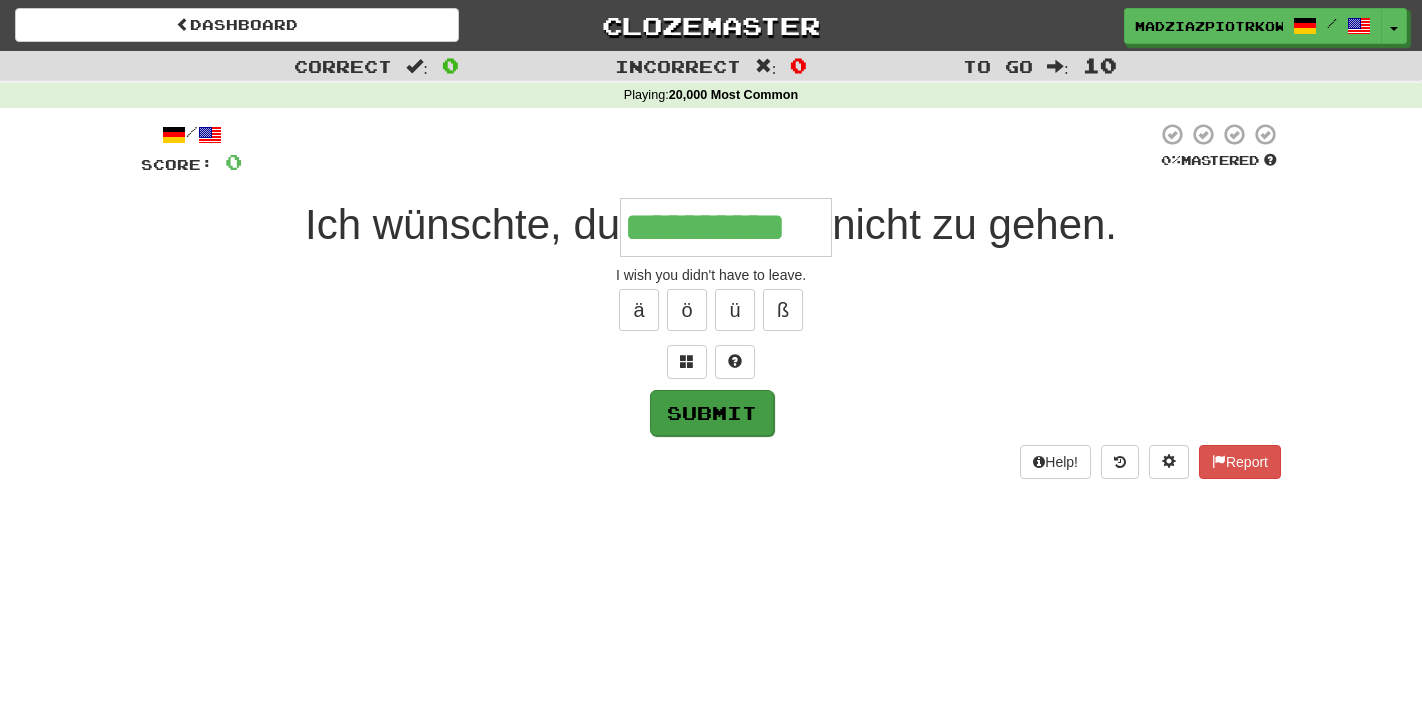 type on "**********" 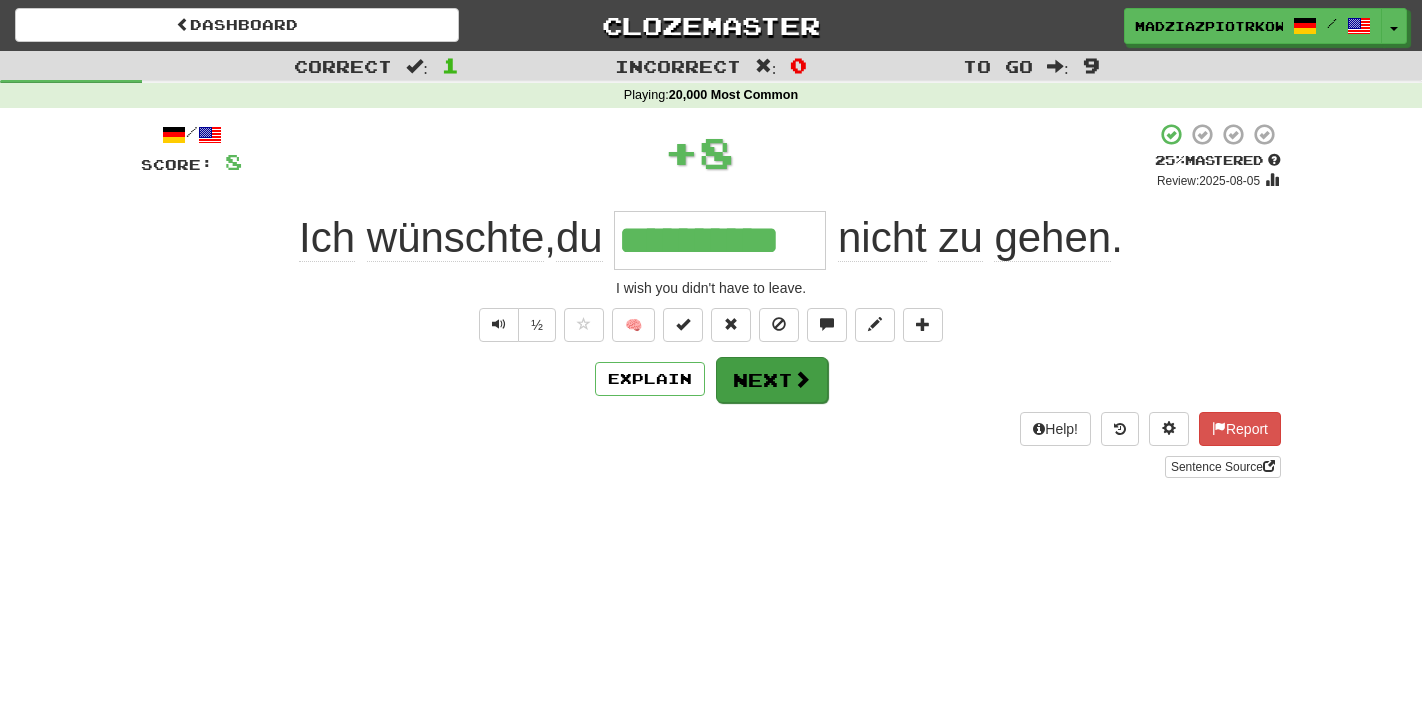 click on "Next" at bounding box center (772, 380) 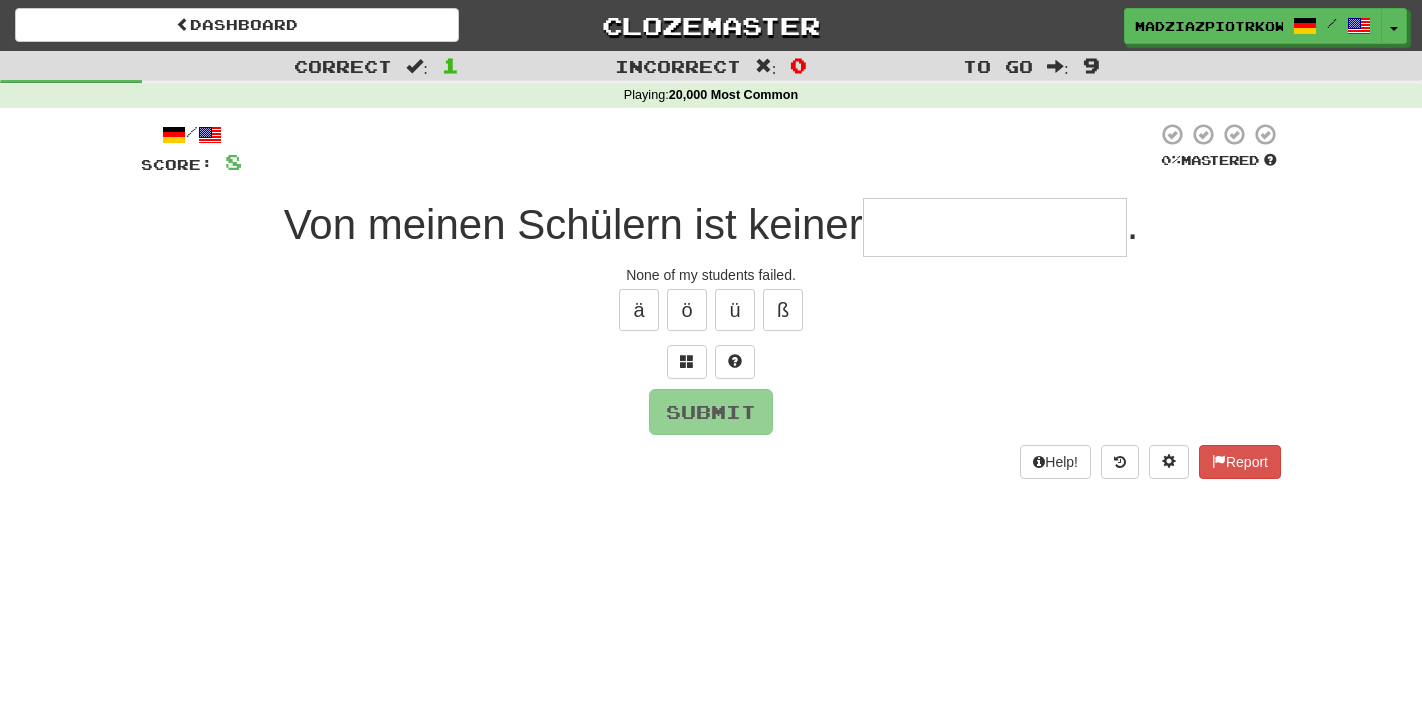 type on "*" 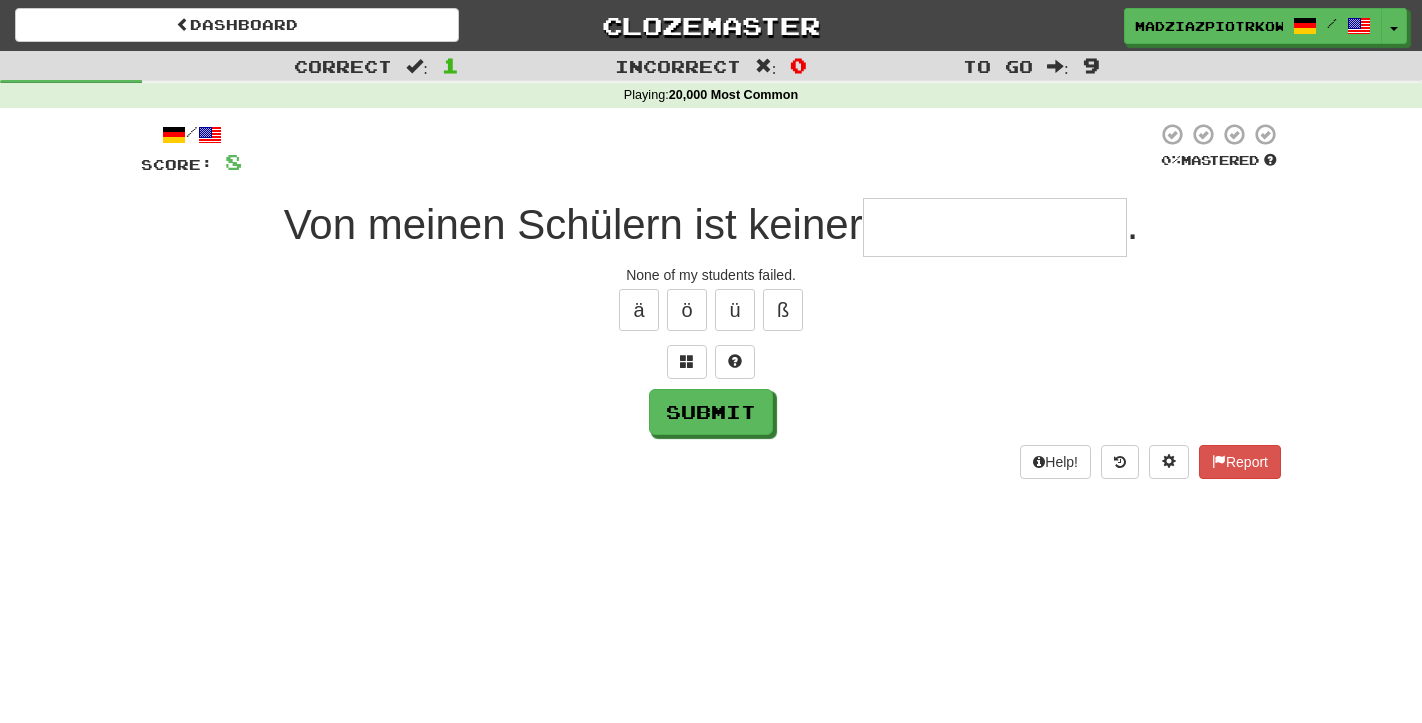 type on "*" 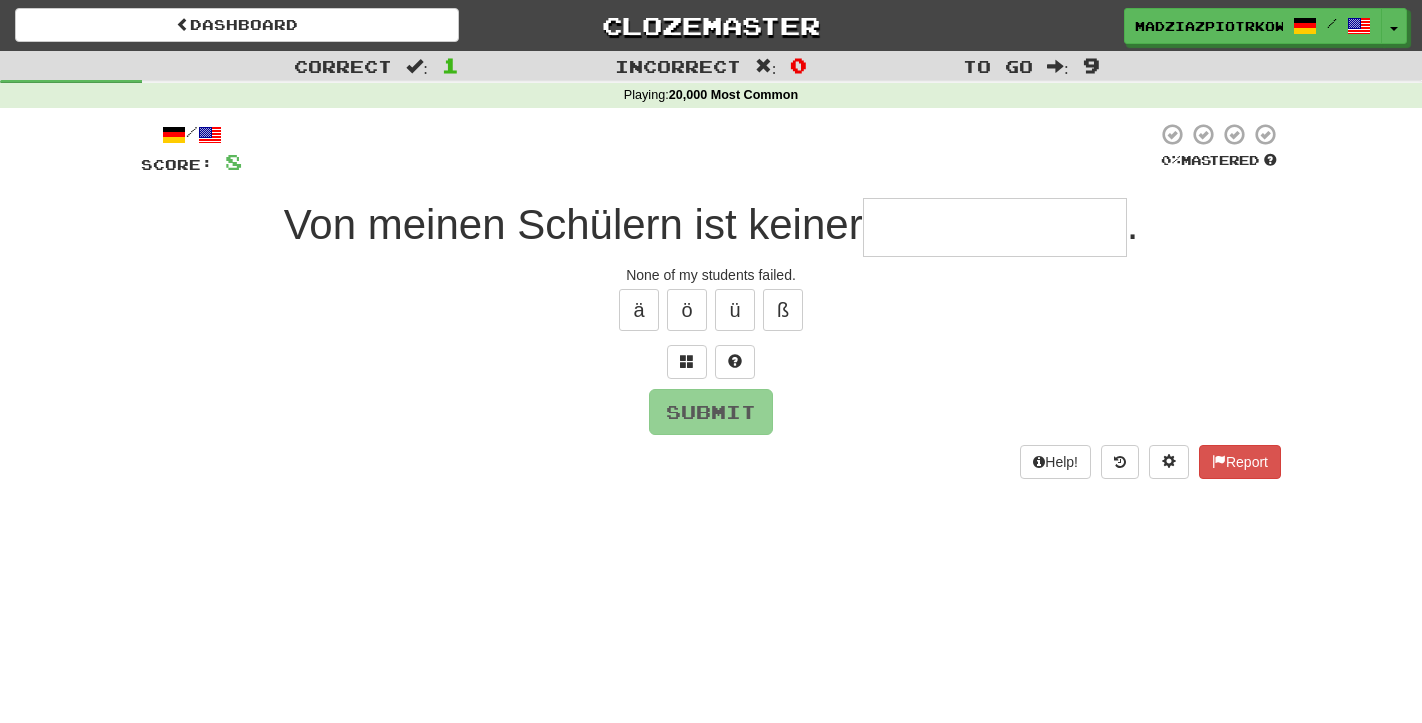 type on "*" 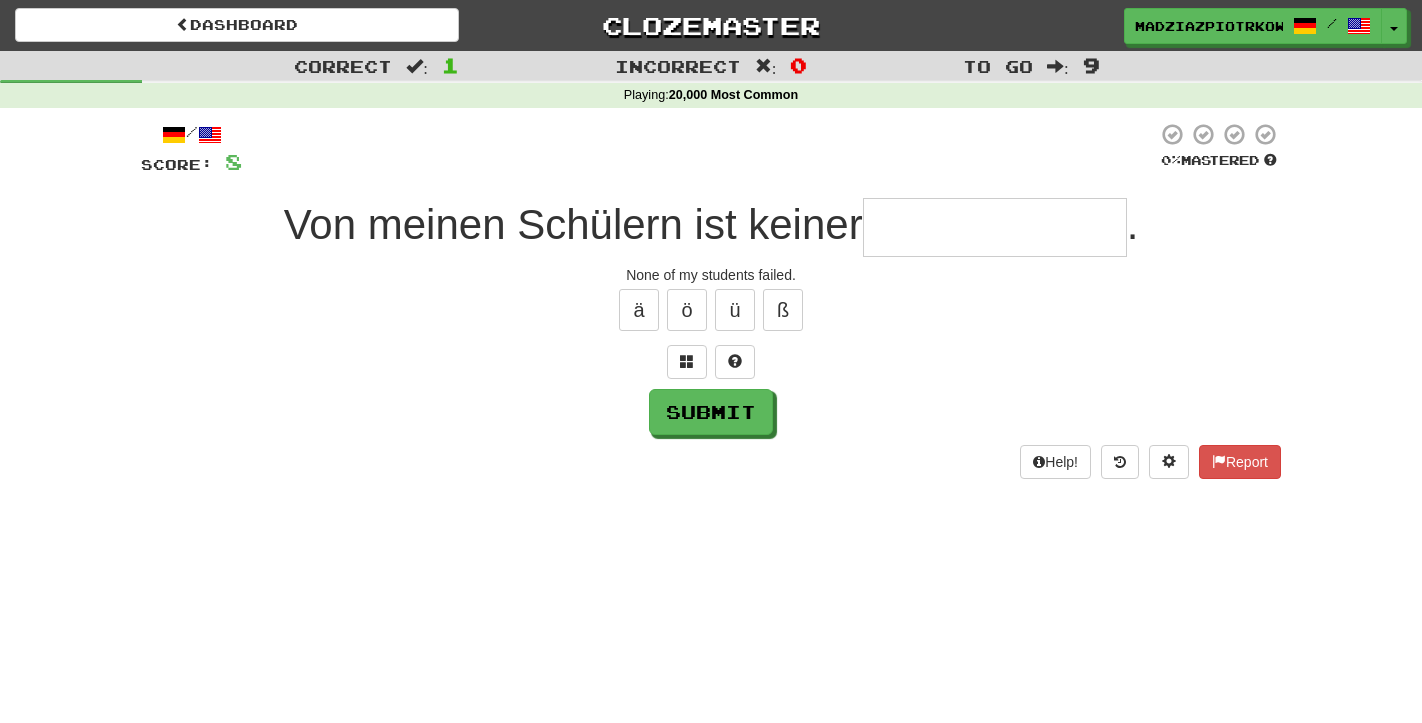type on "*" 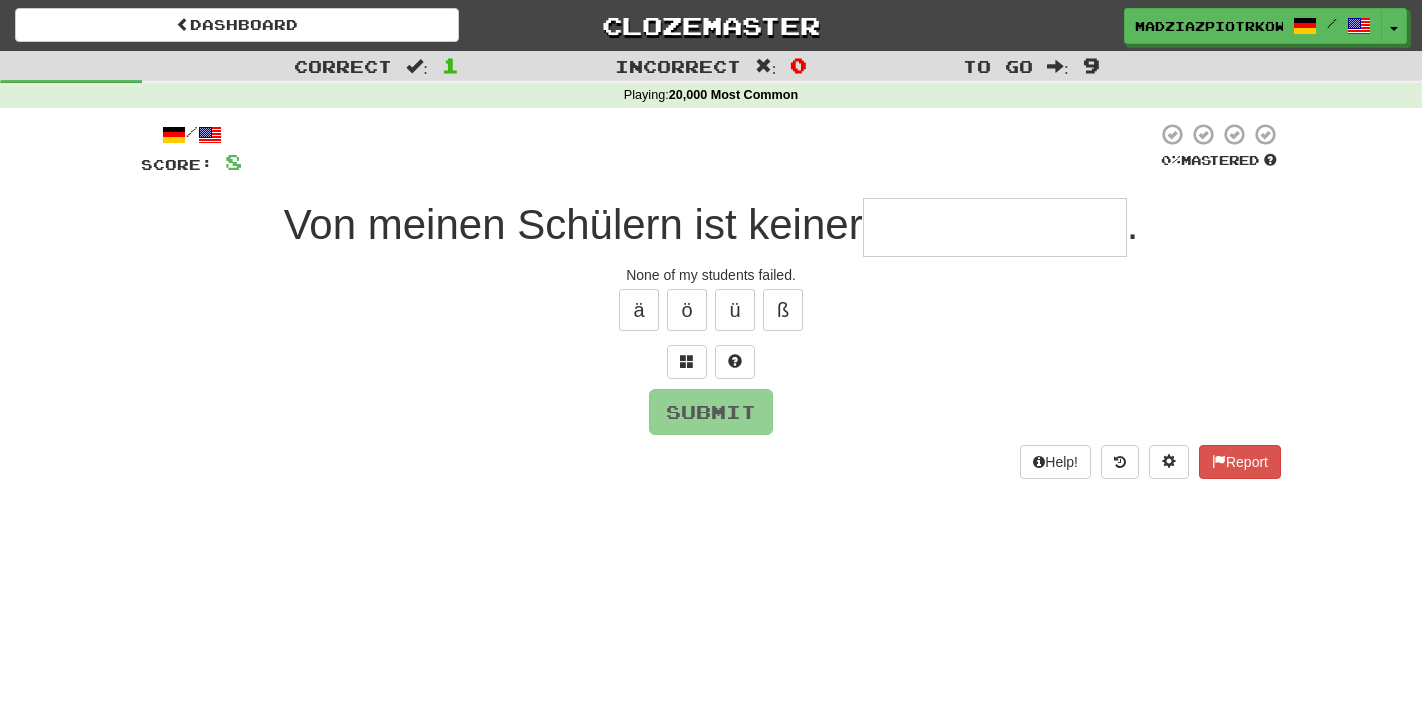type on "*" 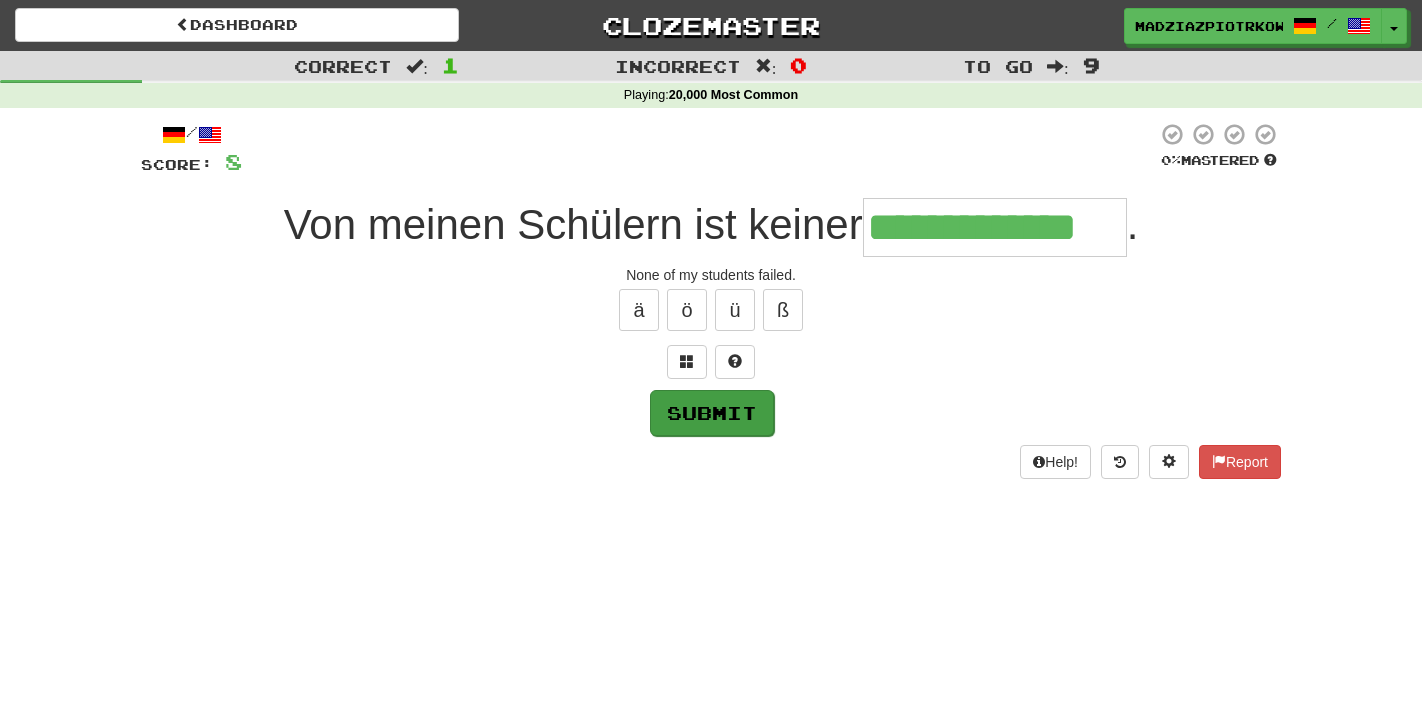 type on "**********" 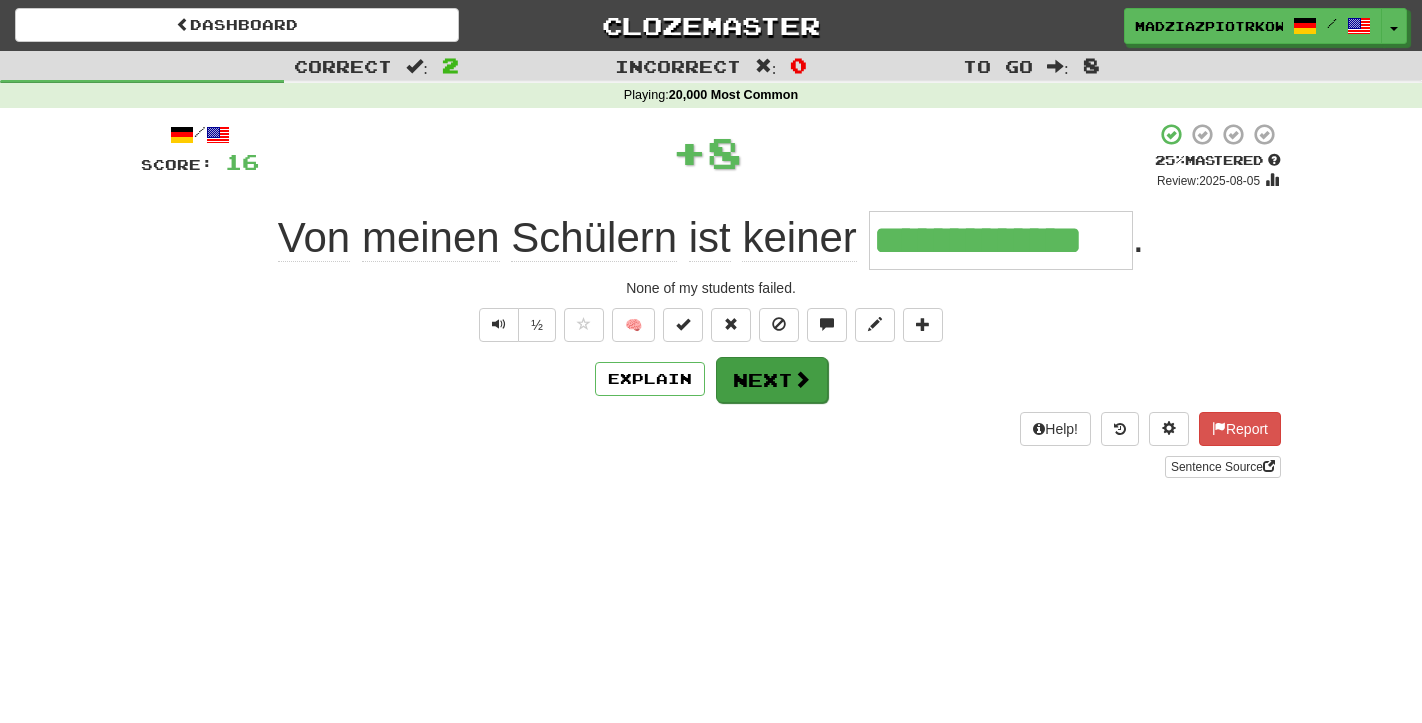 click on "Next" at bounding box center [772, 380] 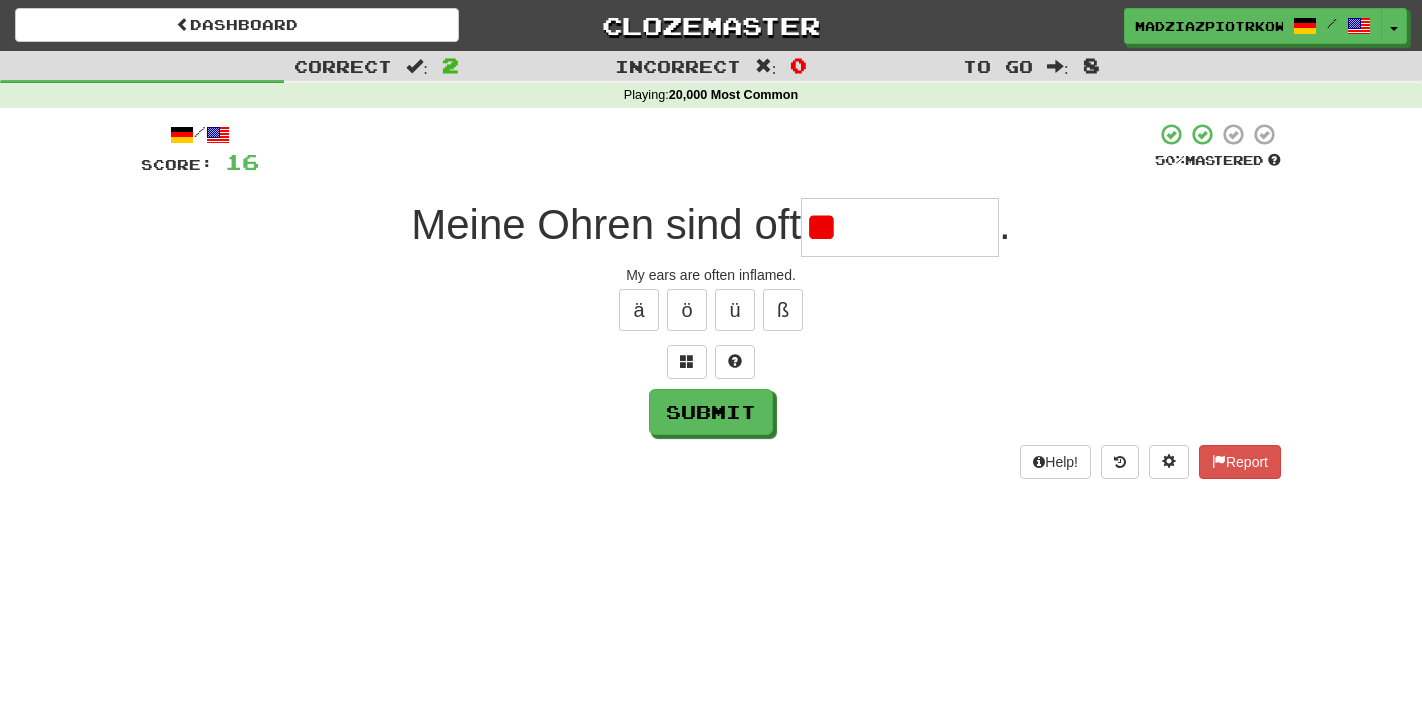 type on "*" 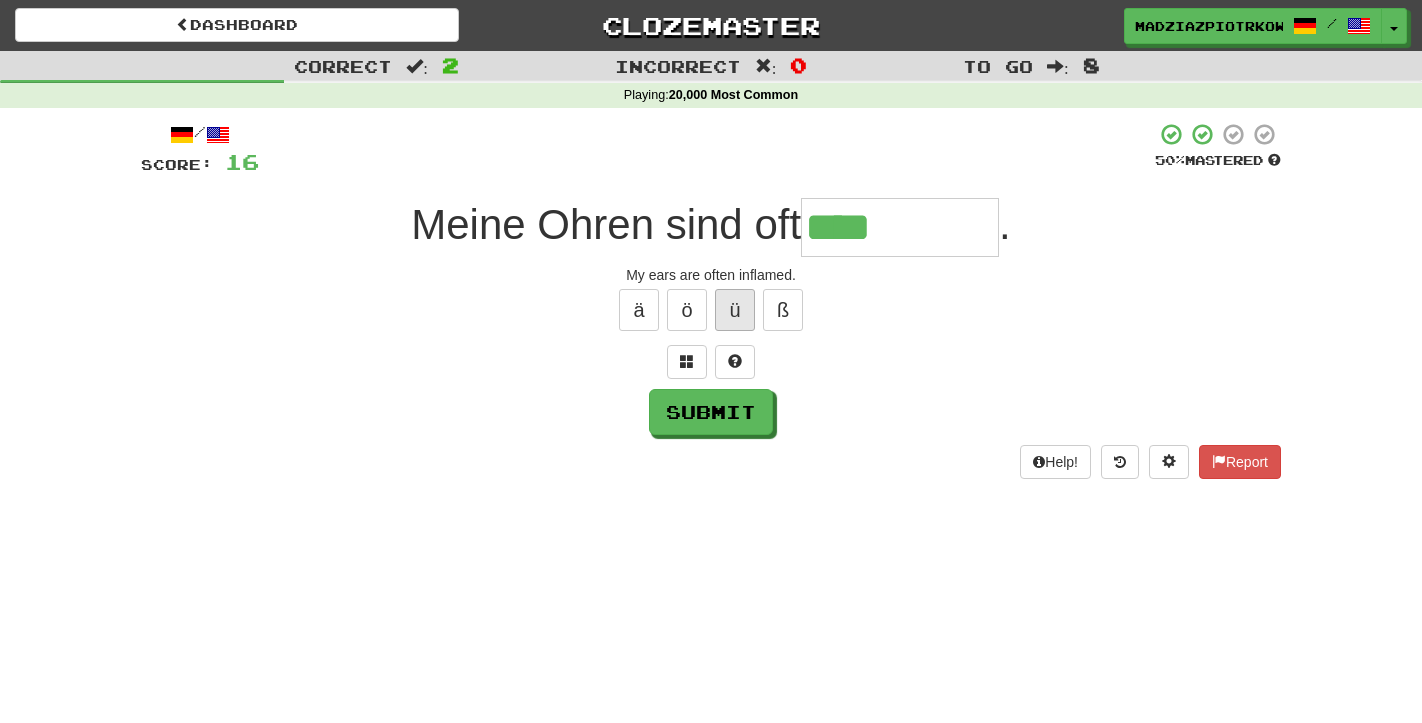 click on "ü" at bounding box center [735, 310] 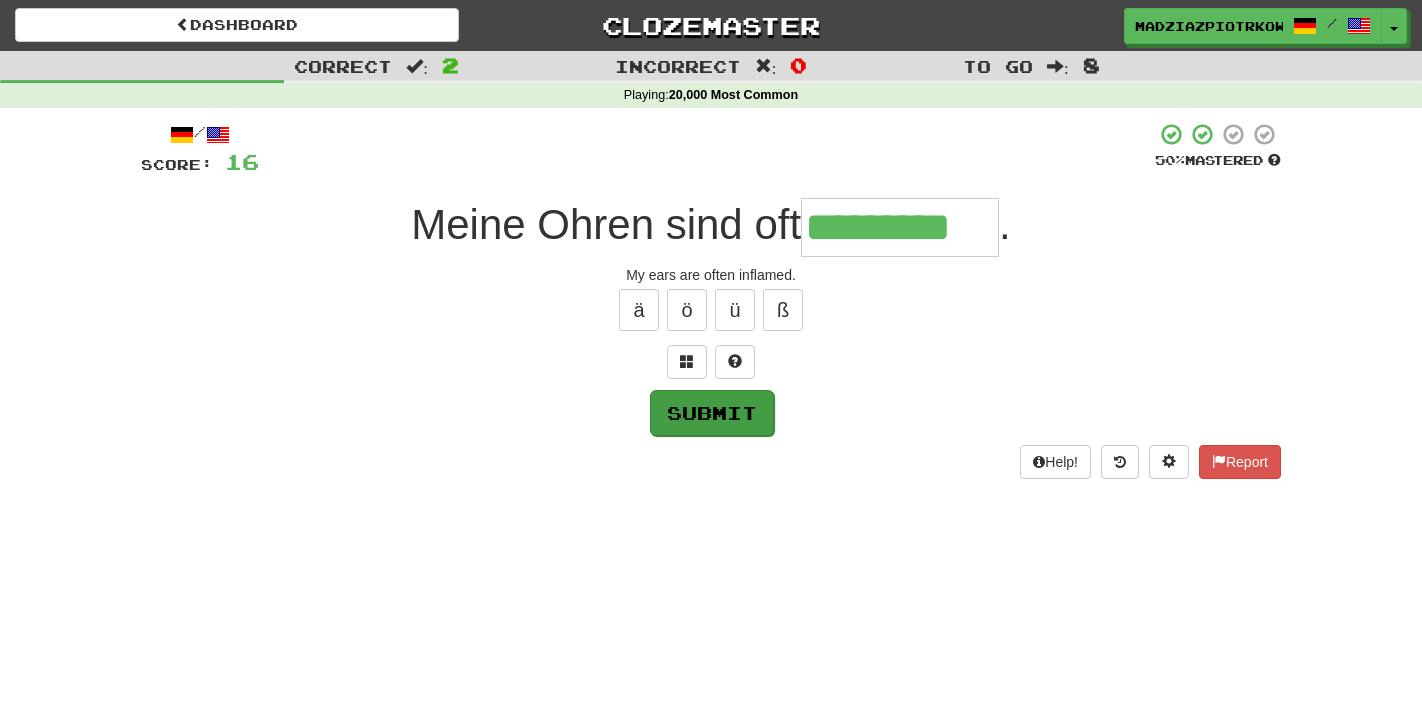 type on "*********" 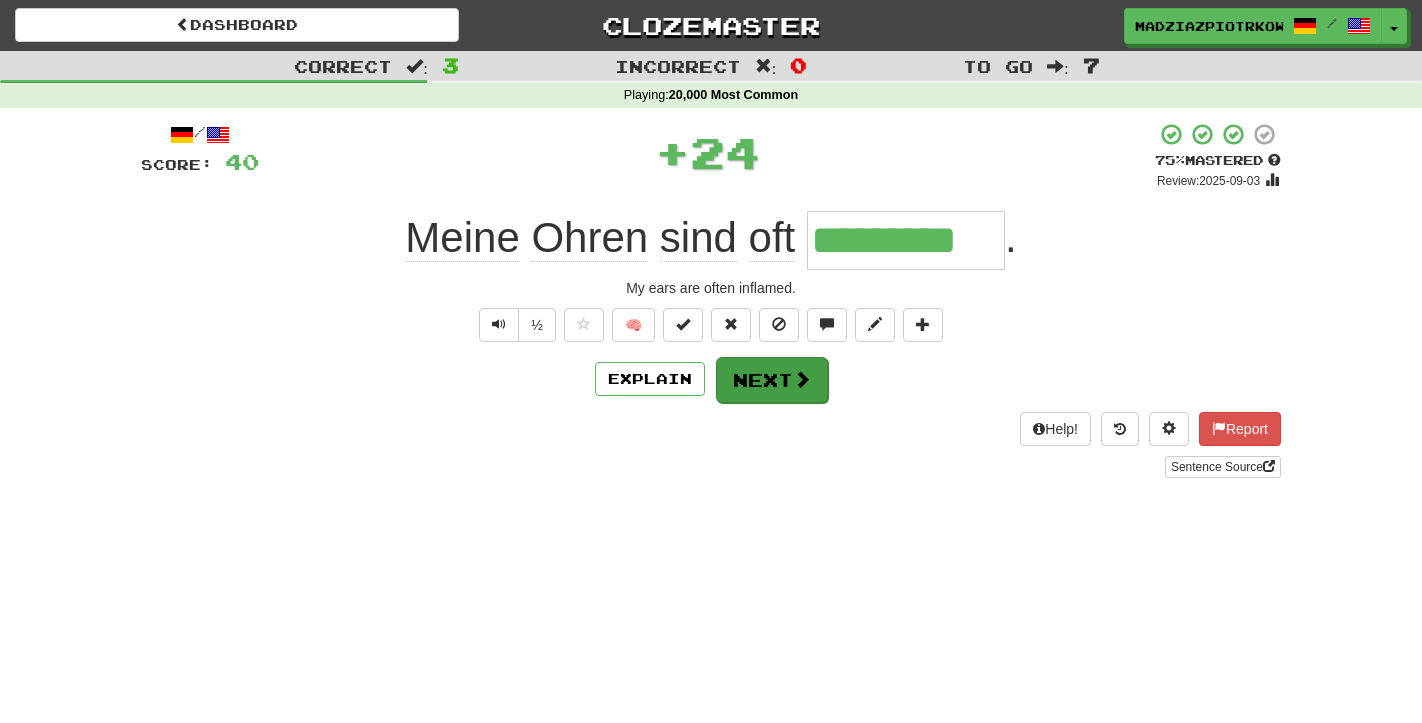 click on "Next" at bounding box center (772, 380) 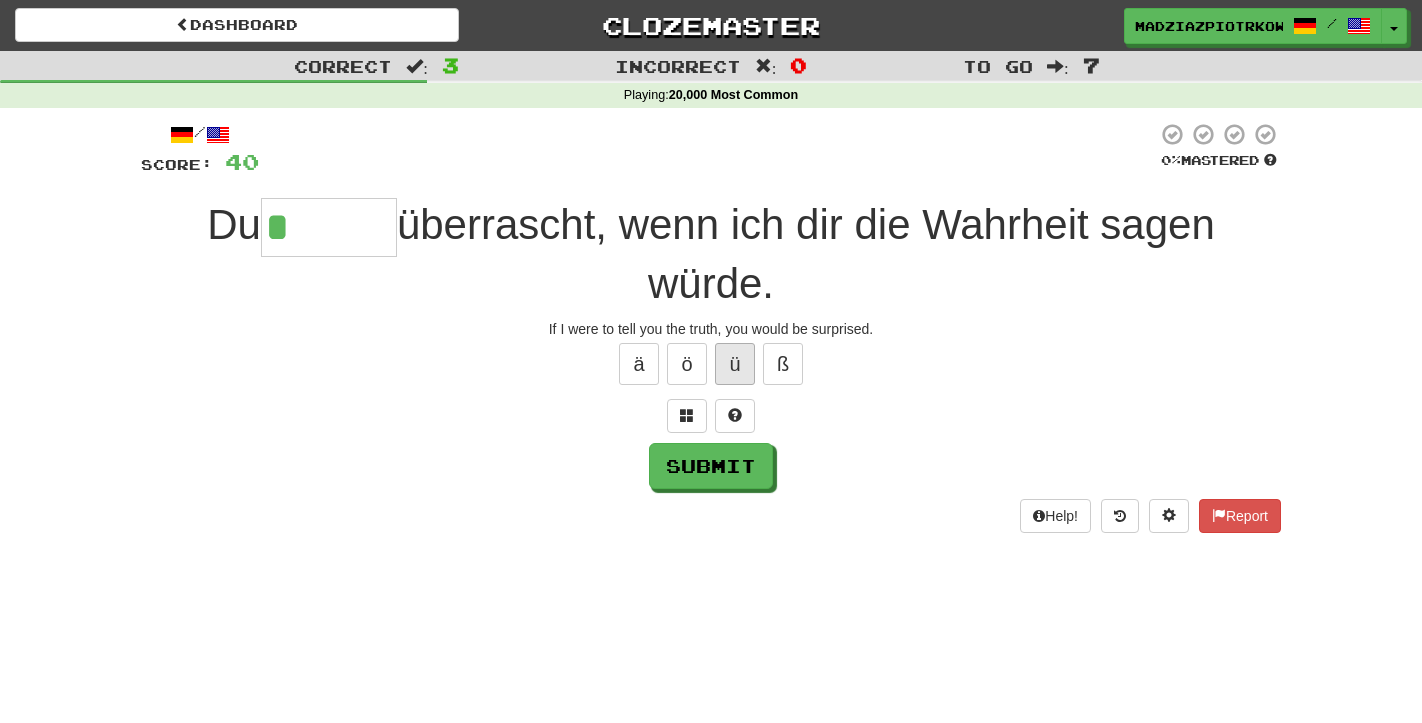 click on "ü" at bounding box center (735, 364) 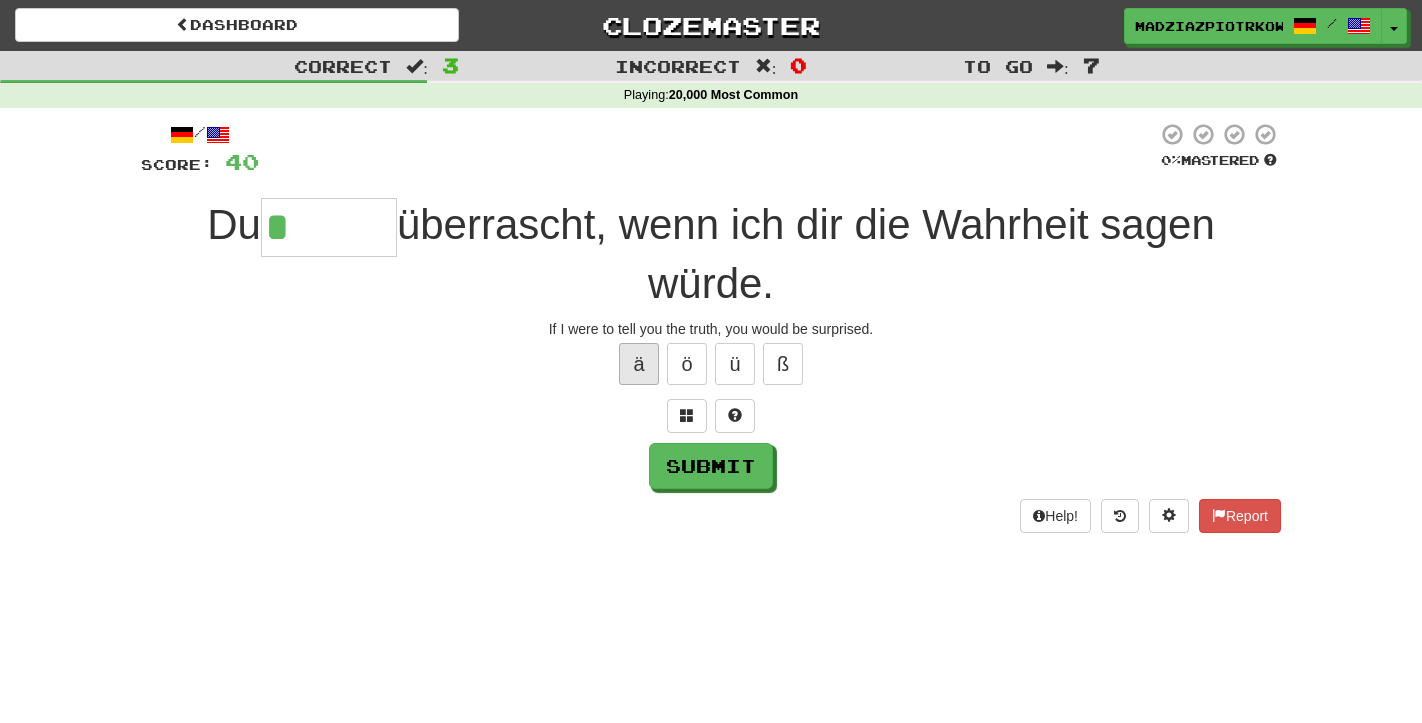 click on "ä" at bounding box center (639, 364) 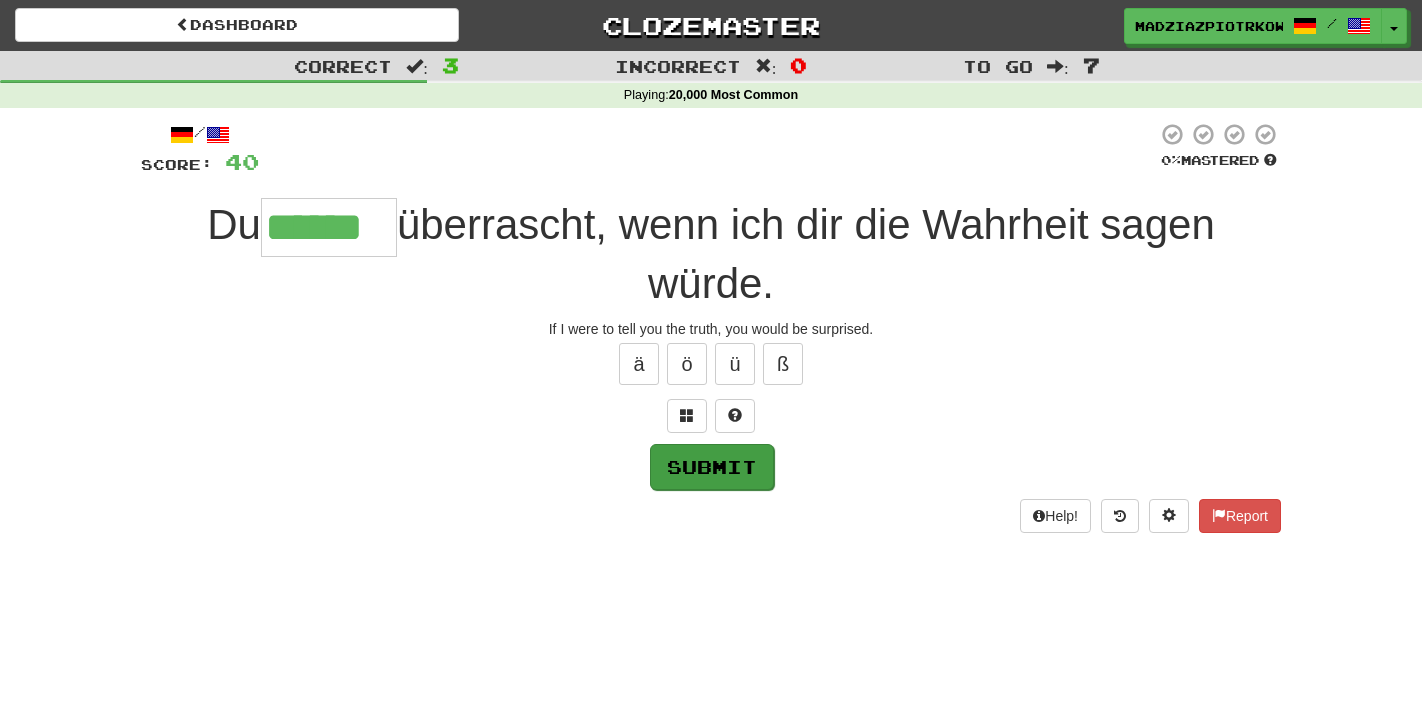 type on "******" 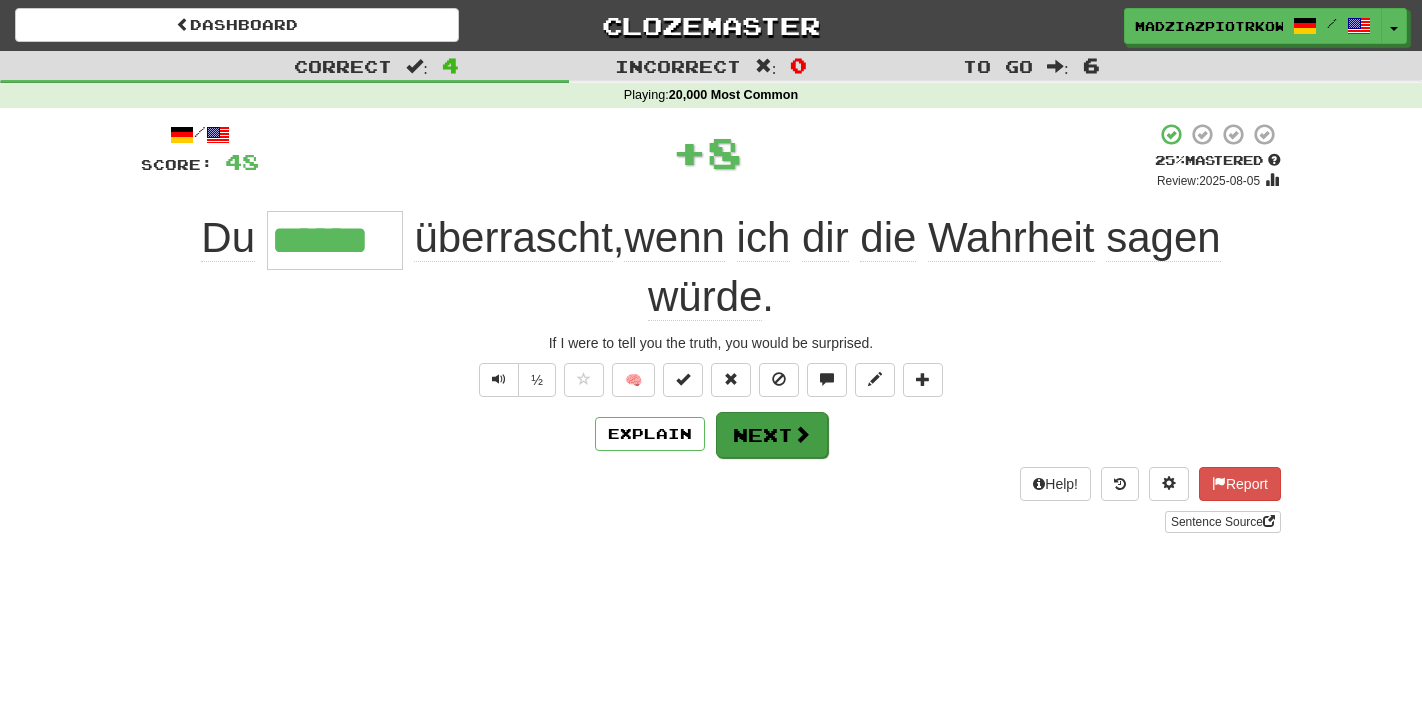 click on "Next" at bounding box center [772, 435] 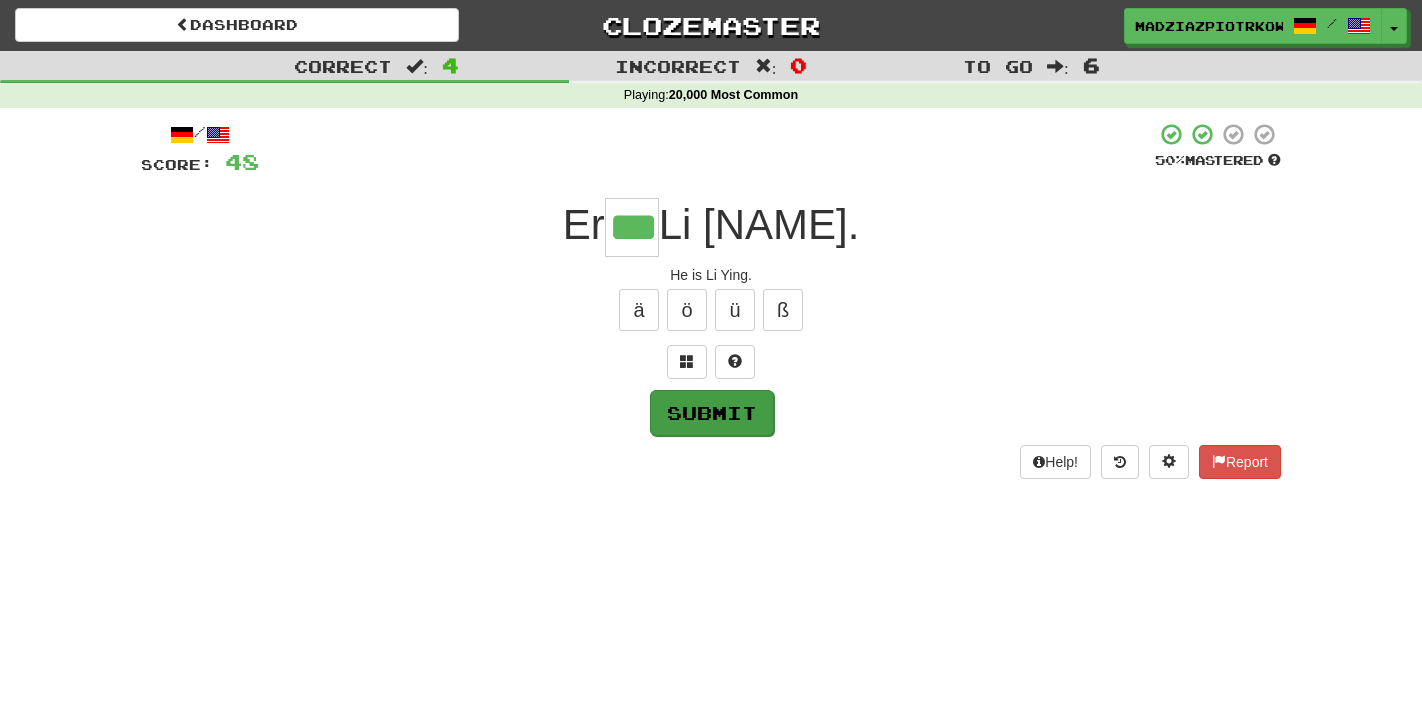 type on "***" 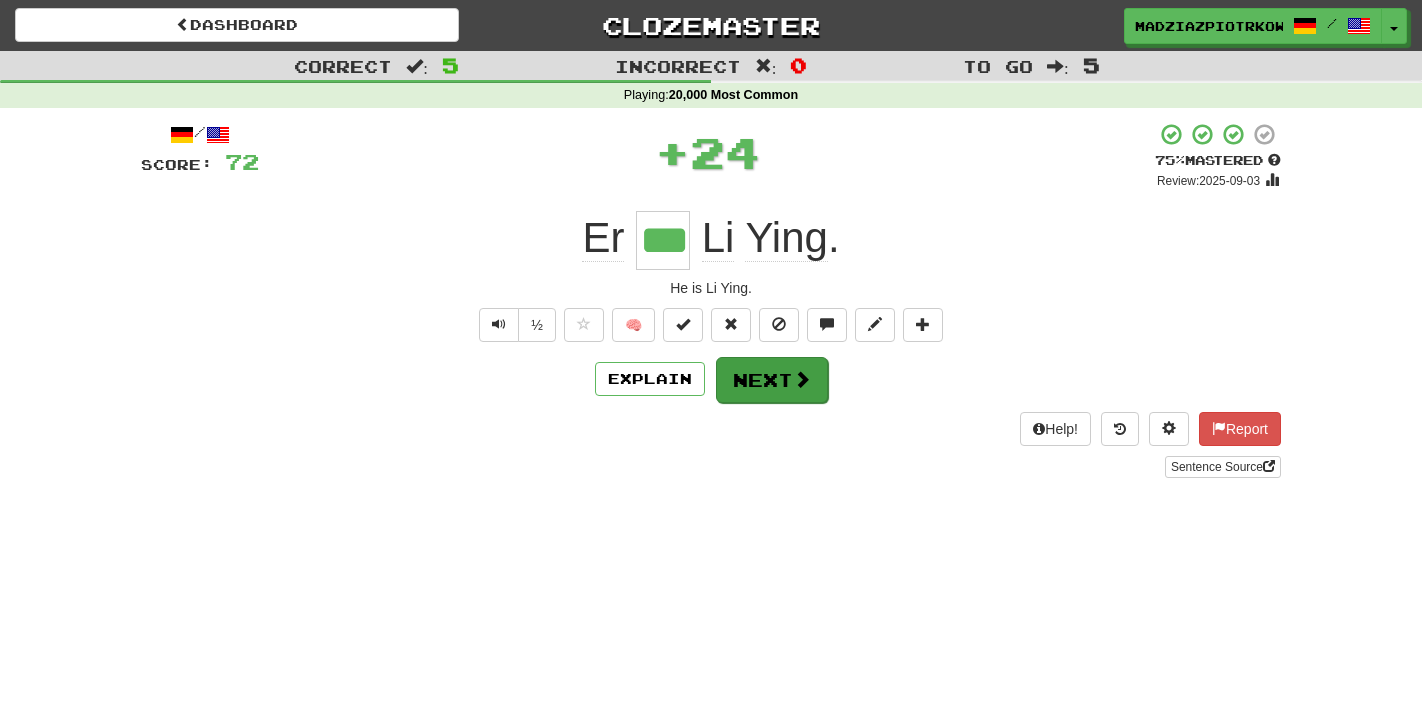 click on "Next" at bounding box center (772, 380) 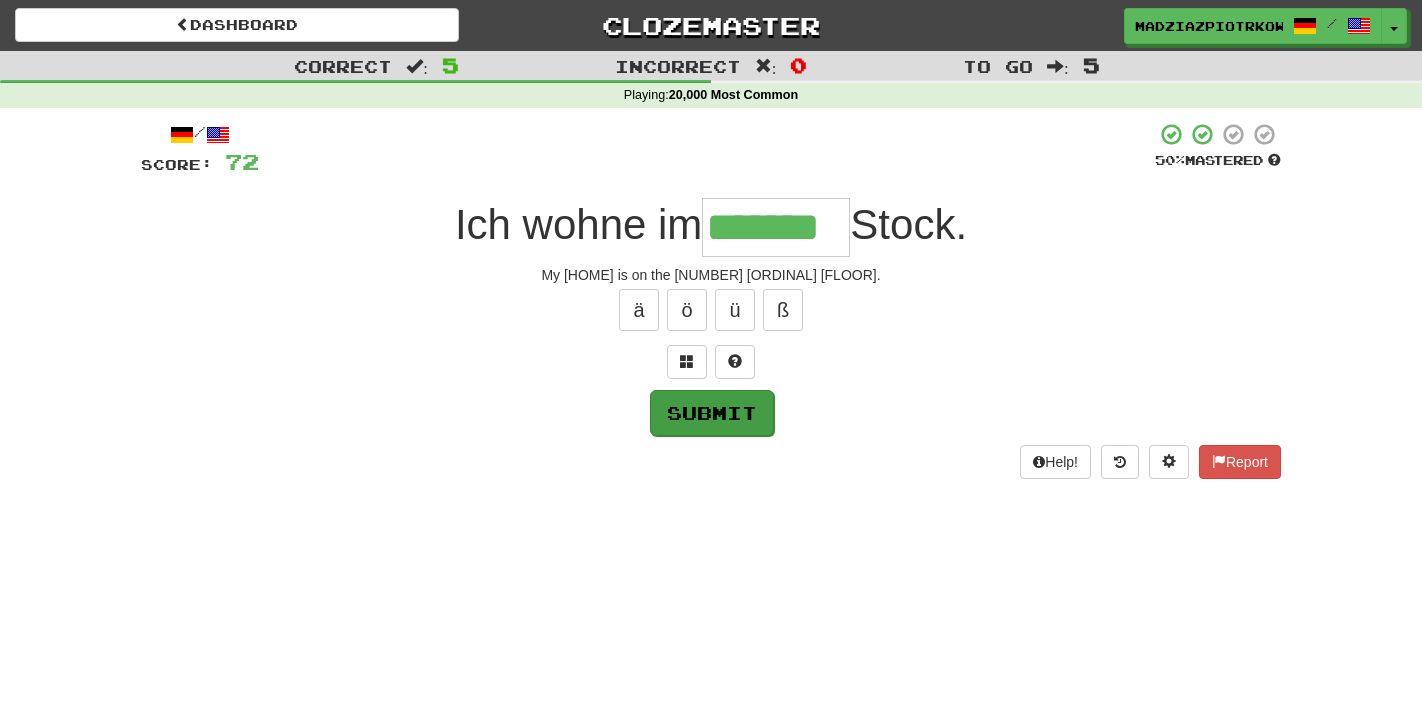 type on "*******" 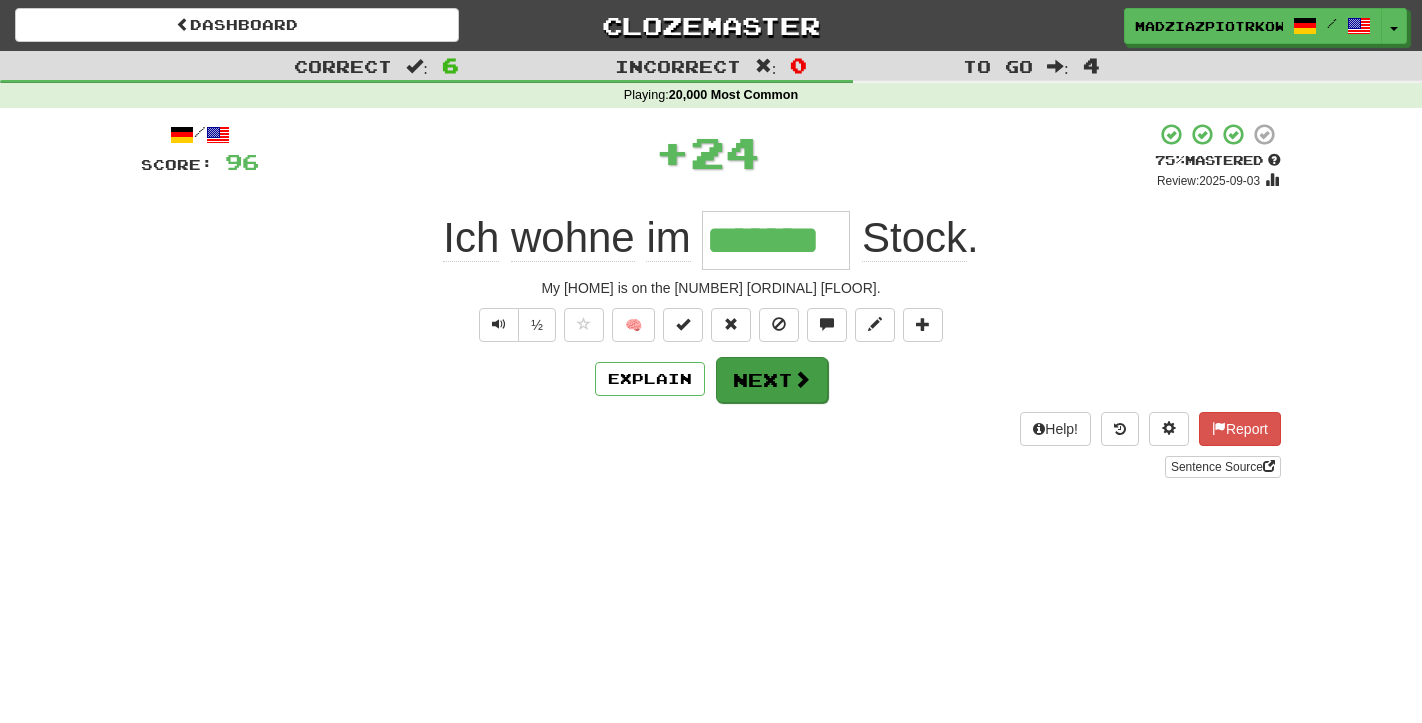 click on "Next" at bounding box center [772, 380] 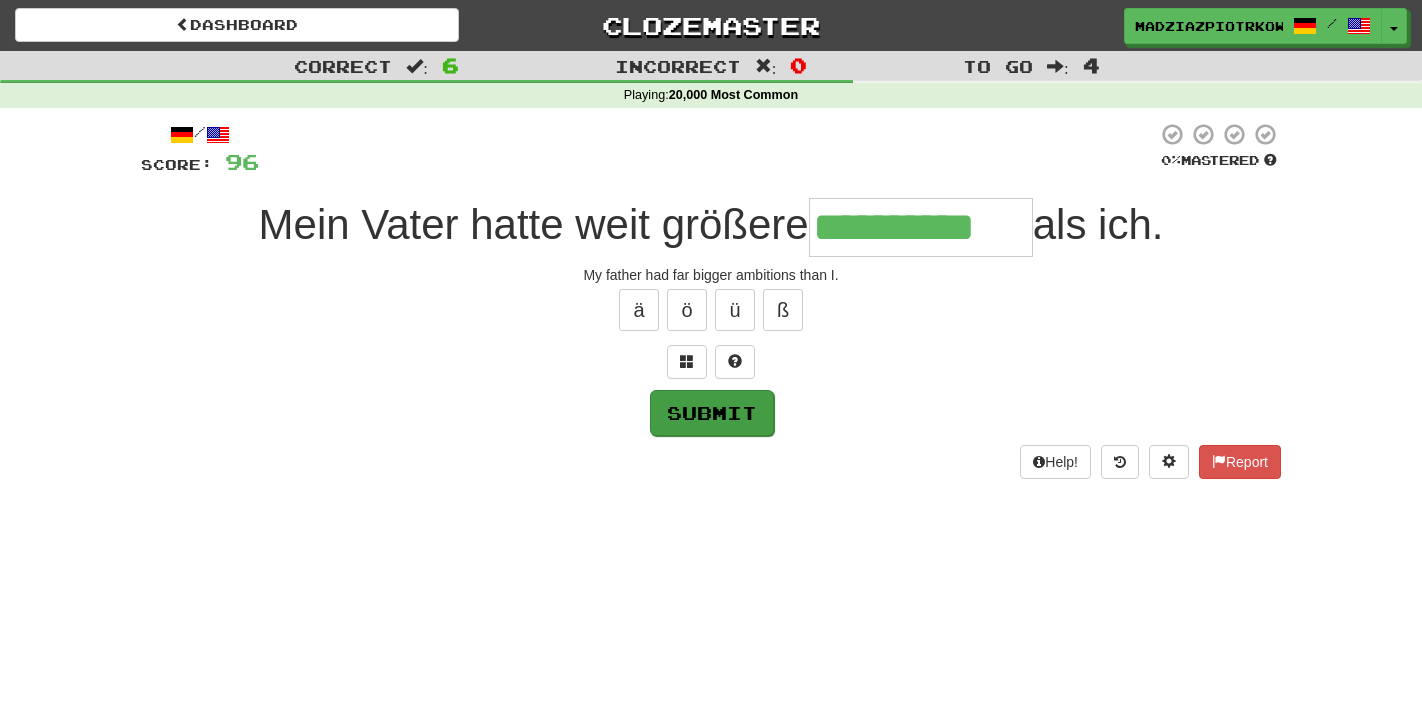 click on "Submit" at bounding box center [712, 413] 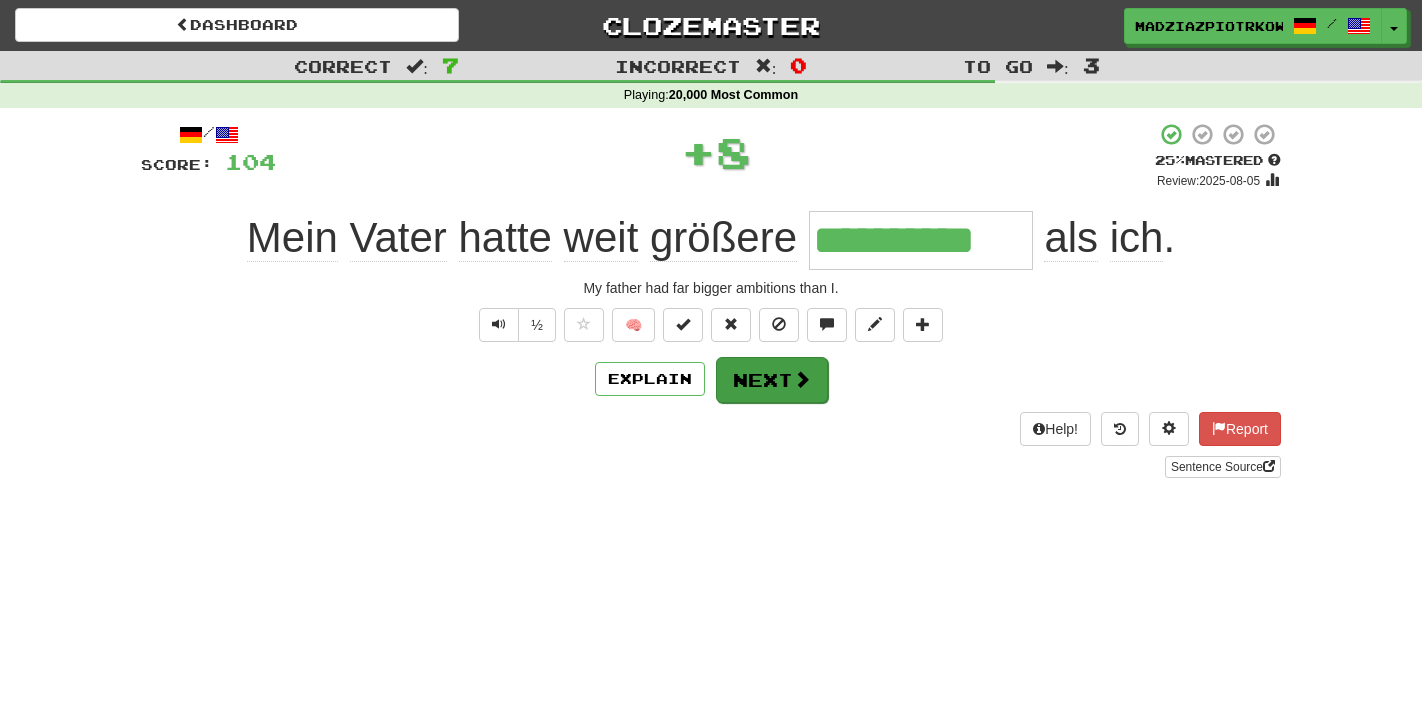 click on "Next" at bounding box center (772, 380) 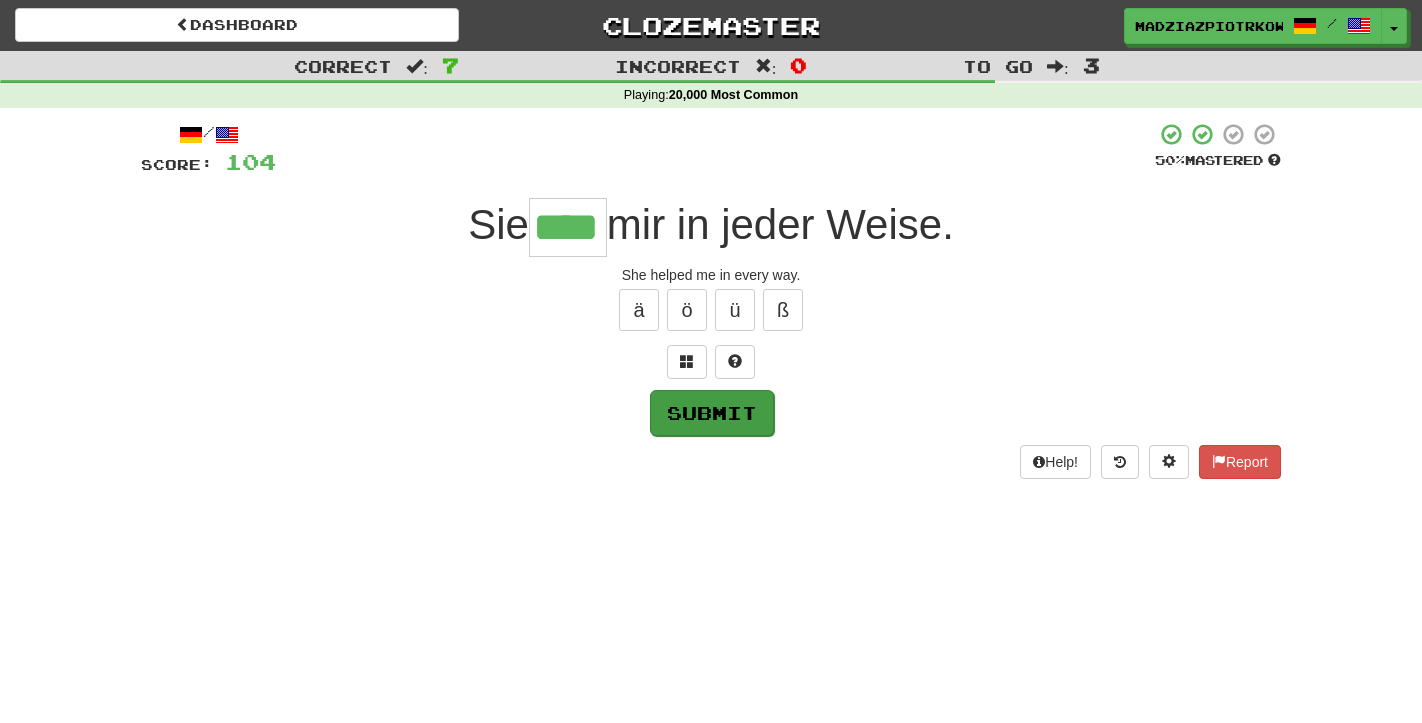 type on "****" 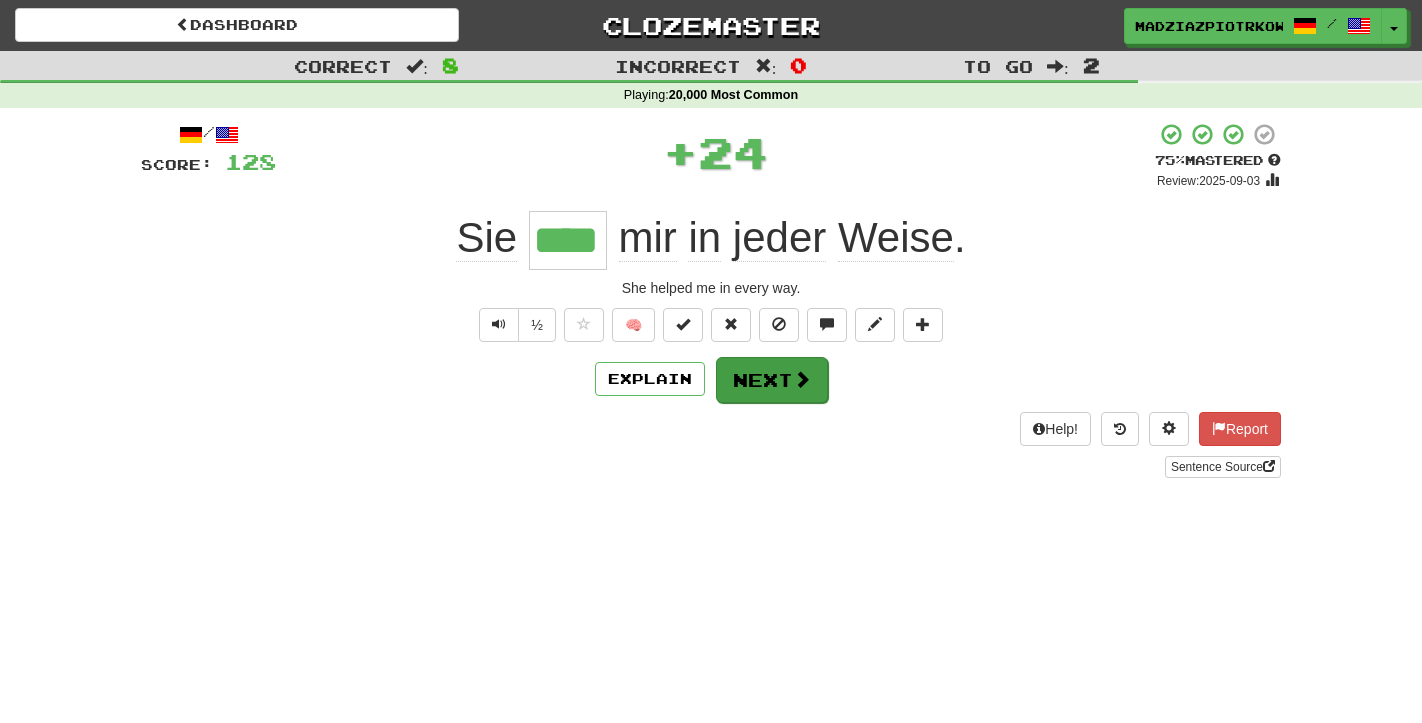 click on "Next" at bounding box center [772, 380] 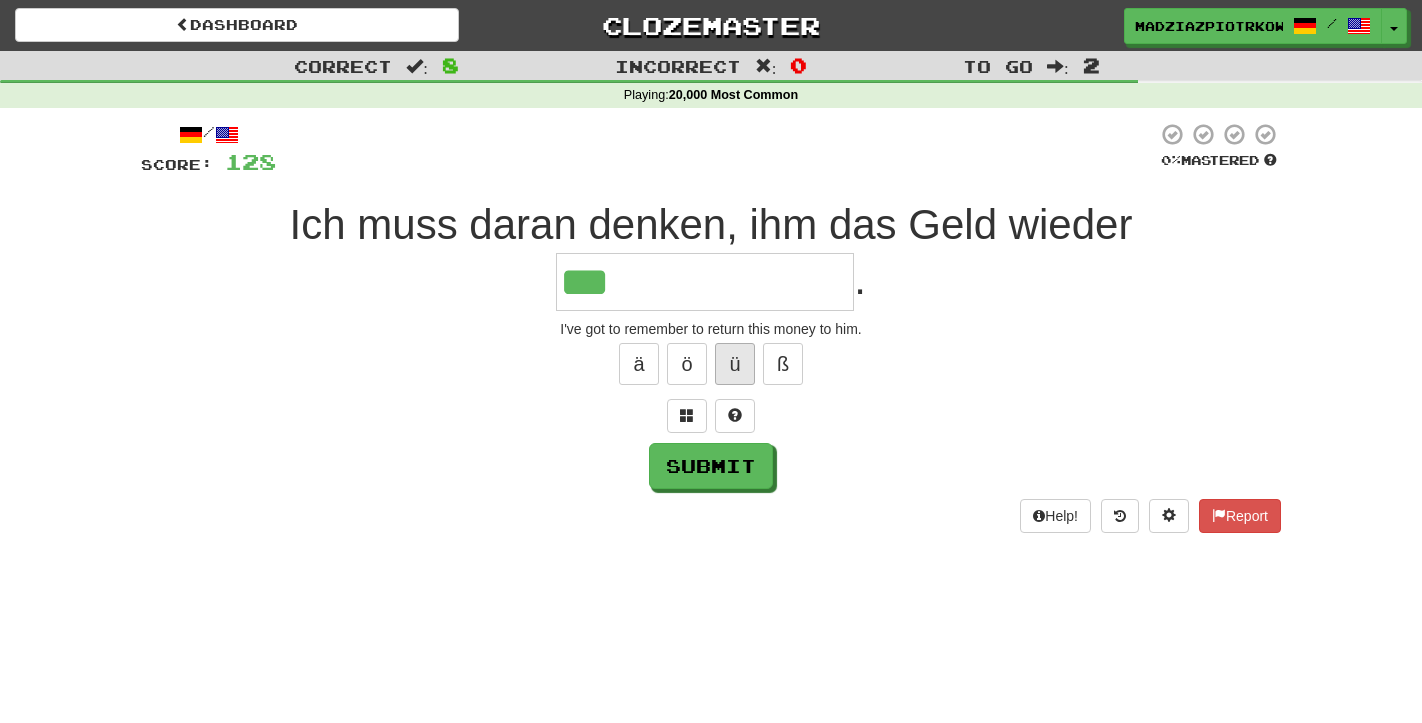 click on "ü" at bounding box center (735, 364) 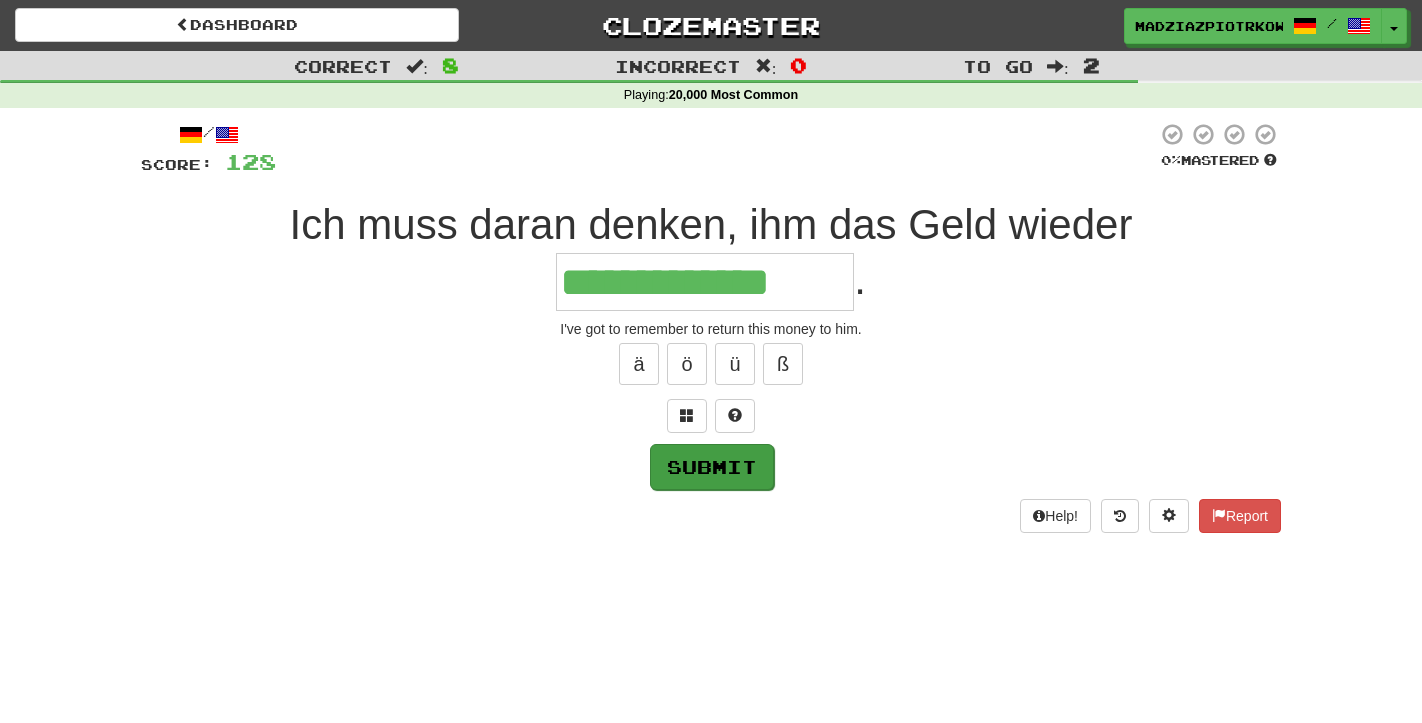 type on "**********" 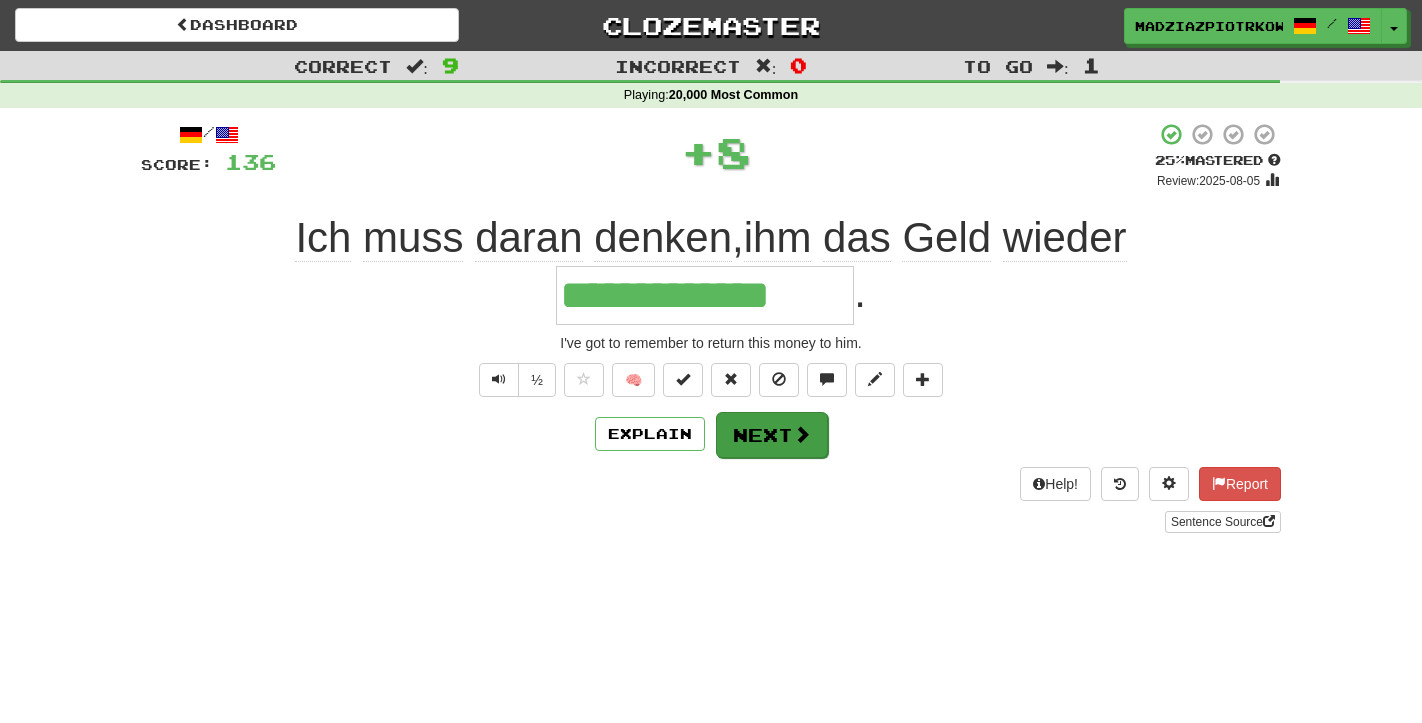 click on "Next" at bounding box center (772, 435) 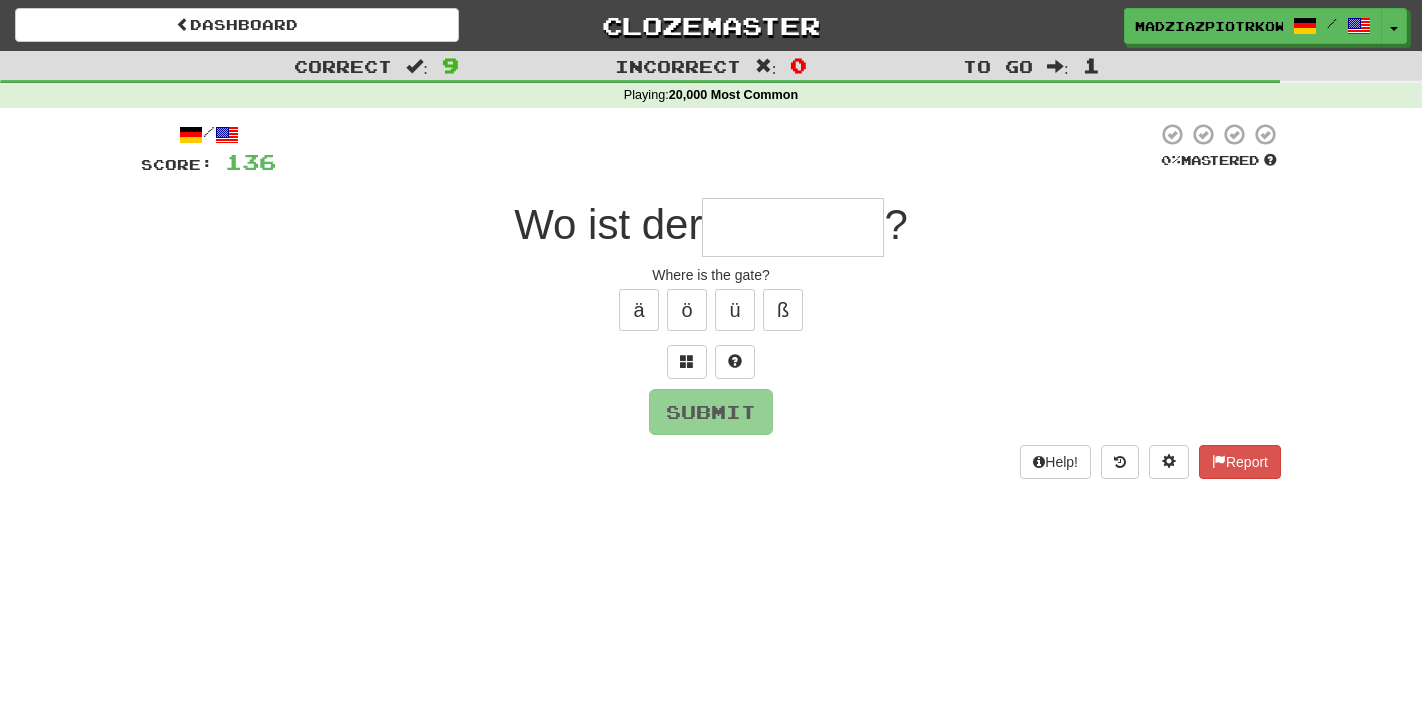 type on "*" 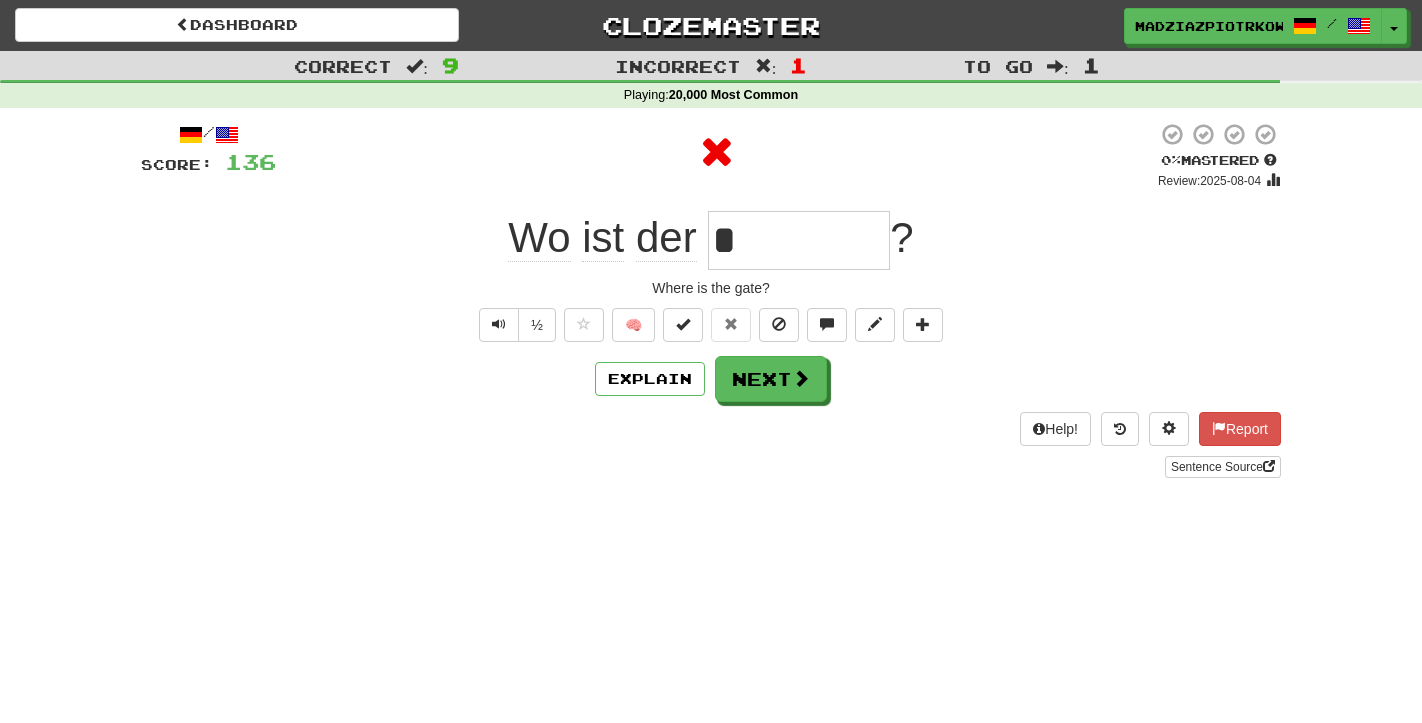 type on "*********" 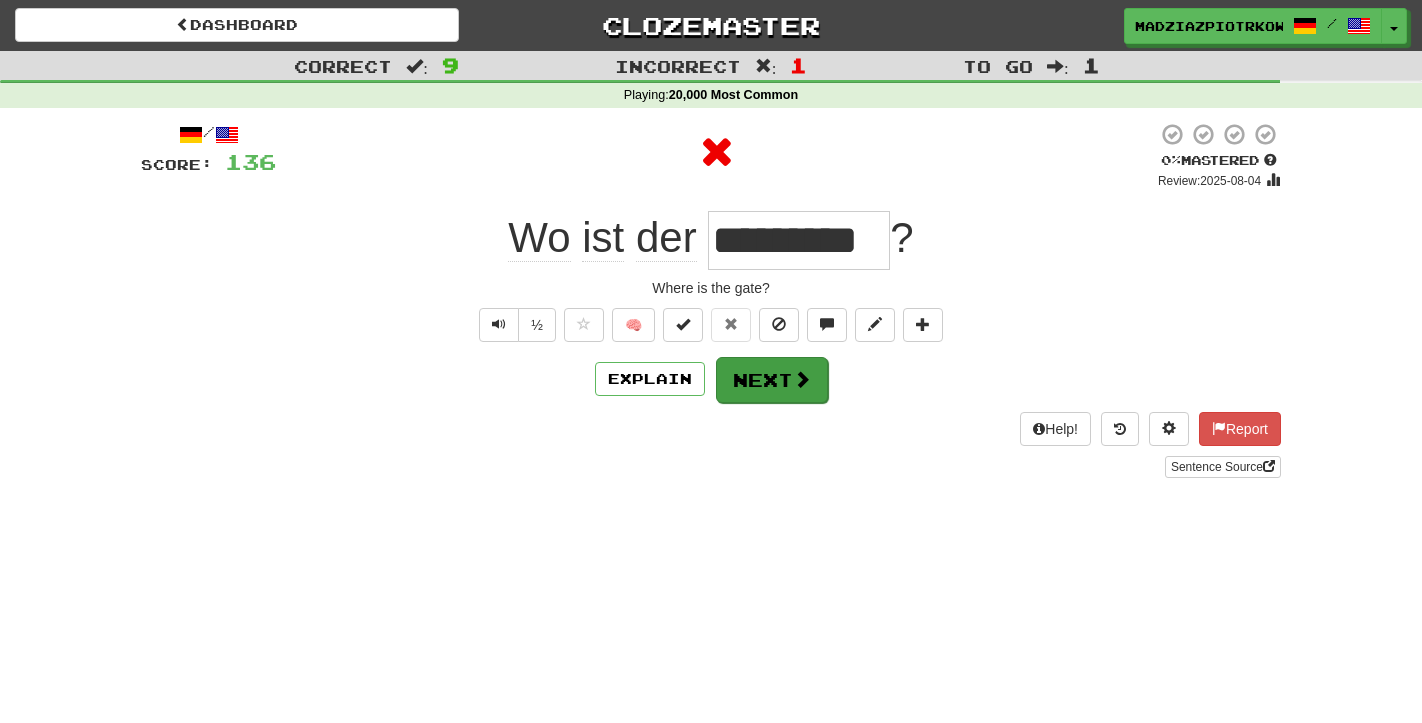 click on "Next" at bounding box center [772, 380] 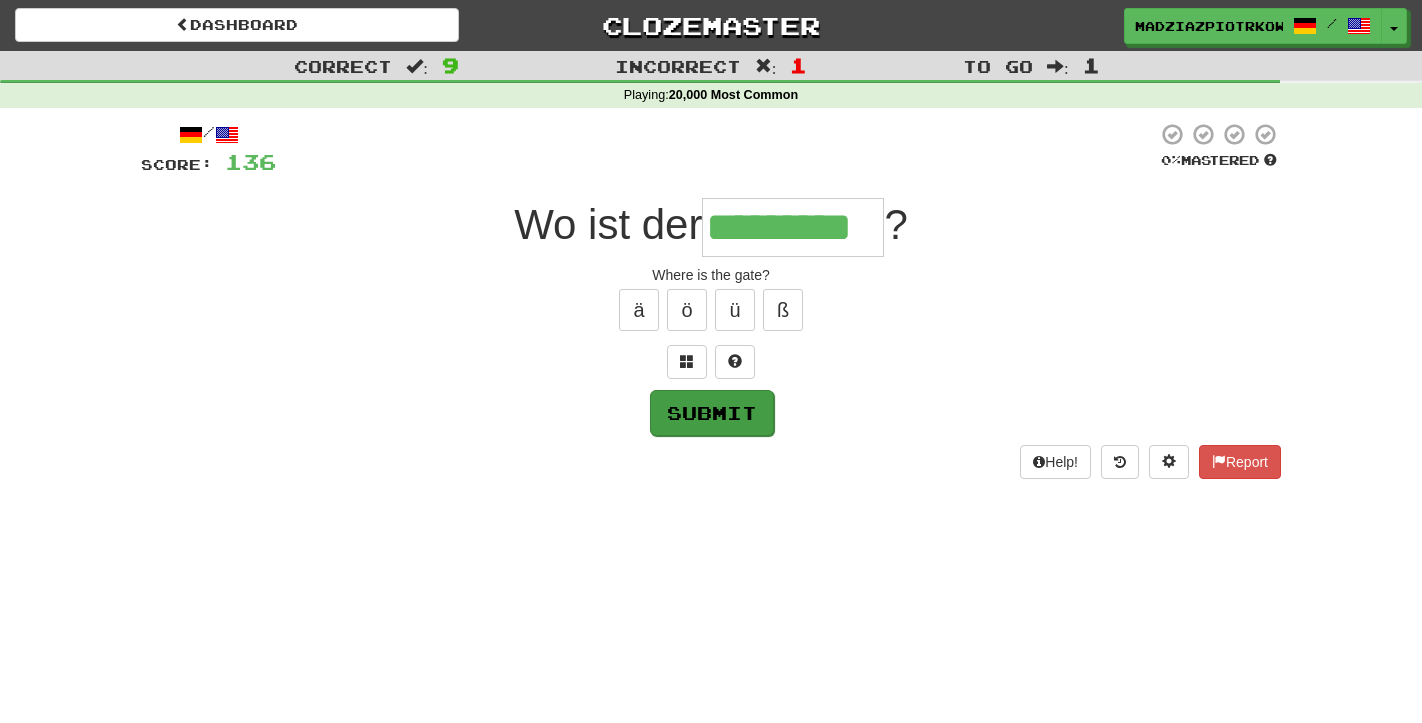 click on "Submit" at bounding box center (712, 413) 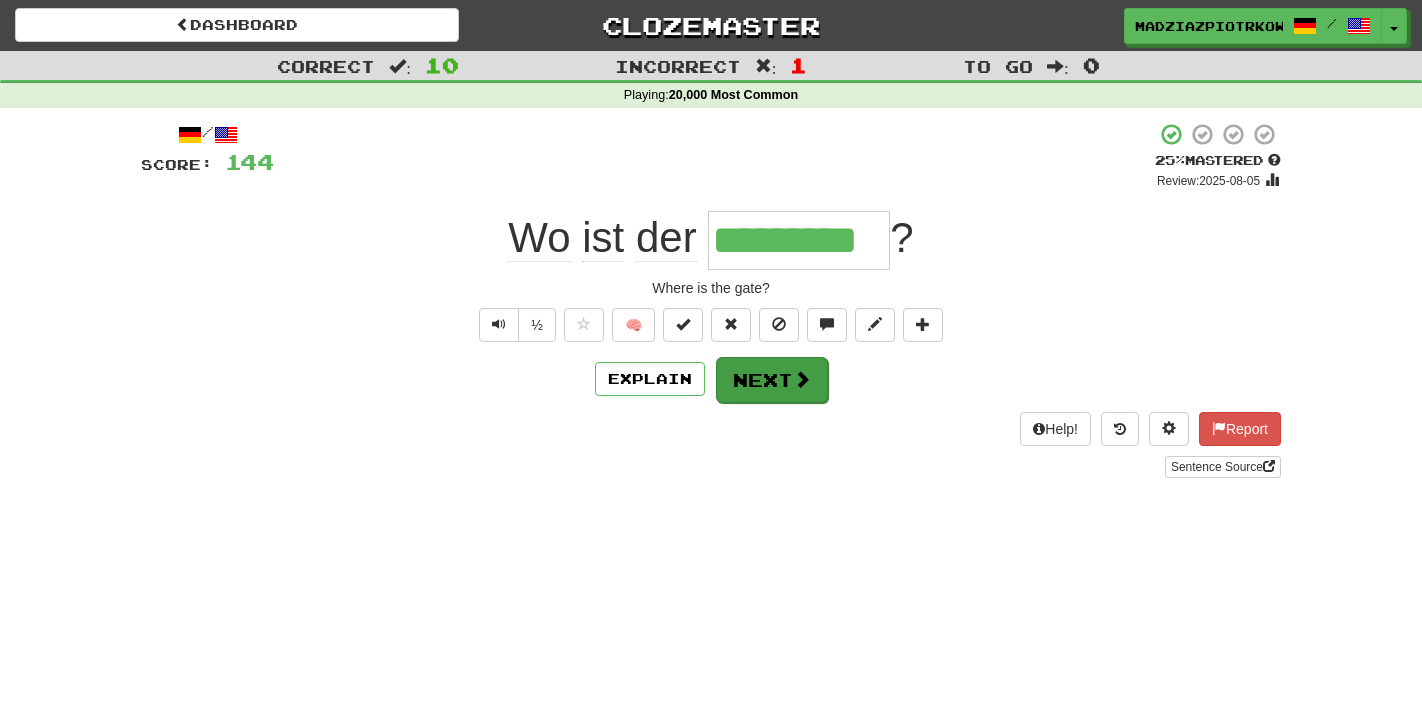 click at bounding box center [802, 379] 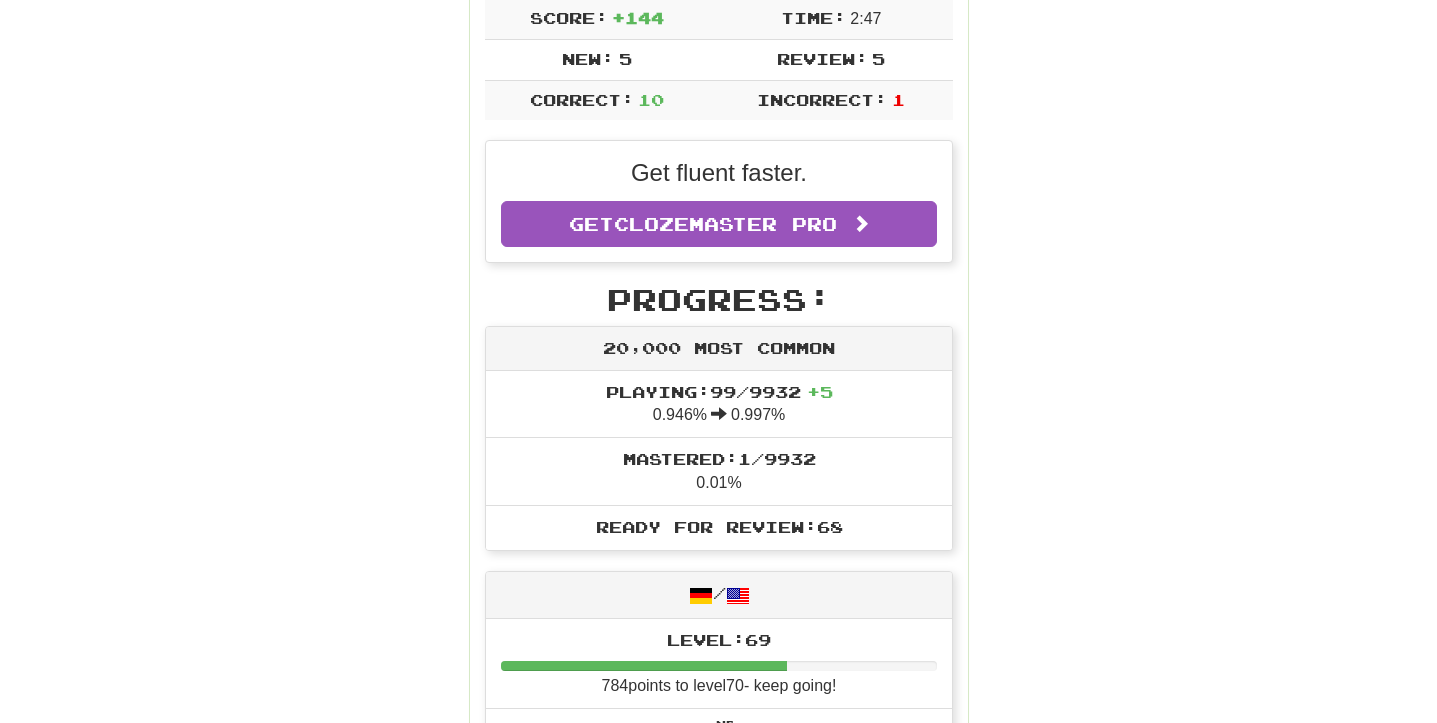 scroll, scrollTop: 0, scrollLeft: 0, axis: both 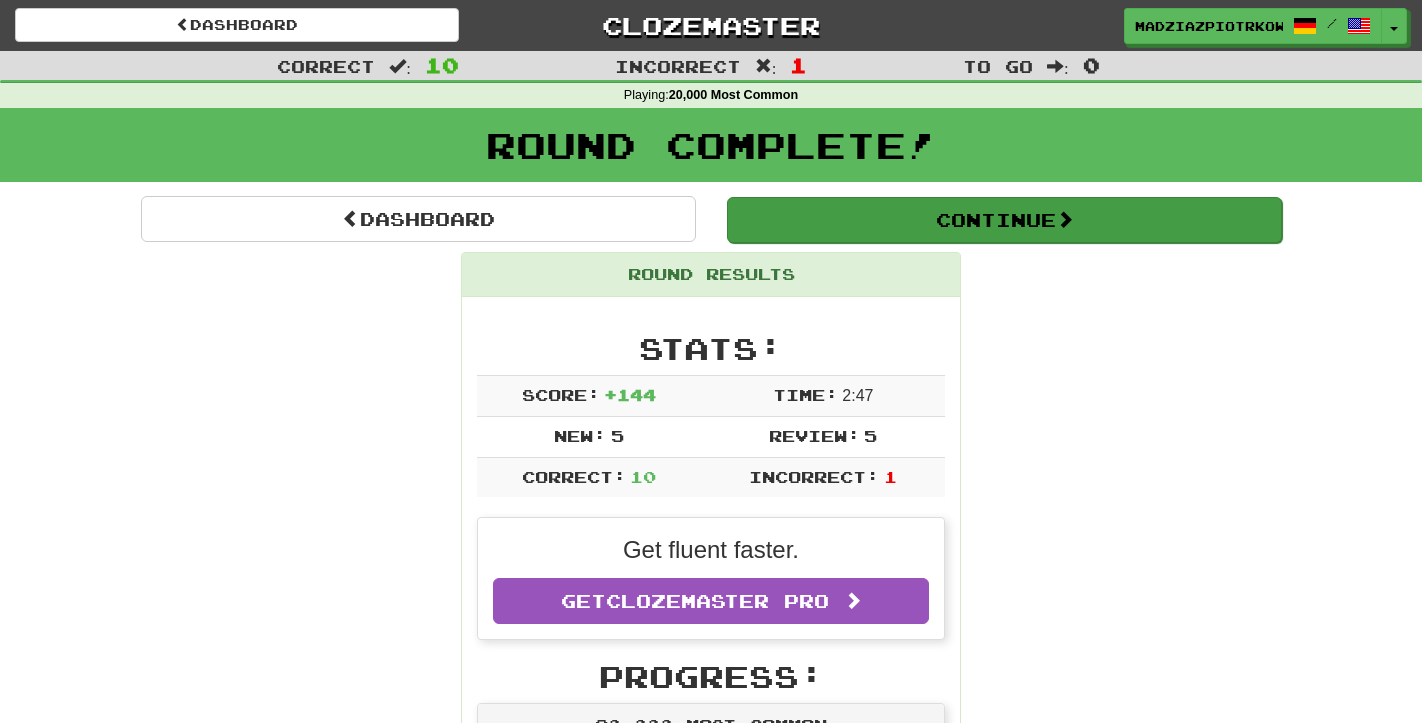 click on "Continue" at bounding box center [1004, 220] 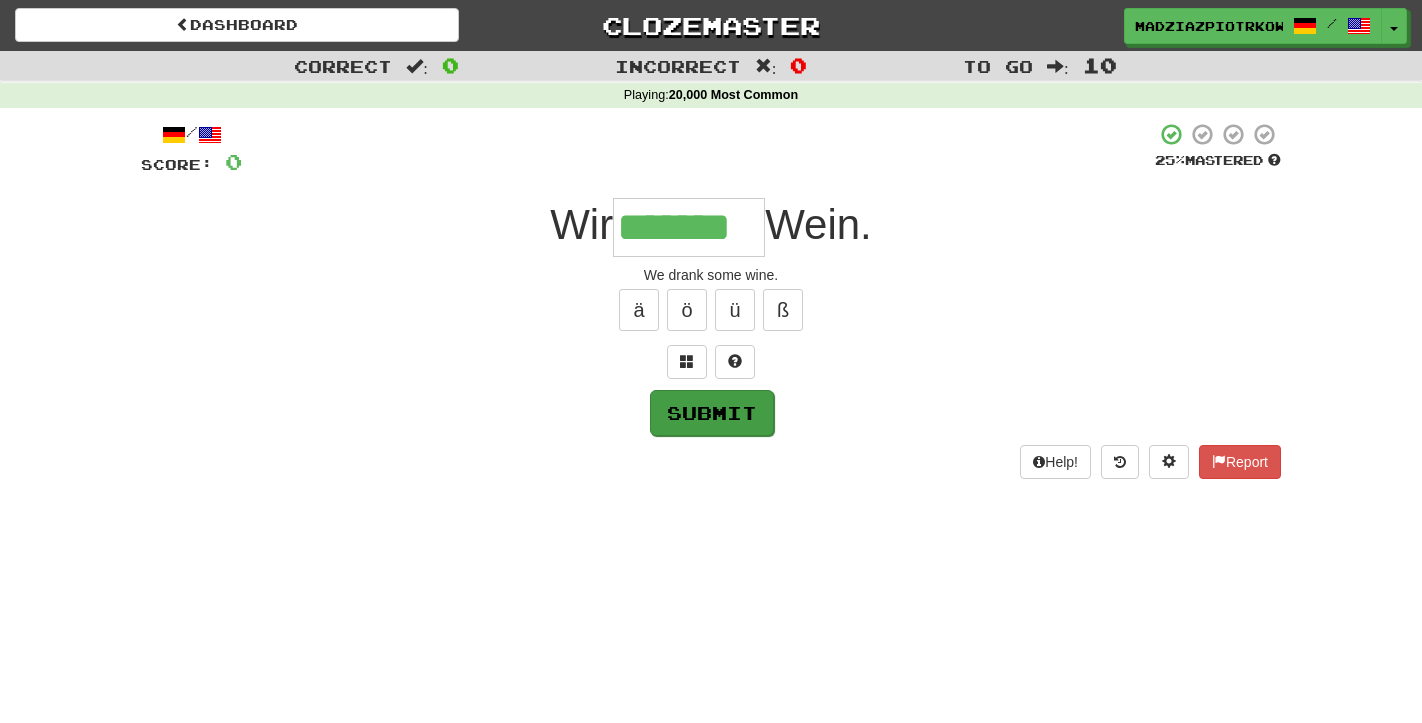 type on "*******" 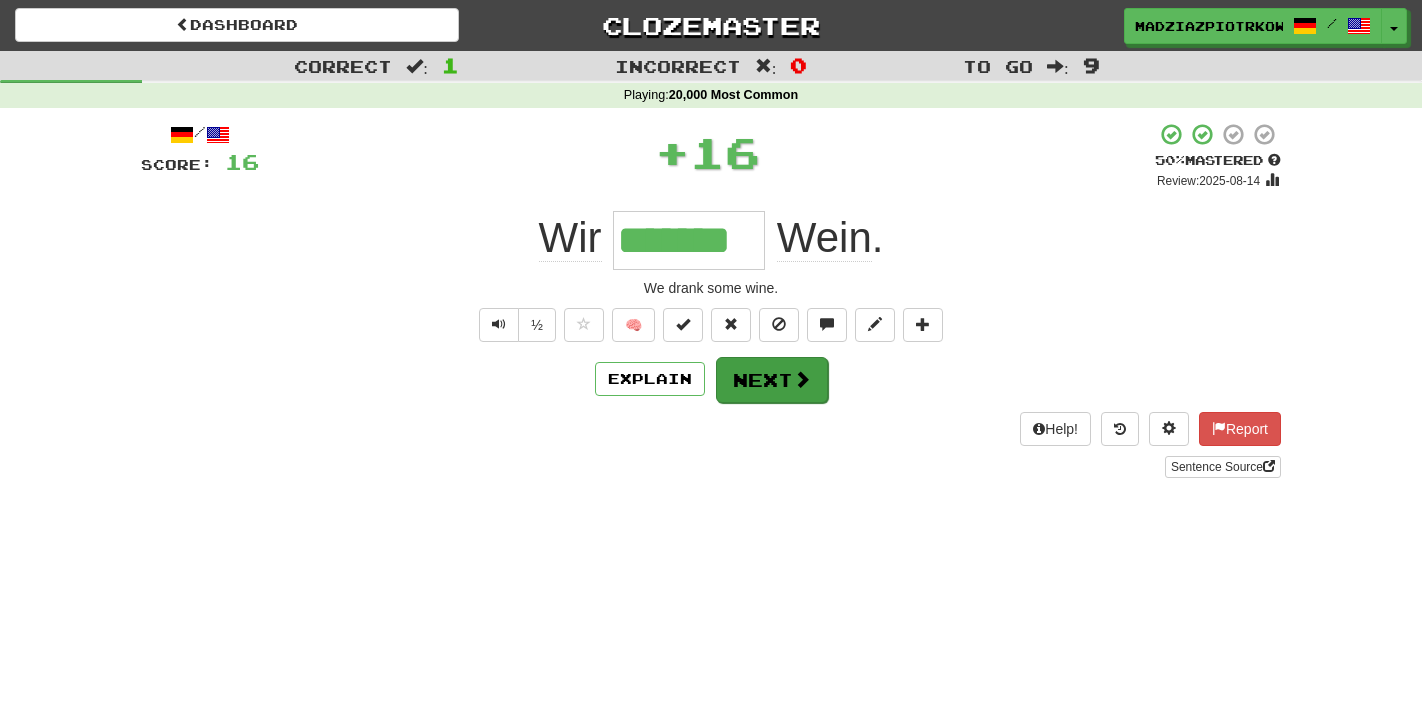 click on "Next" at bounding box center (772, 380) 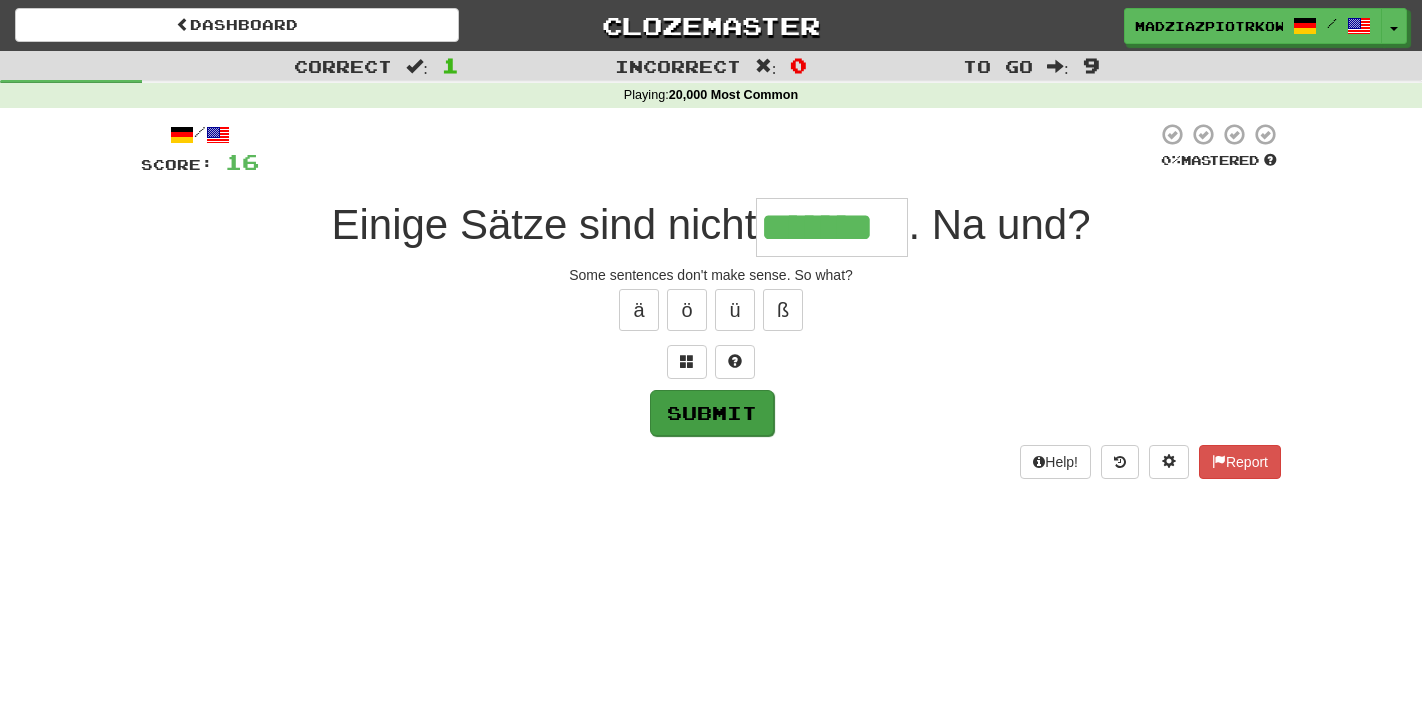 click on "Submit" at bounding box center [712, 413] 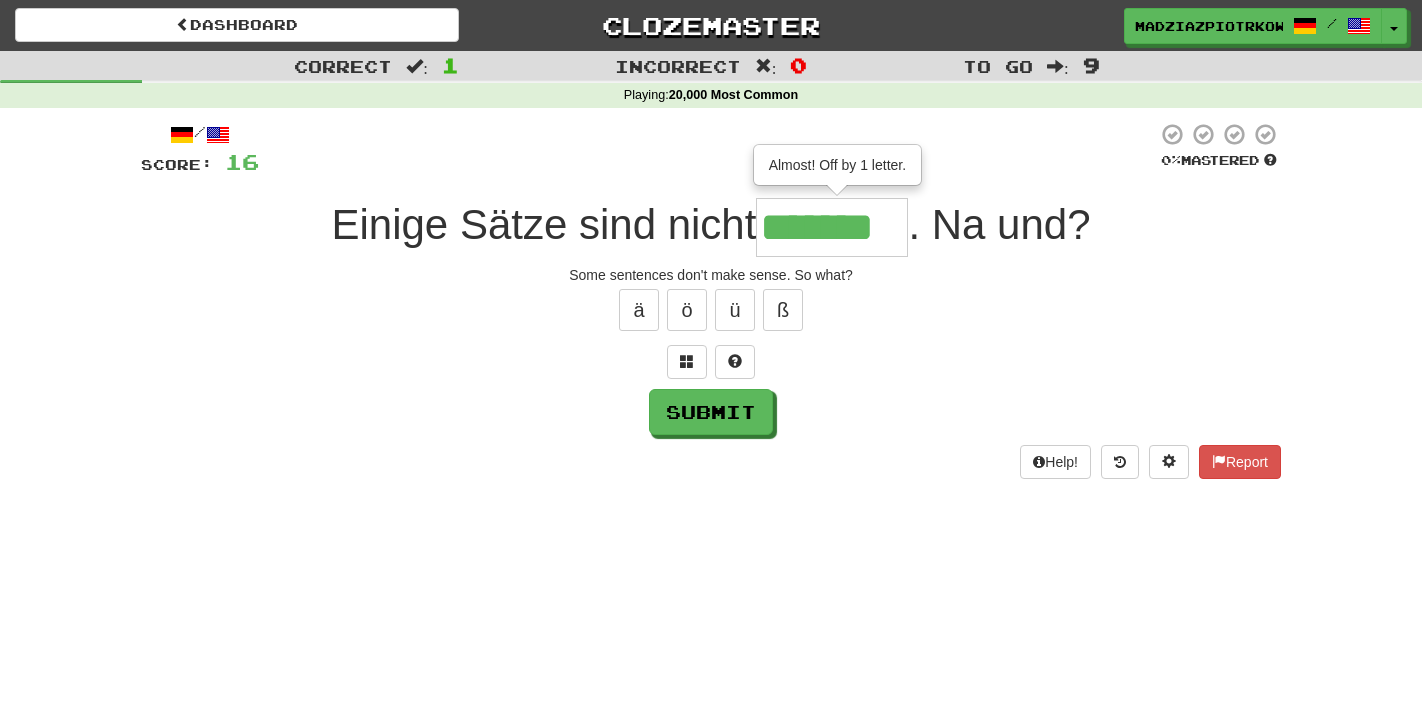 click on "*******" at bounding box center [832, 227] 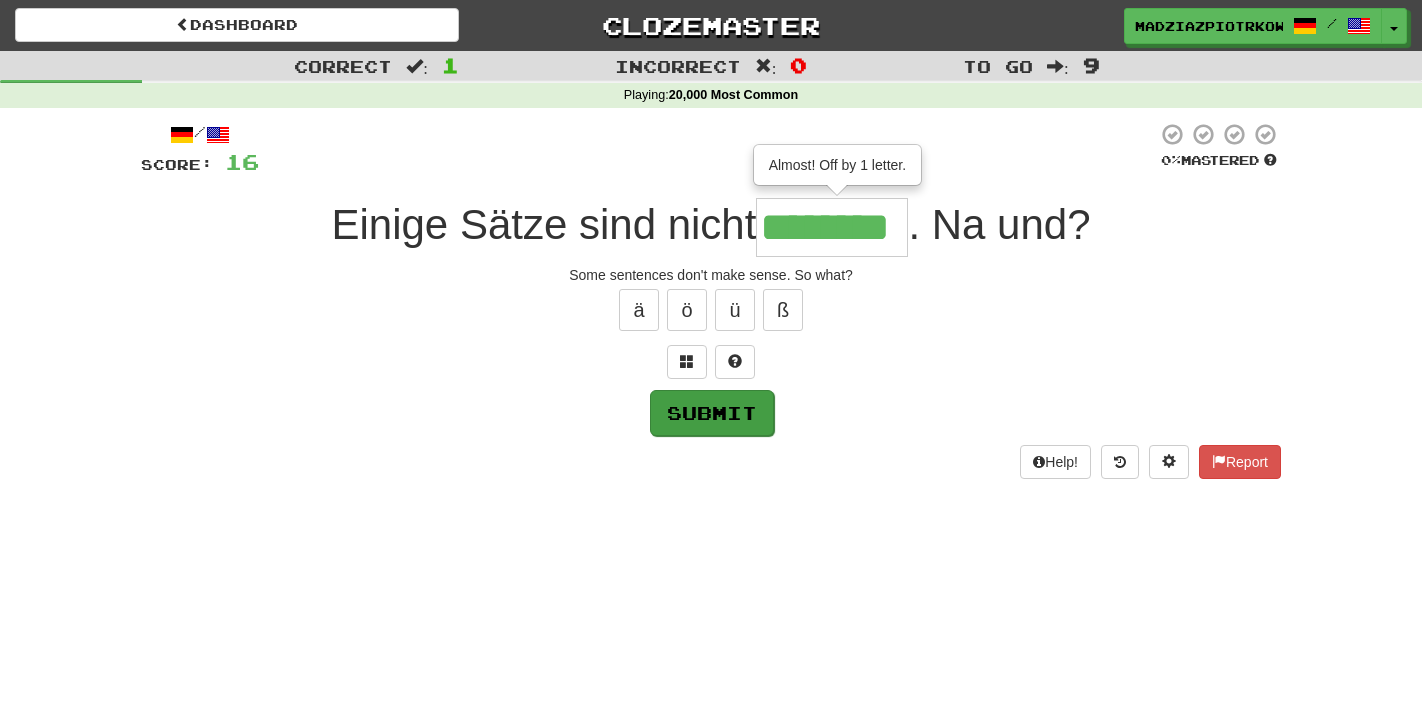 type on "********" 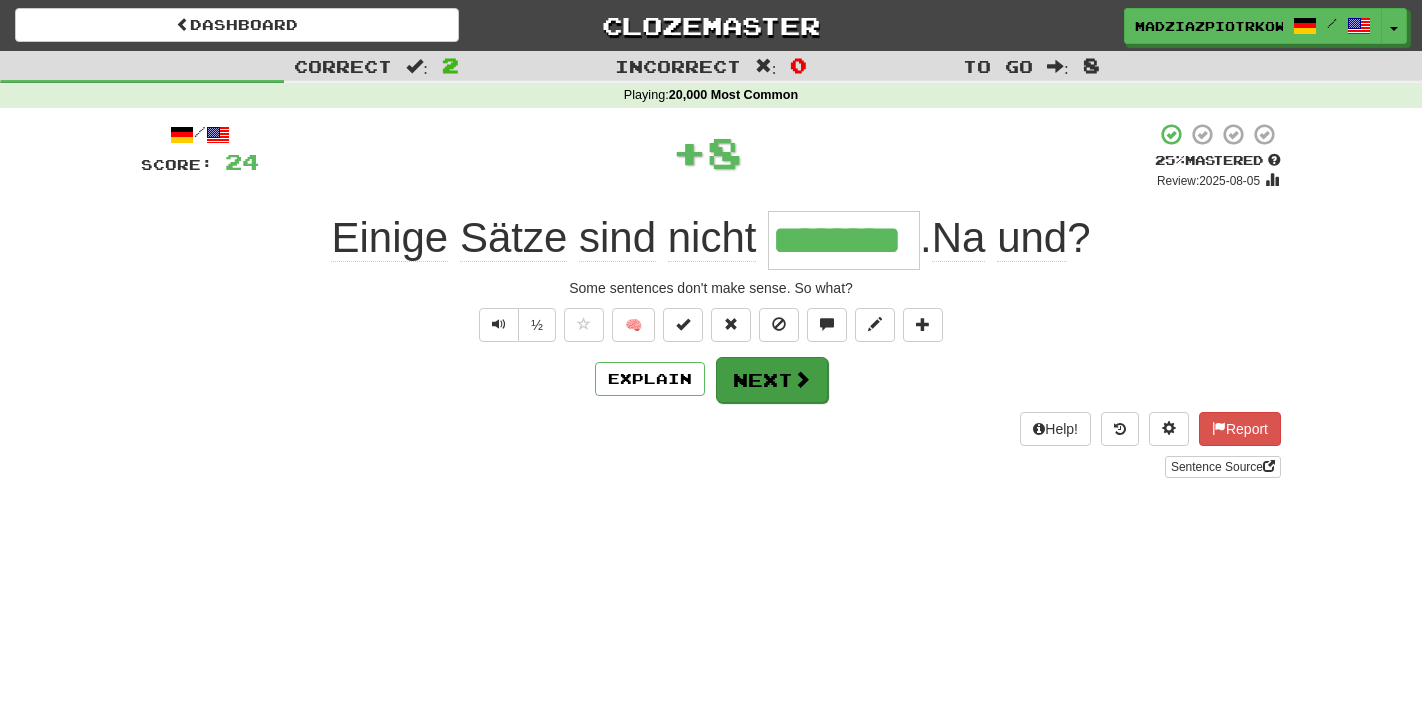 click on "Next" at bounding box center (772, 380) 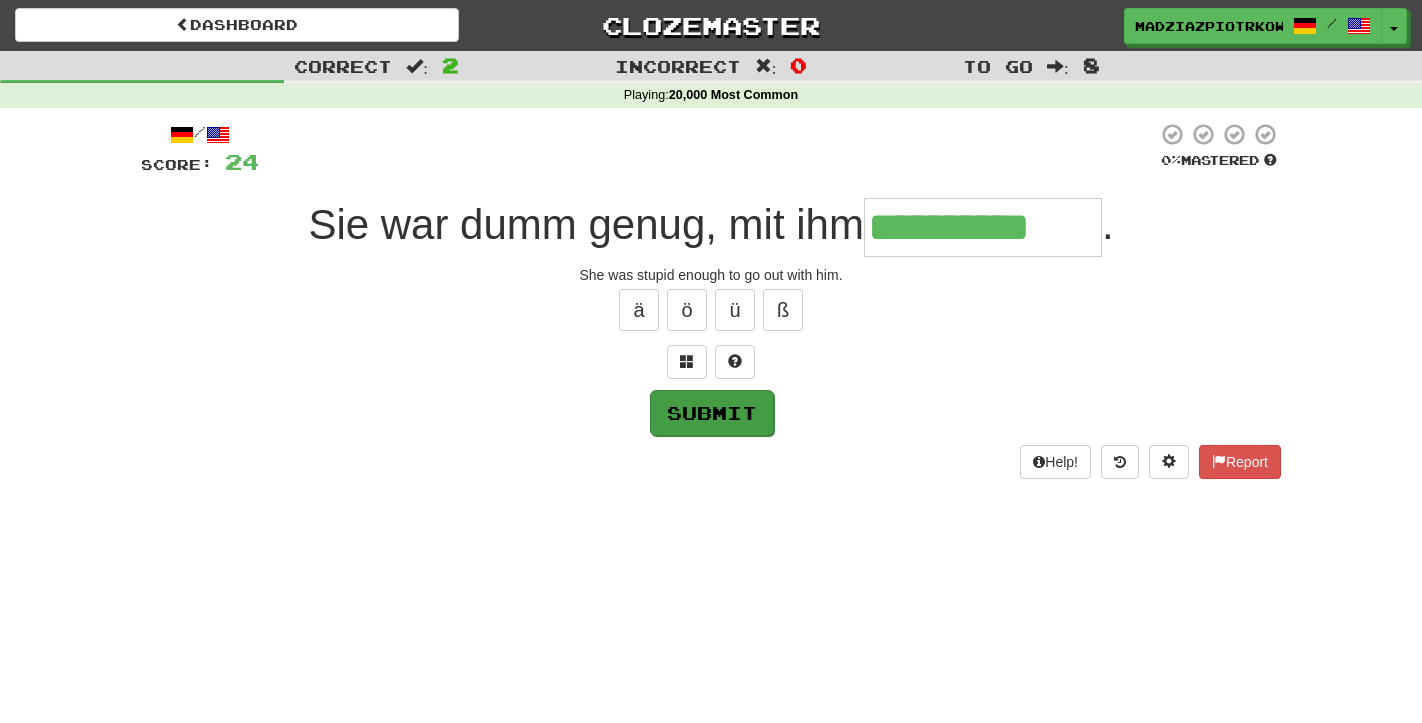type on "**********" 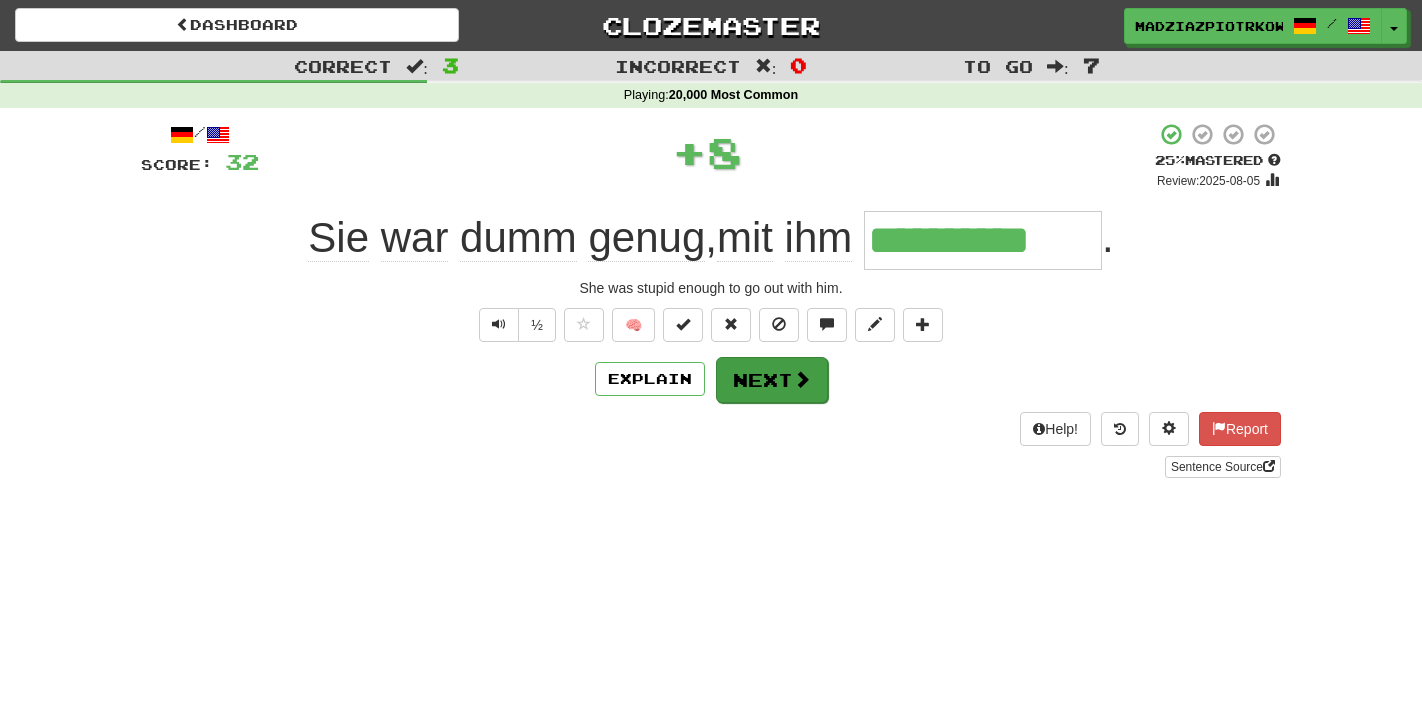 click on "Next" at bounding box center (772, 380) 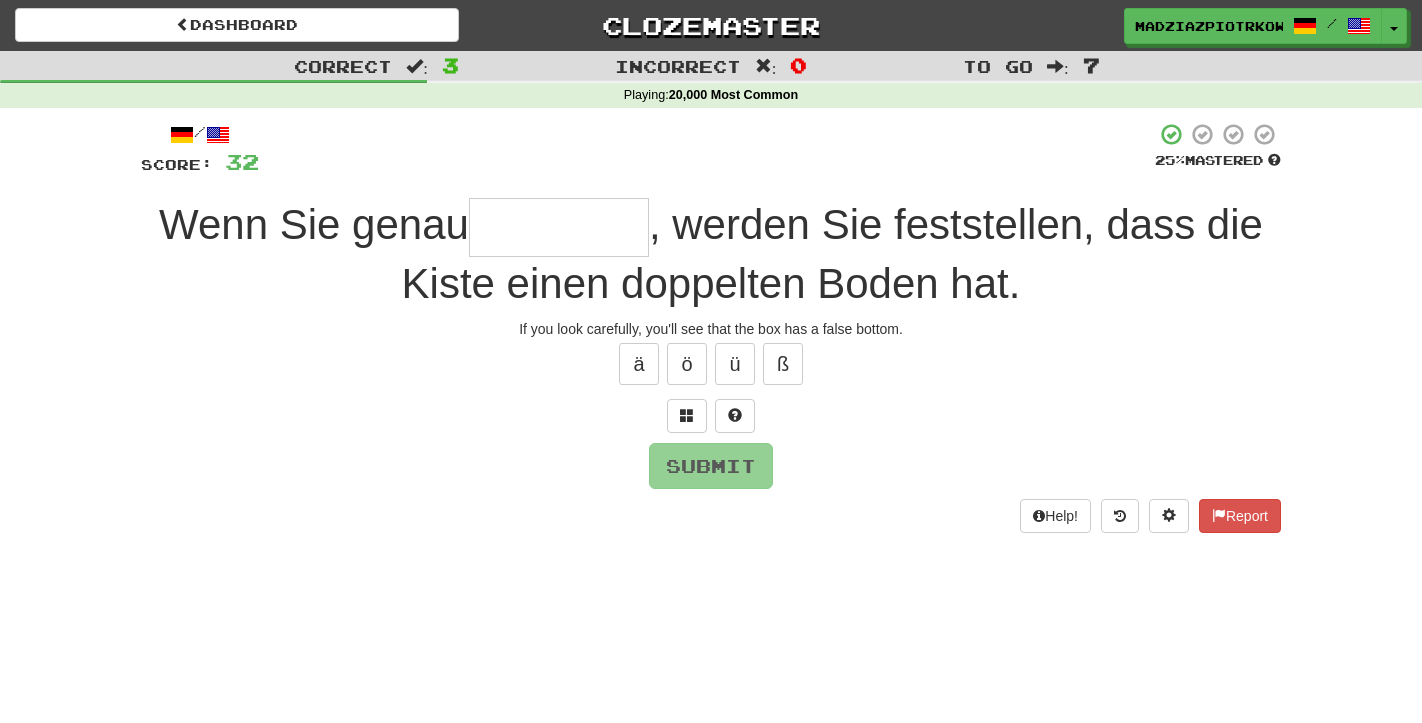 type on "*" 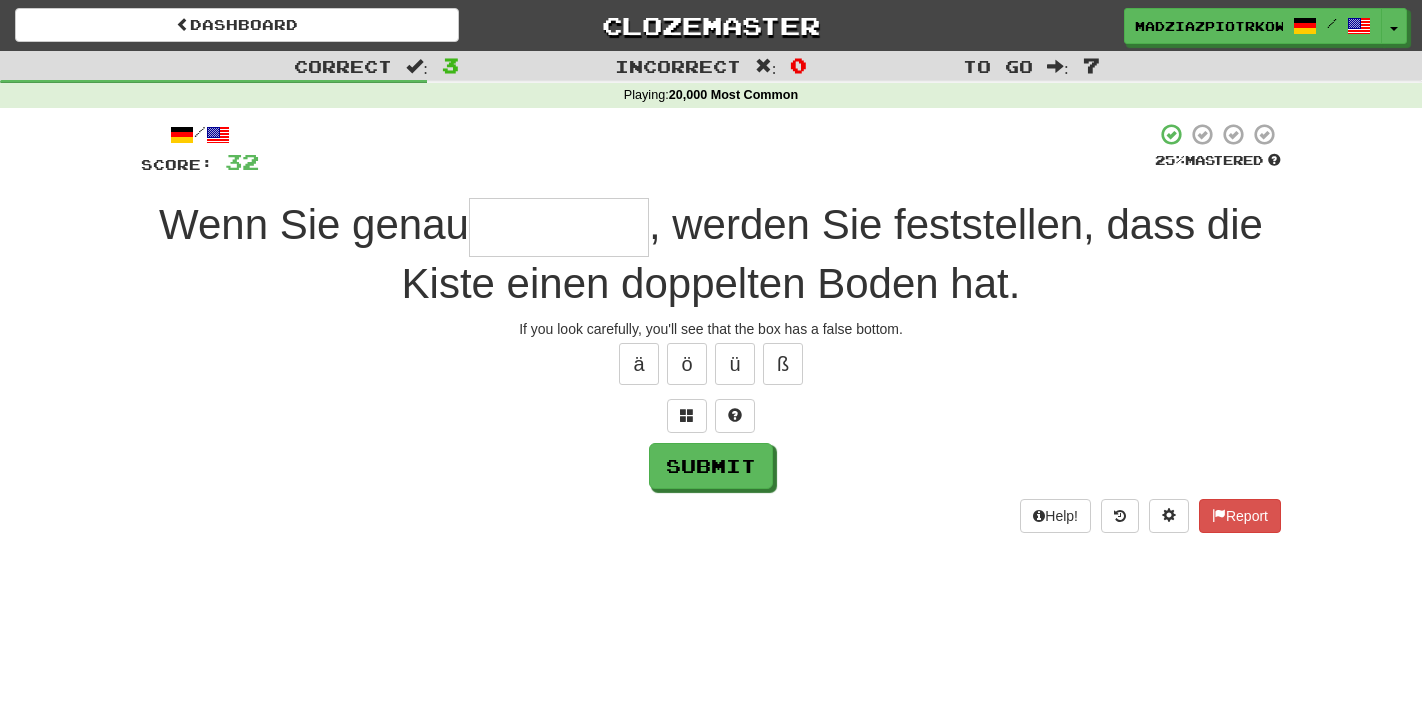 type on "*" 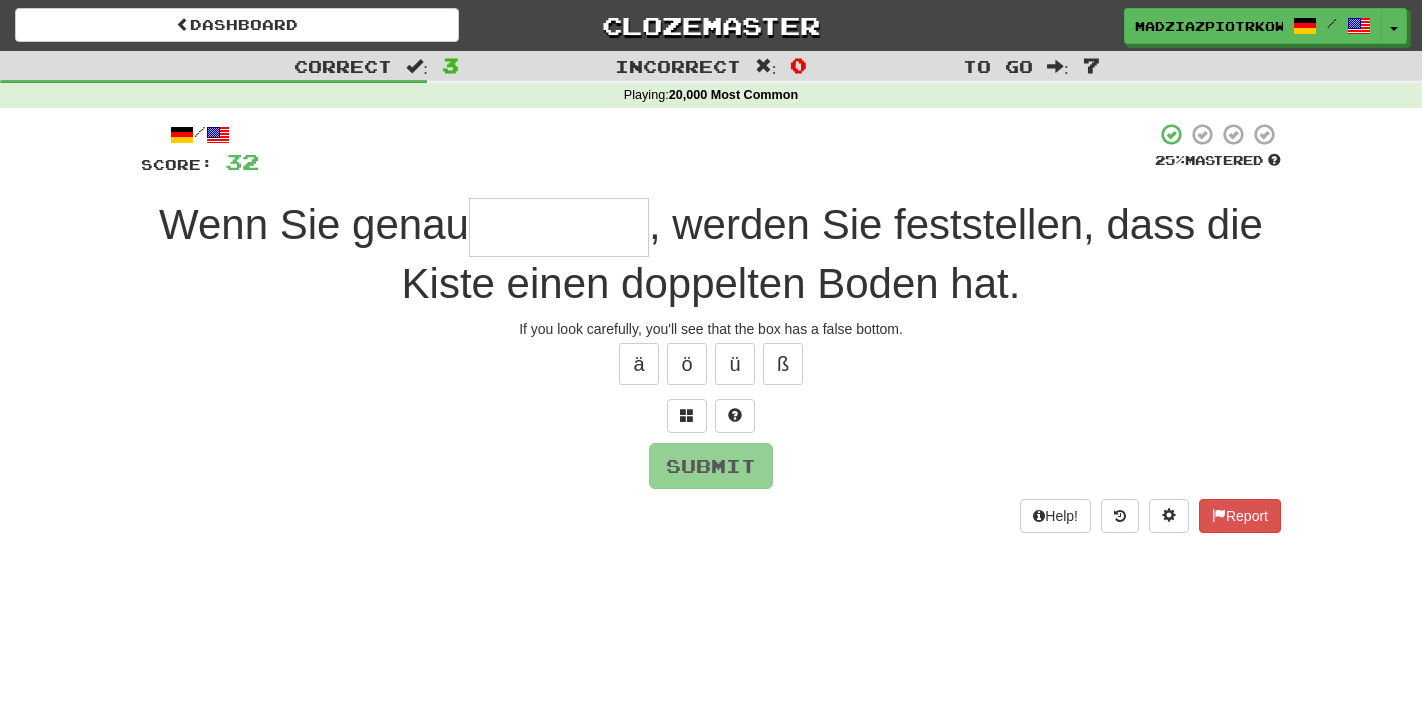 type on "*" 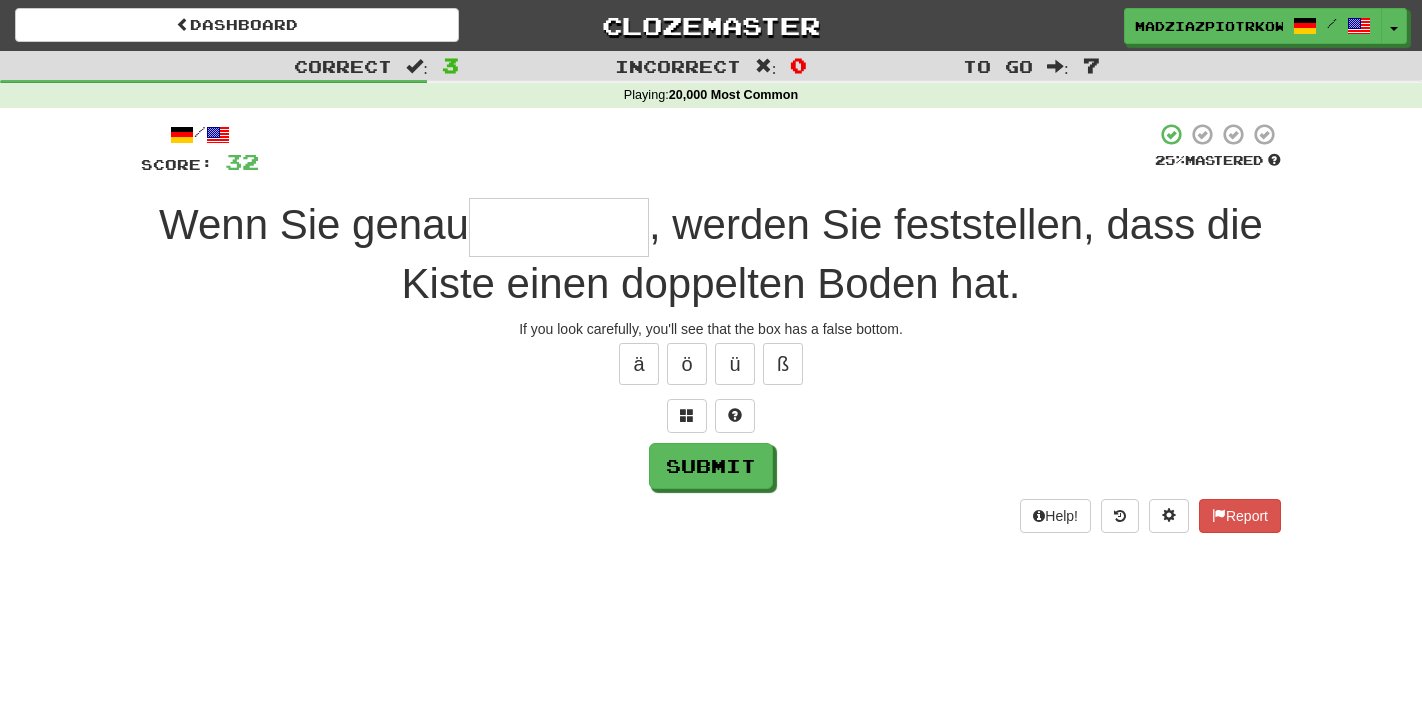 type on "*" 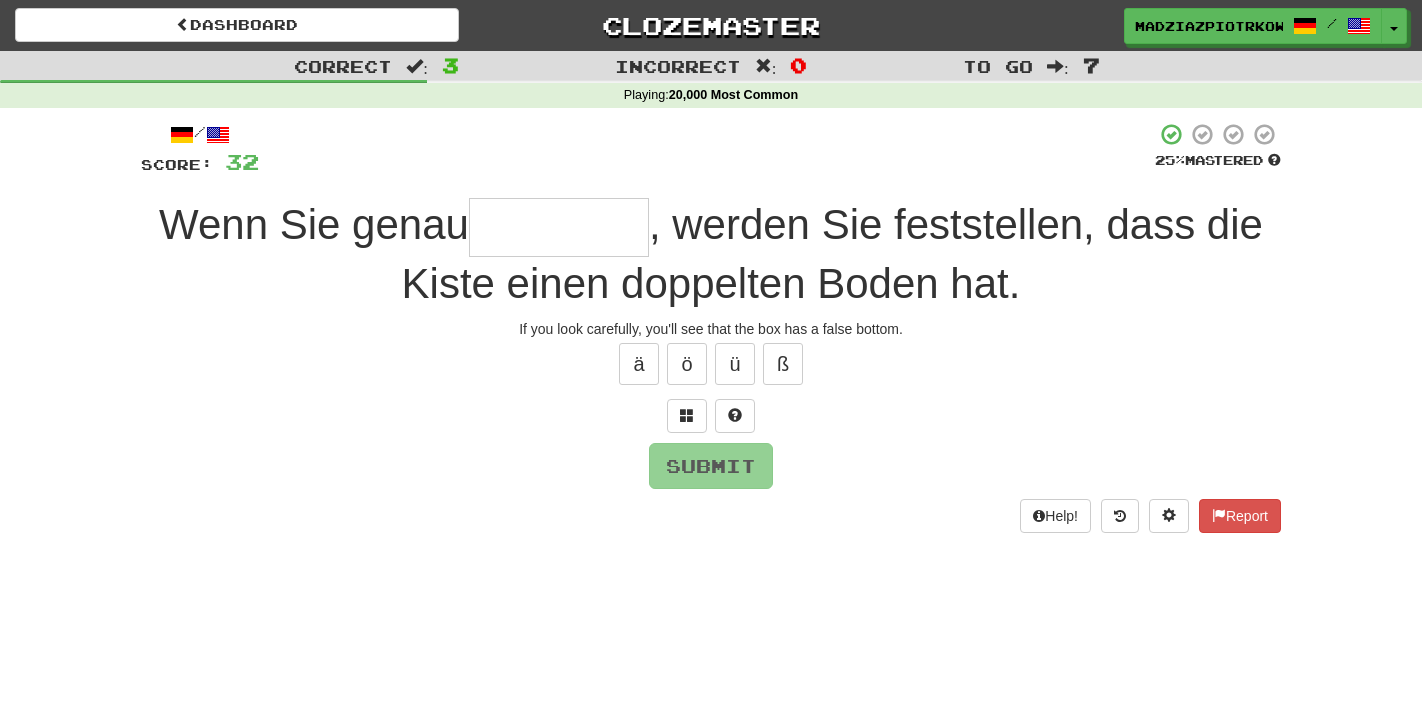 type on "*" 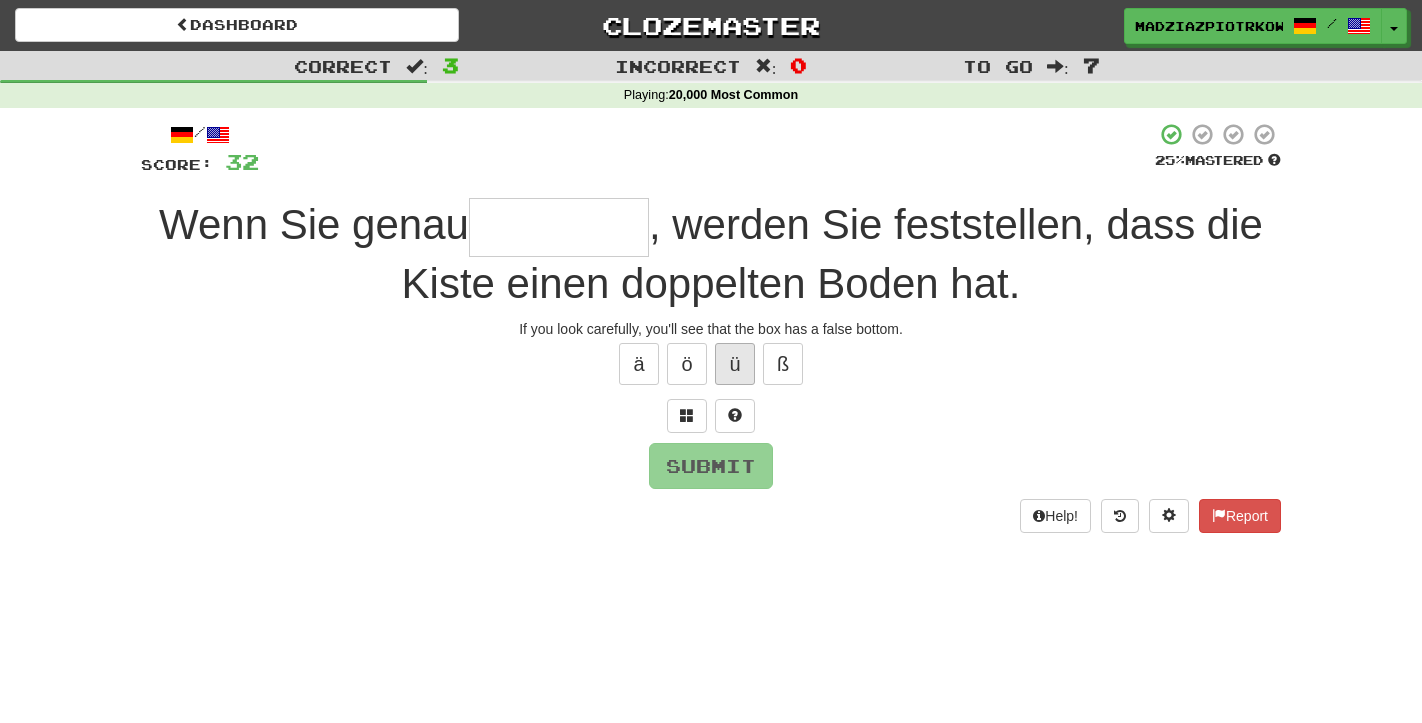 click on "ü" at bounding box center (735, 364) 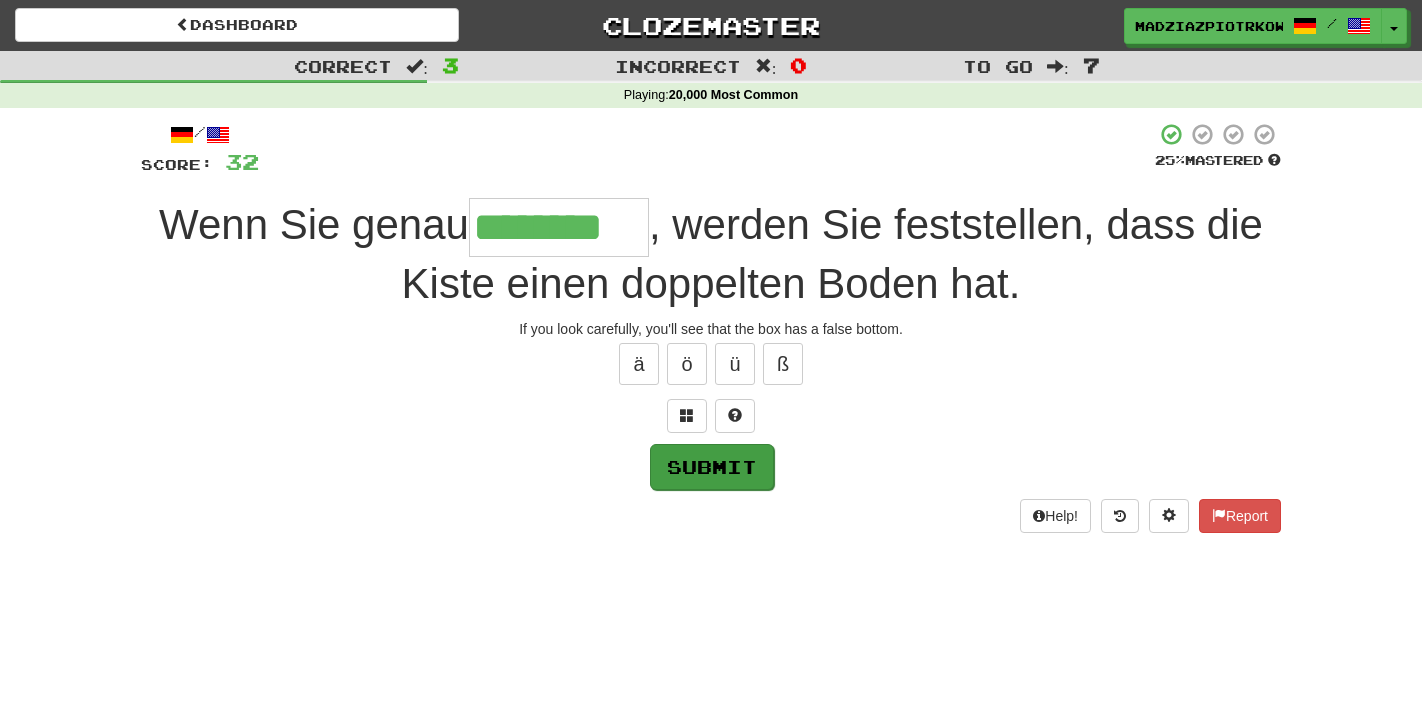 type on "********" 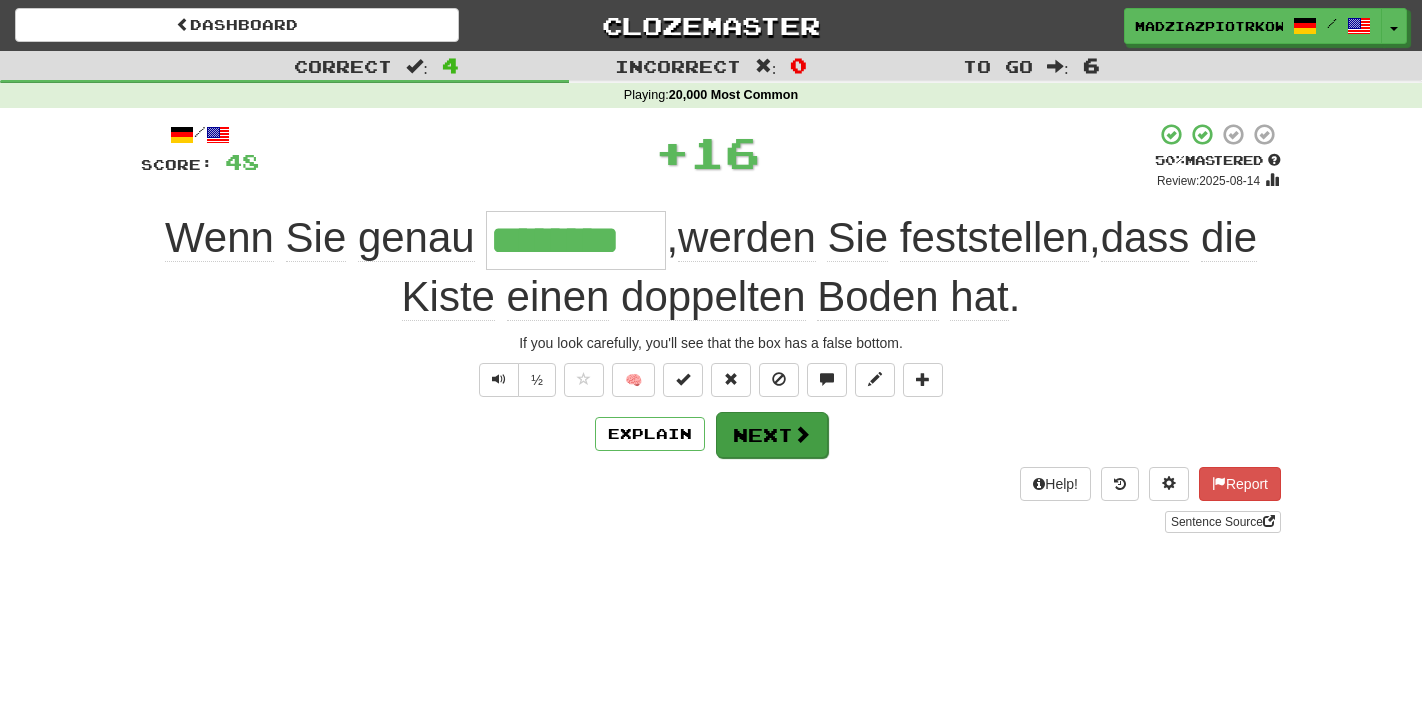 click on "Next" at bounding box center [772, 435] 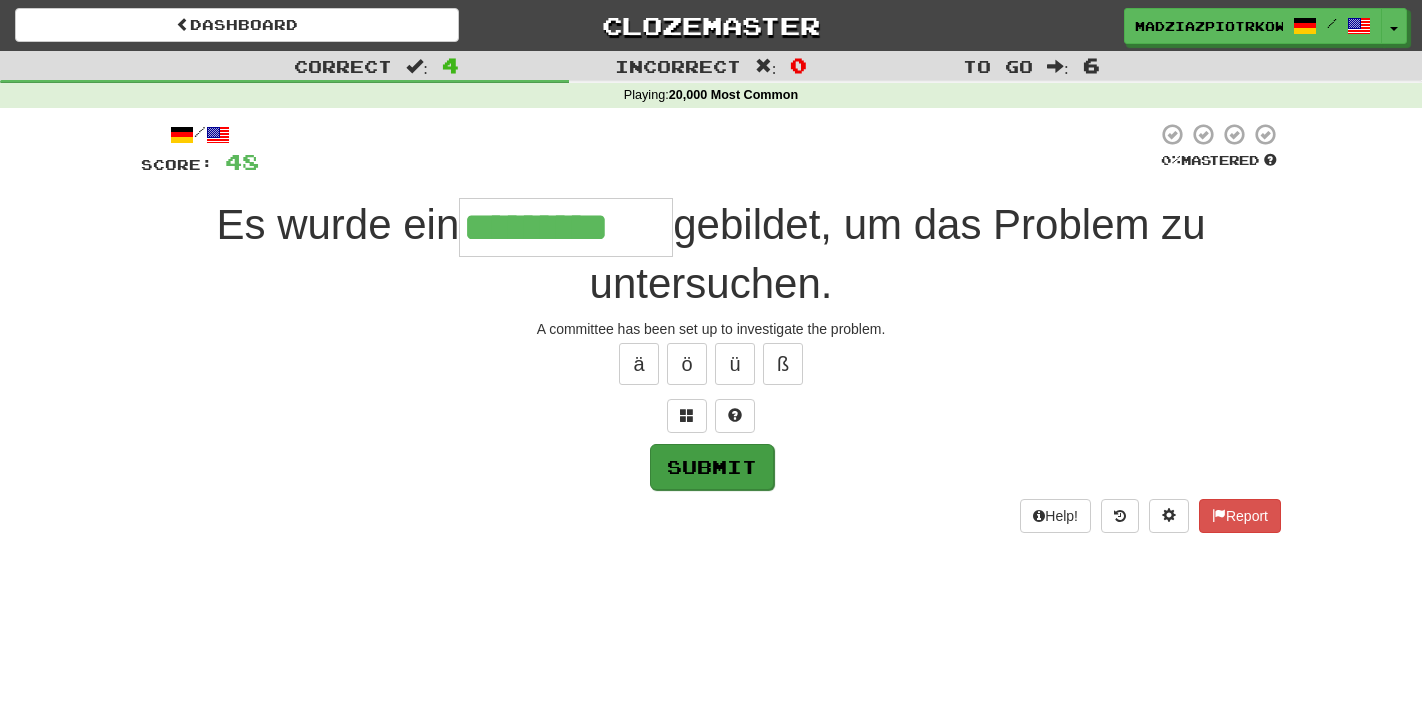 click on "Submit" at bounding box center (712, 467) 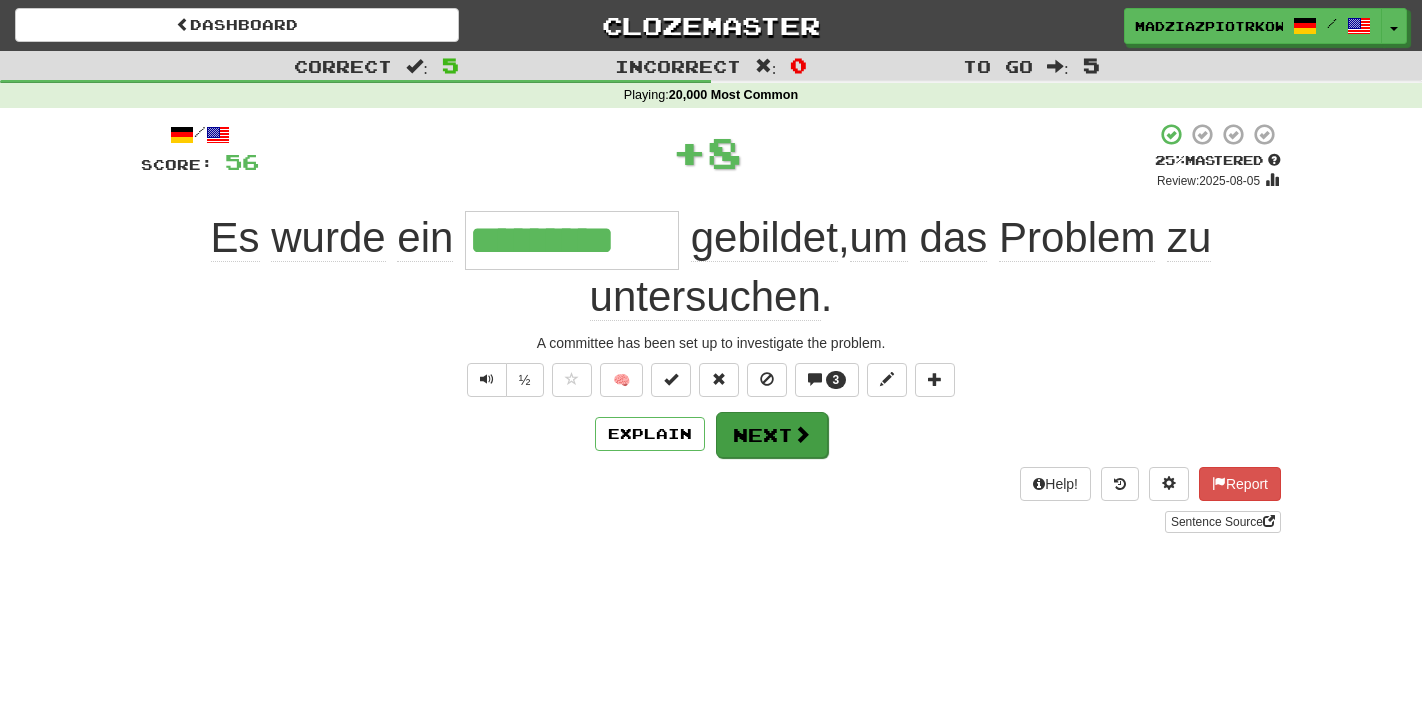click on "Next" at bounding box center [772, 435] 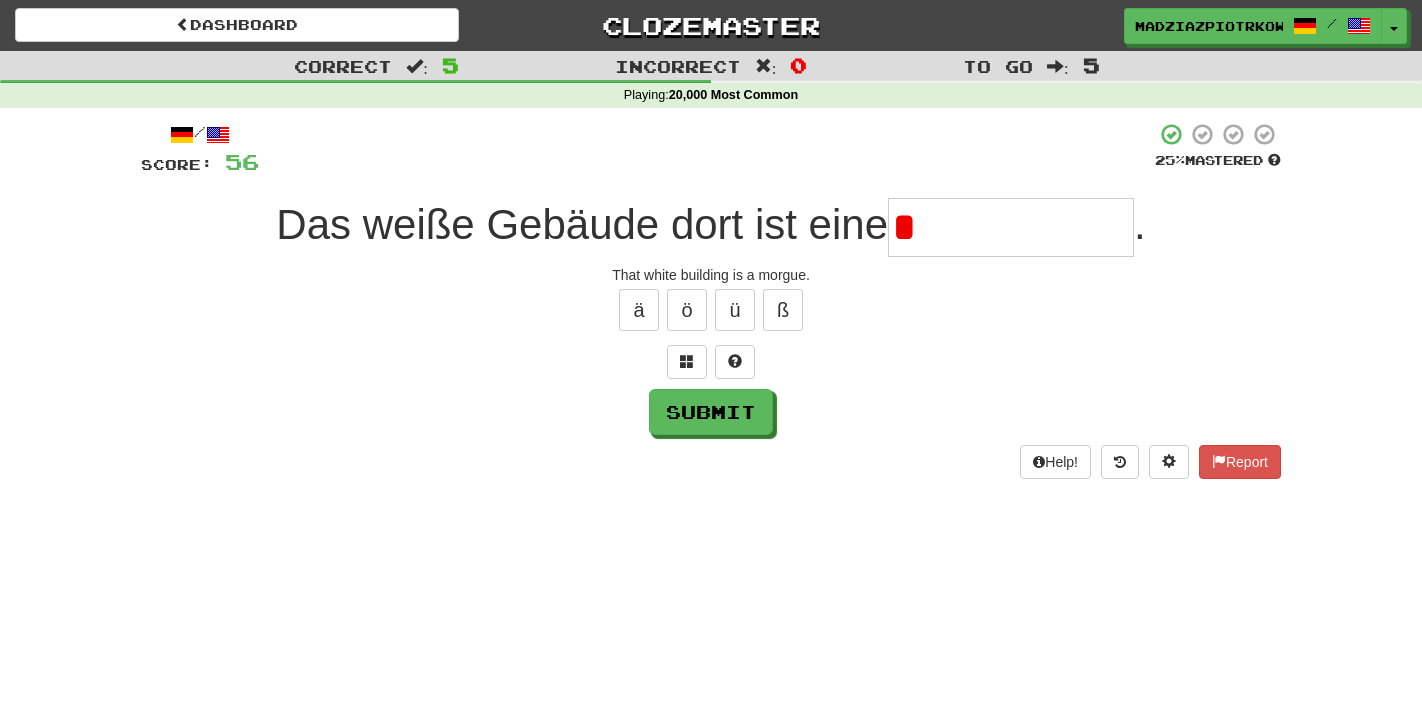 type on "**********" 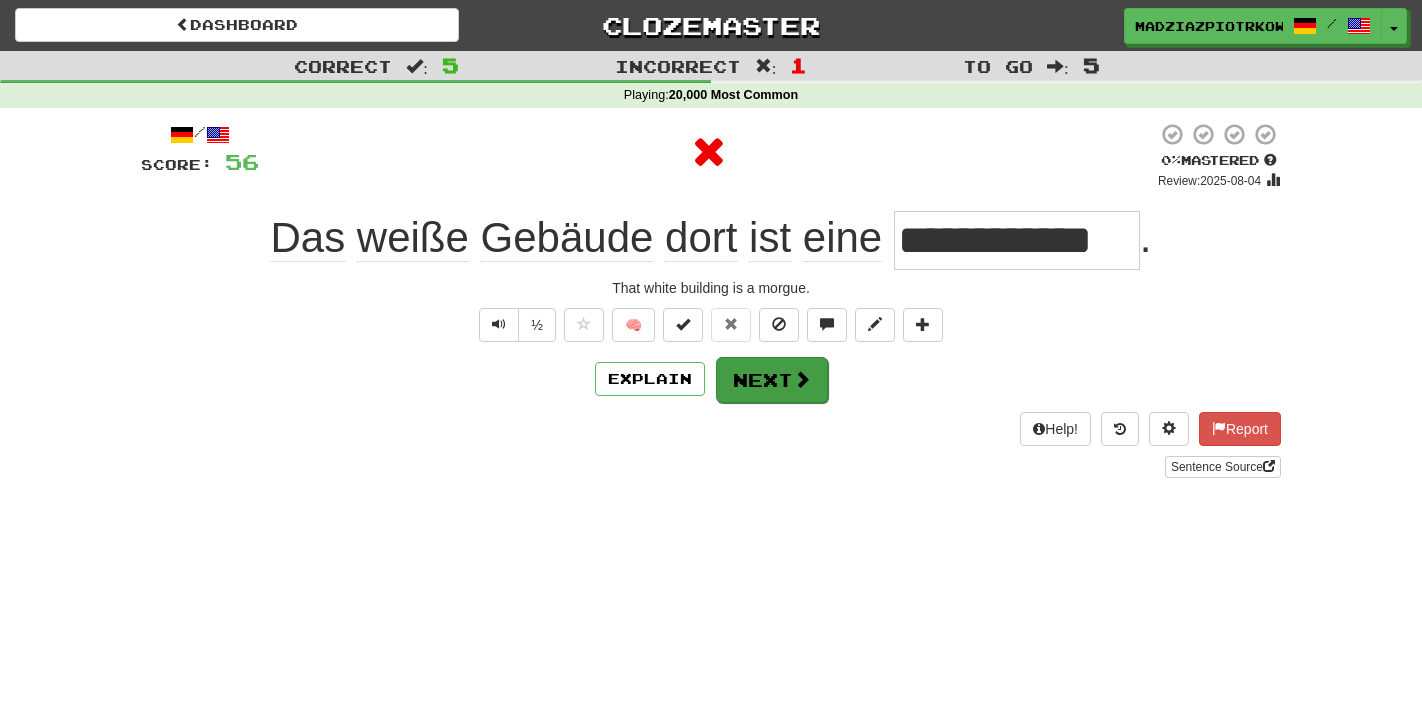 click at bounding box center [802, 379] 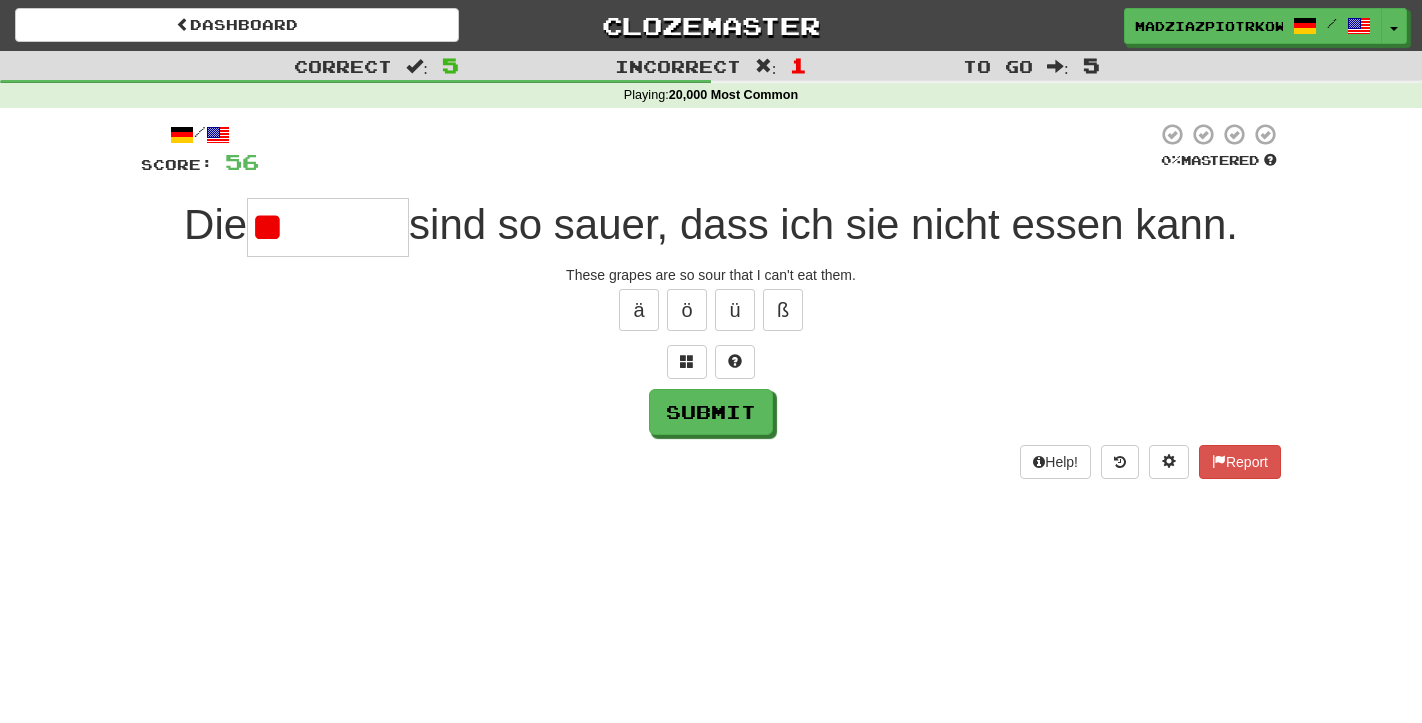 type on "*" 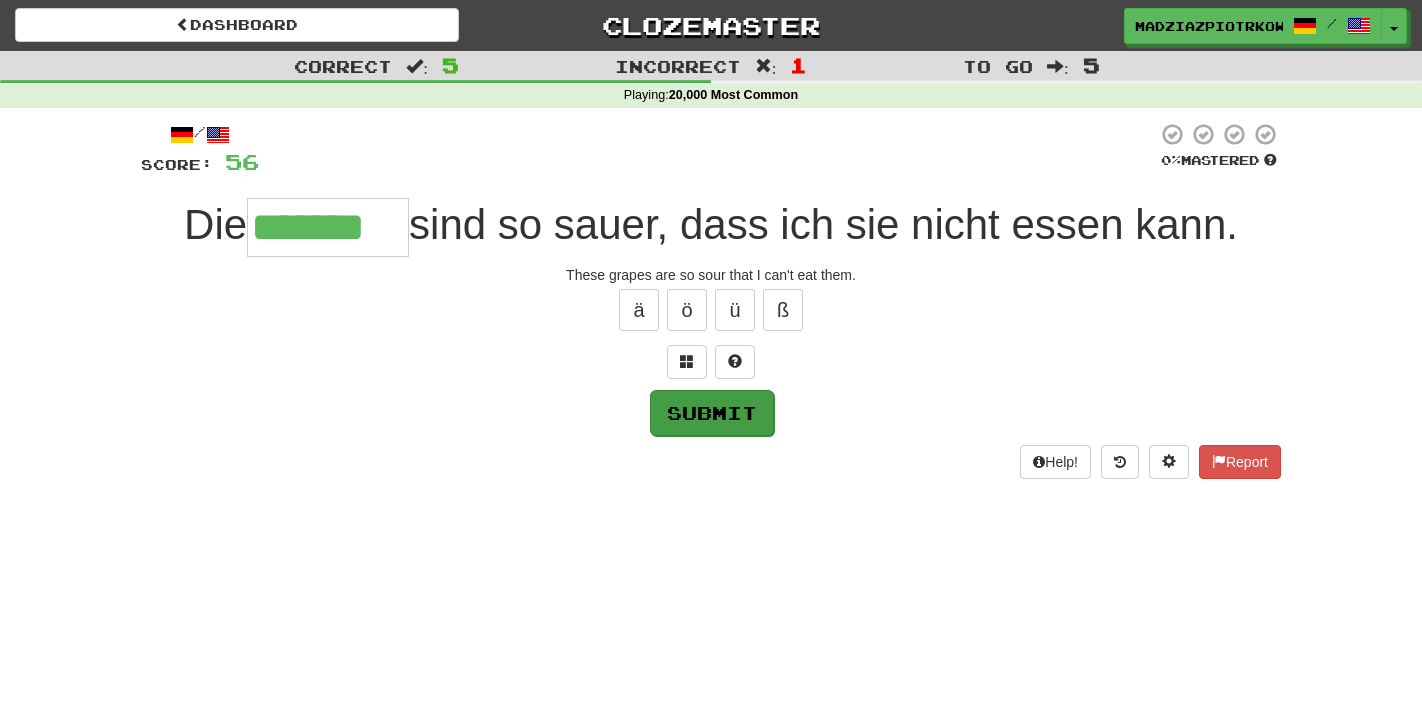 click on "Submit" at bounding box center (712, 413) 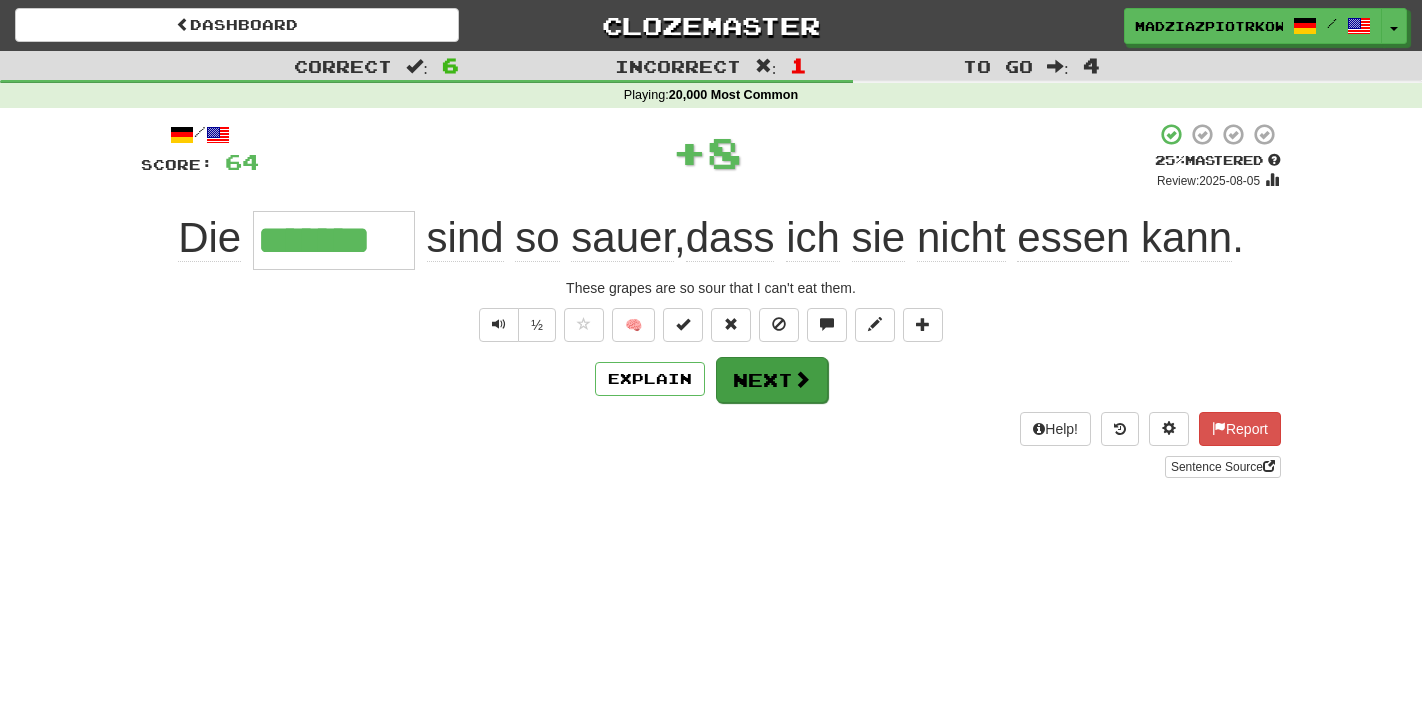 click on "Next" at bounding box center [772, 380] 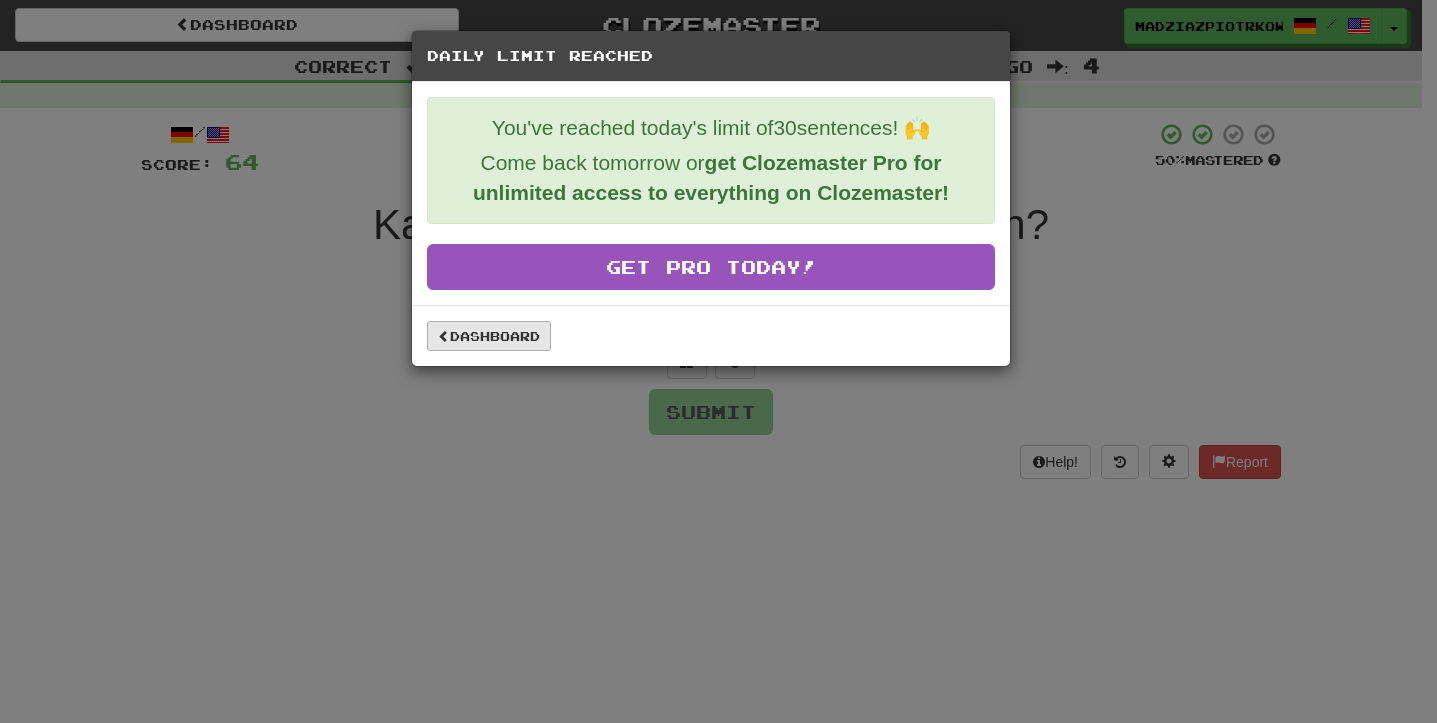 click on "Dashboard" at bounding box center [489, 336] 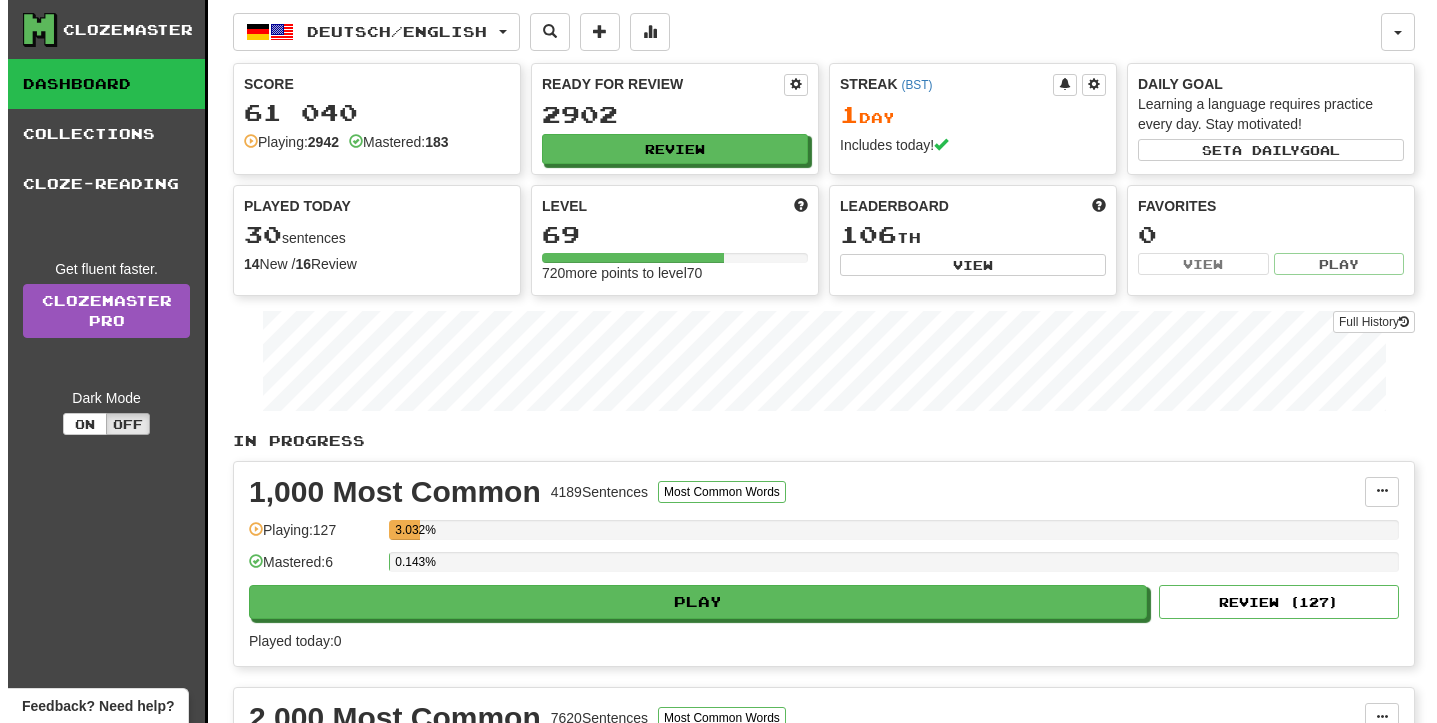 scroll, scrollTop: 0, scrollLeft: 0, axis: both 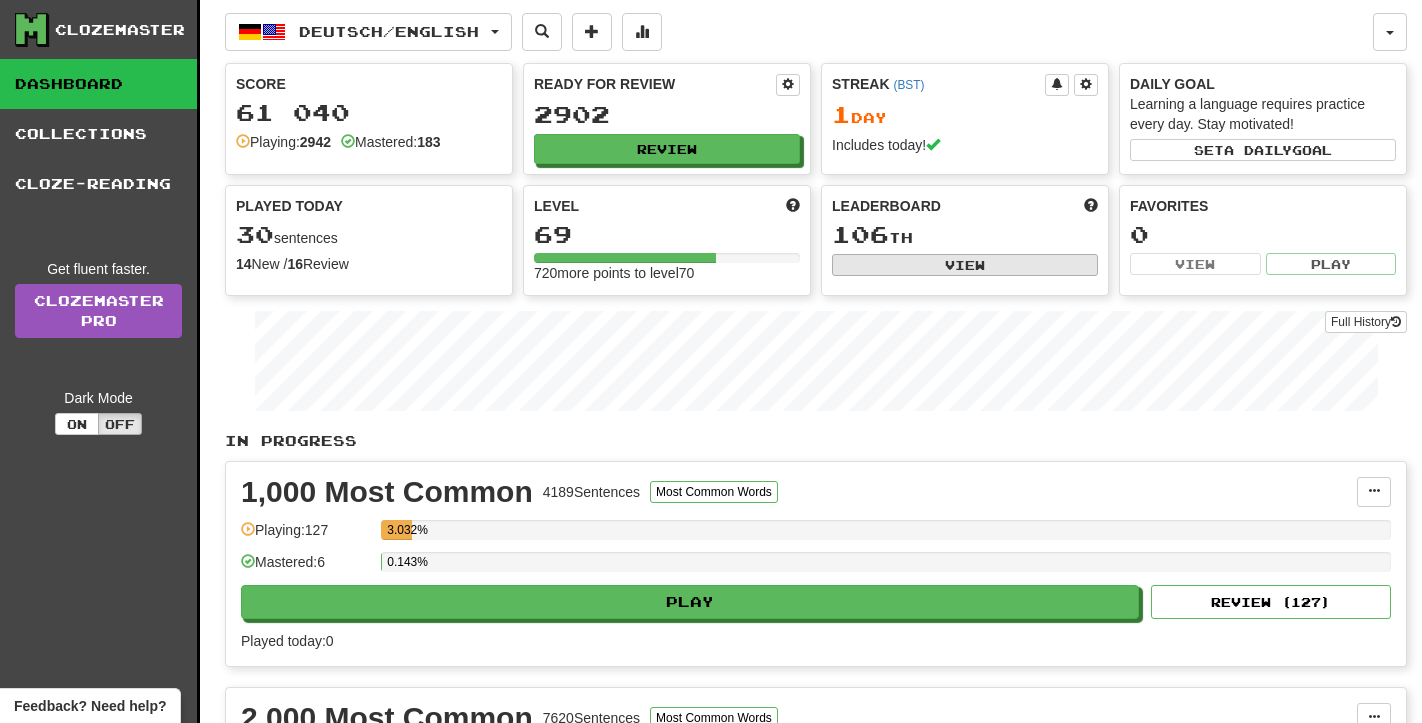 click on "View" at bounding box center [965, 265] 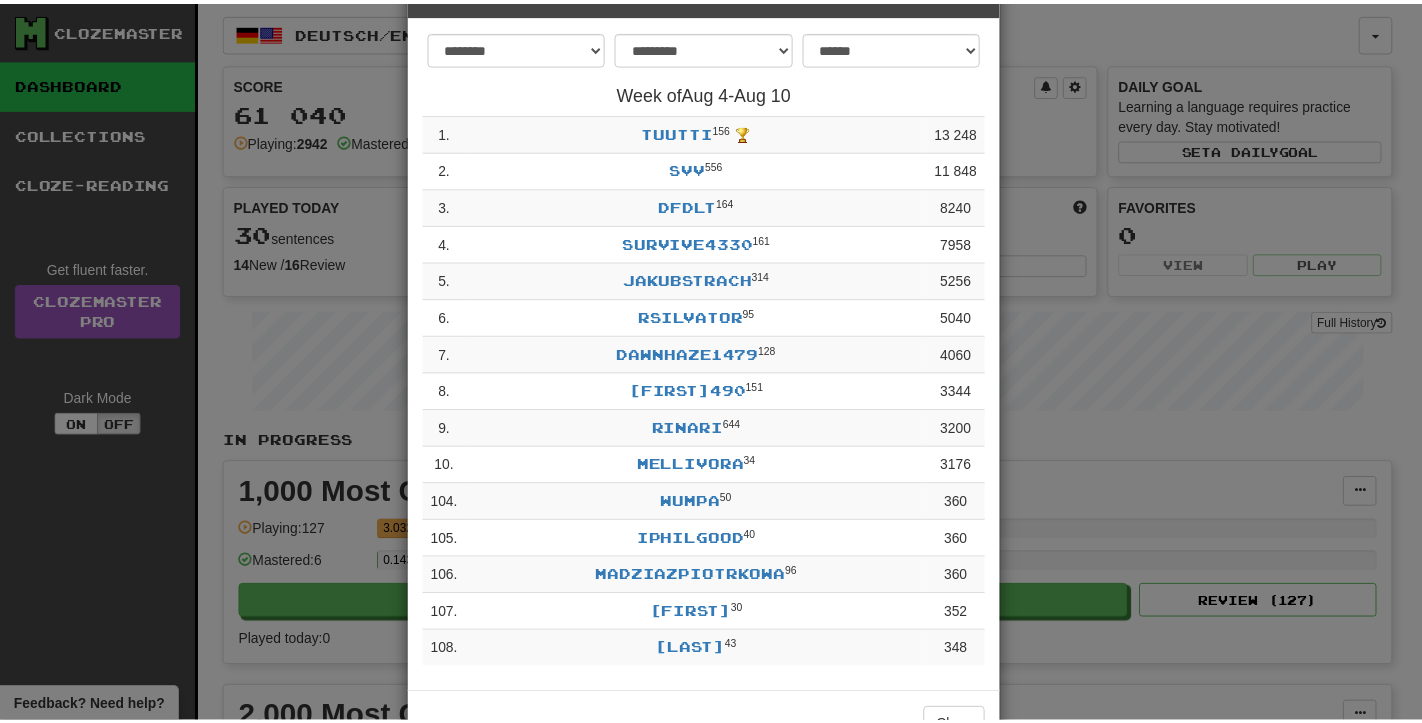 scroll, scrollTop: 0, scrollLeft: 0, axis: both 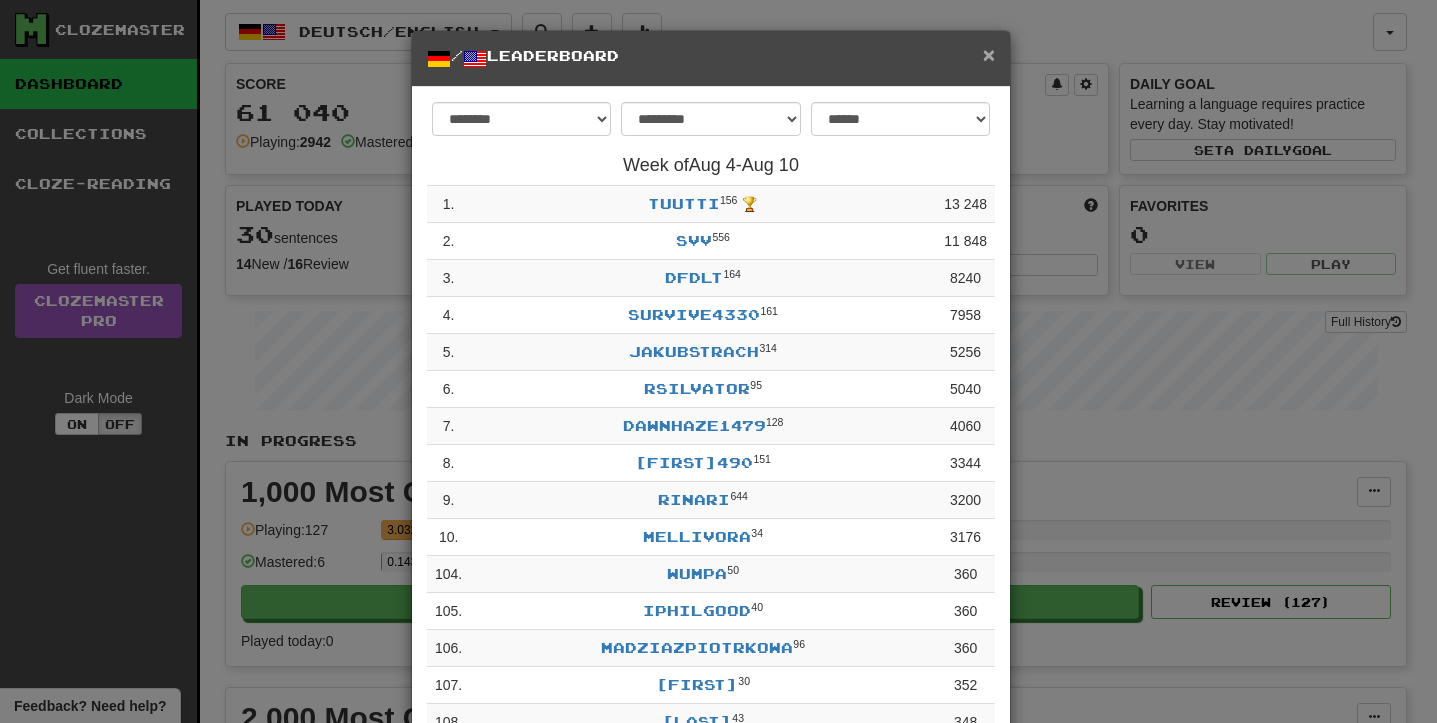 click on "×" at bounding box center [989, 54] 